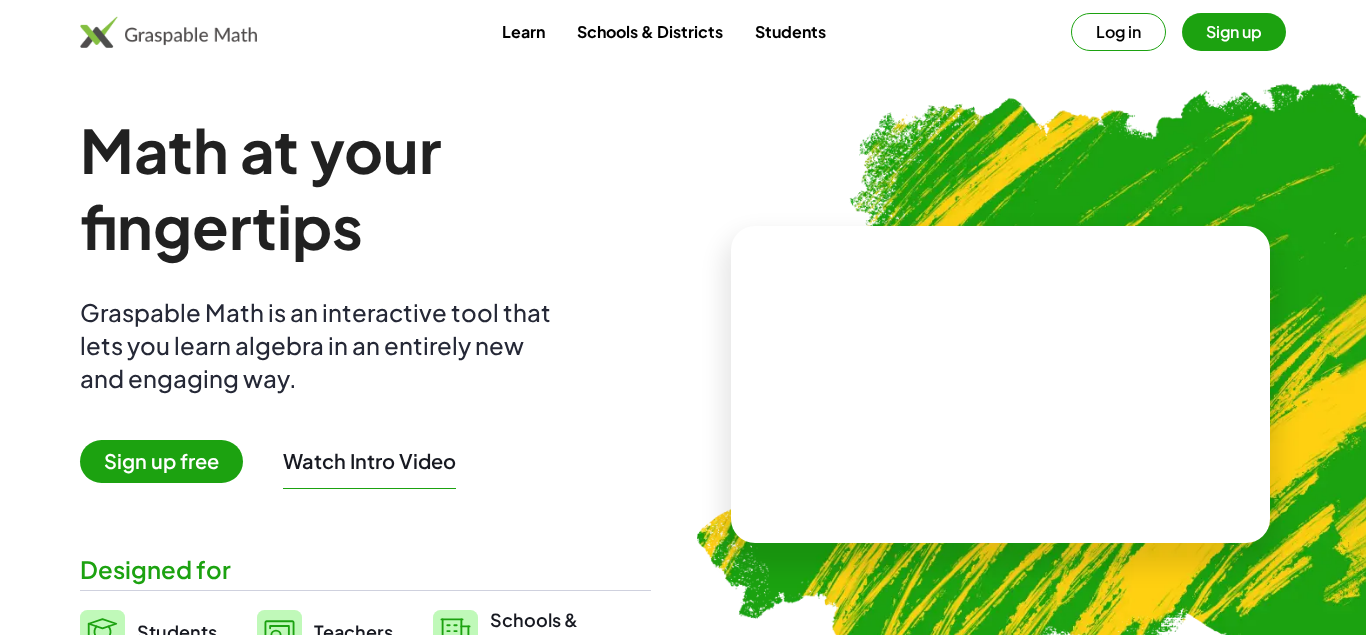 scroll, scrollTop: 0, scrollLeft: 0, axis: both 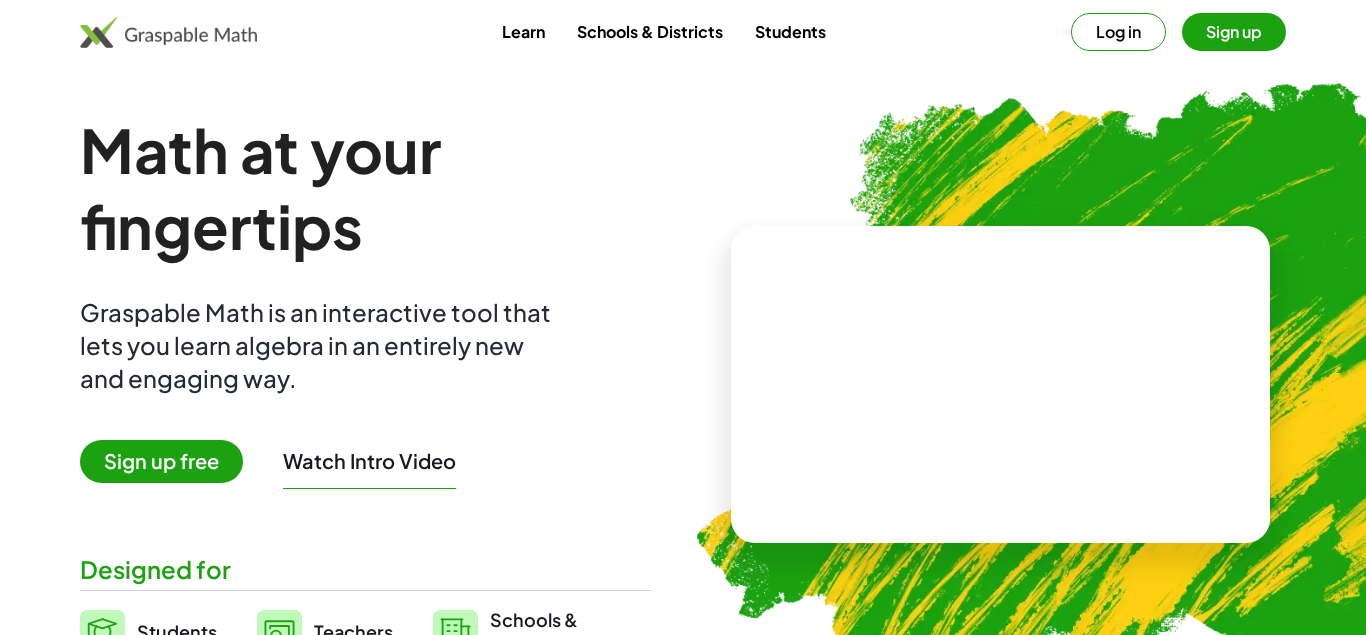 click on "Sign up free" at bounding box center [161, 461] 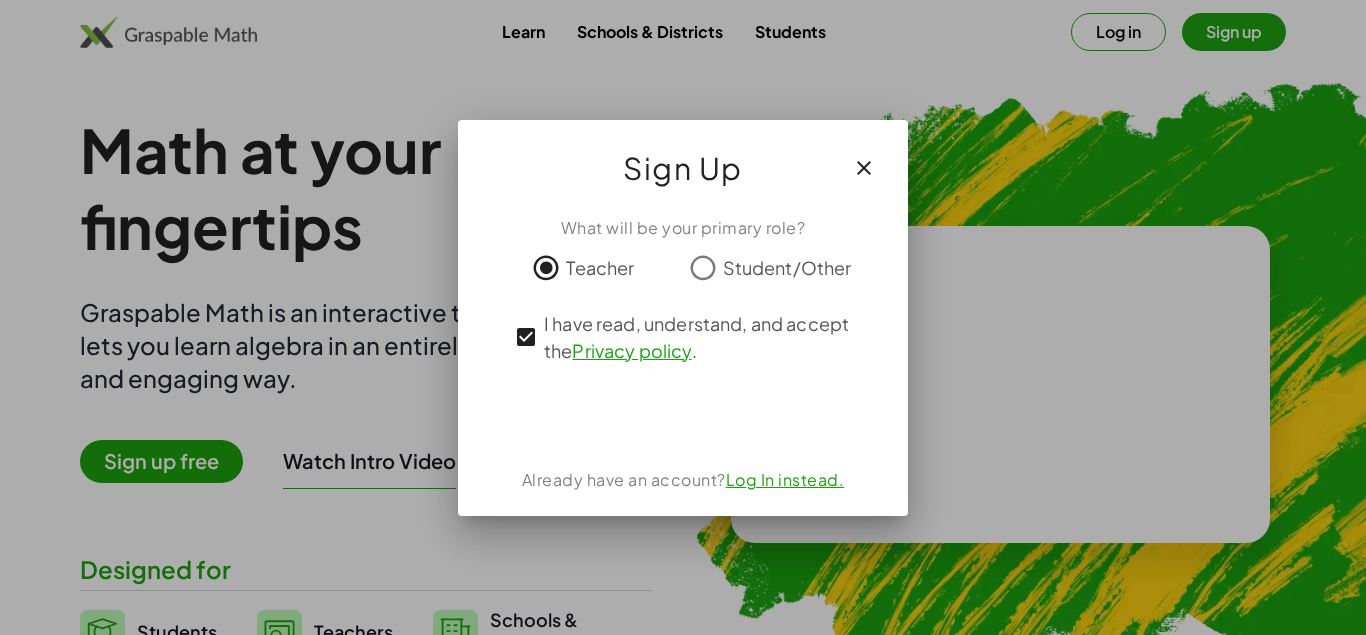click at bounding box center [683, 416] 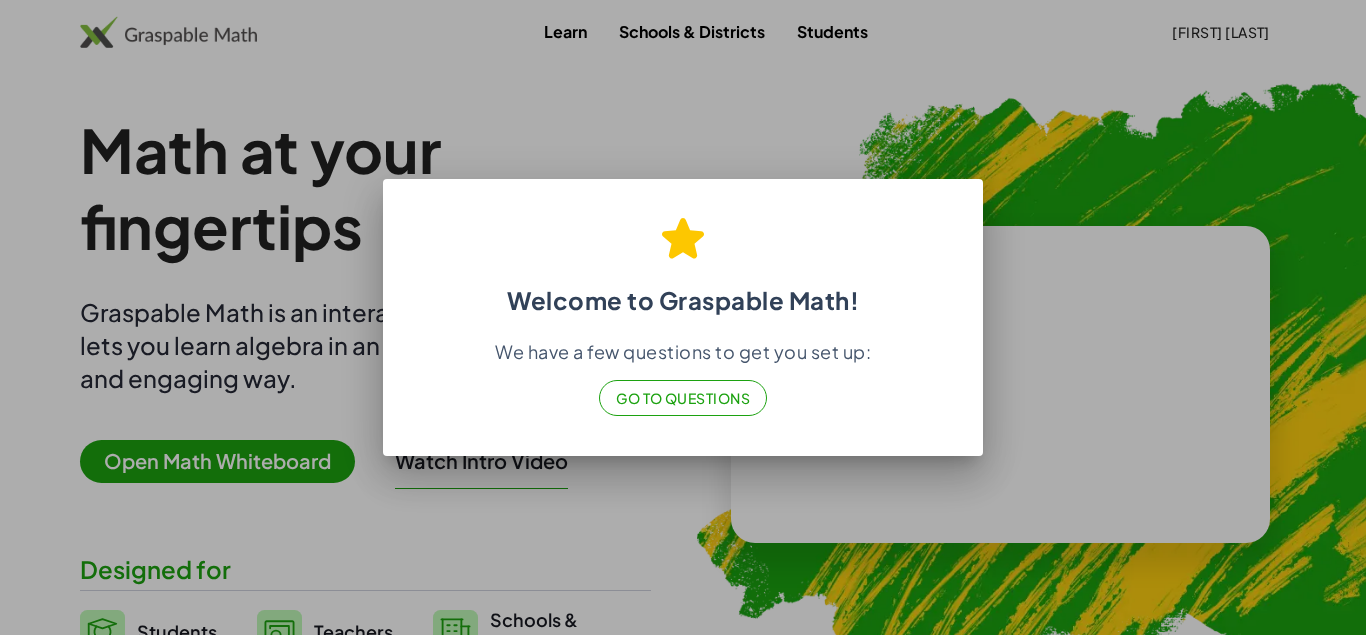click at bounding box center (683, 317) 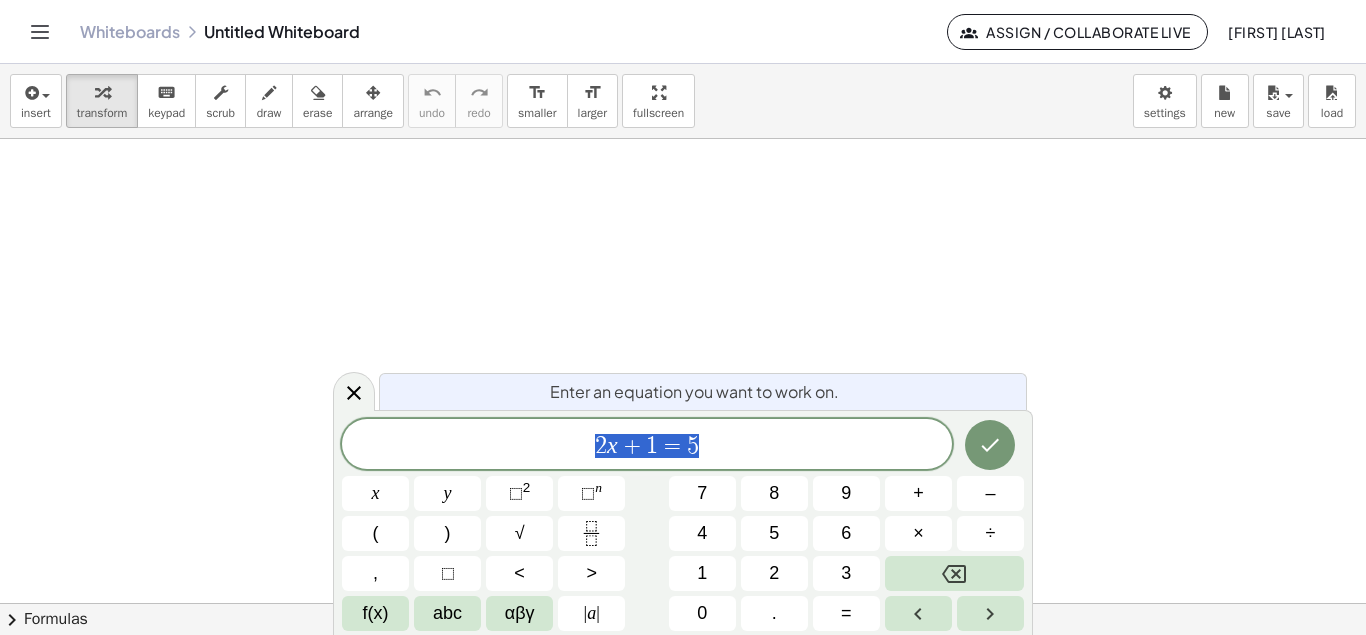 scroll, scrollTop: 0, scrollLeft: 0, axis: both 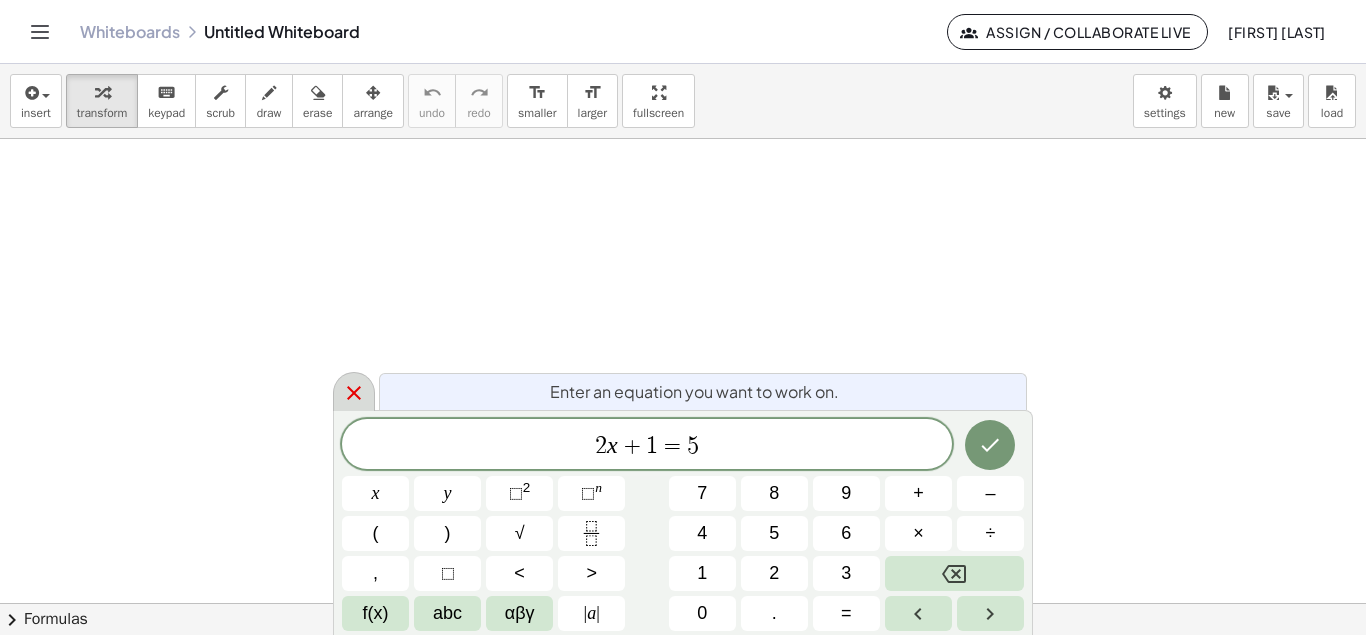click 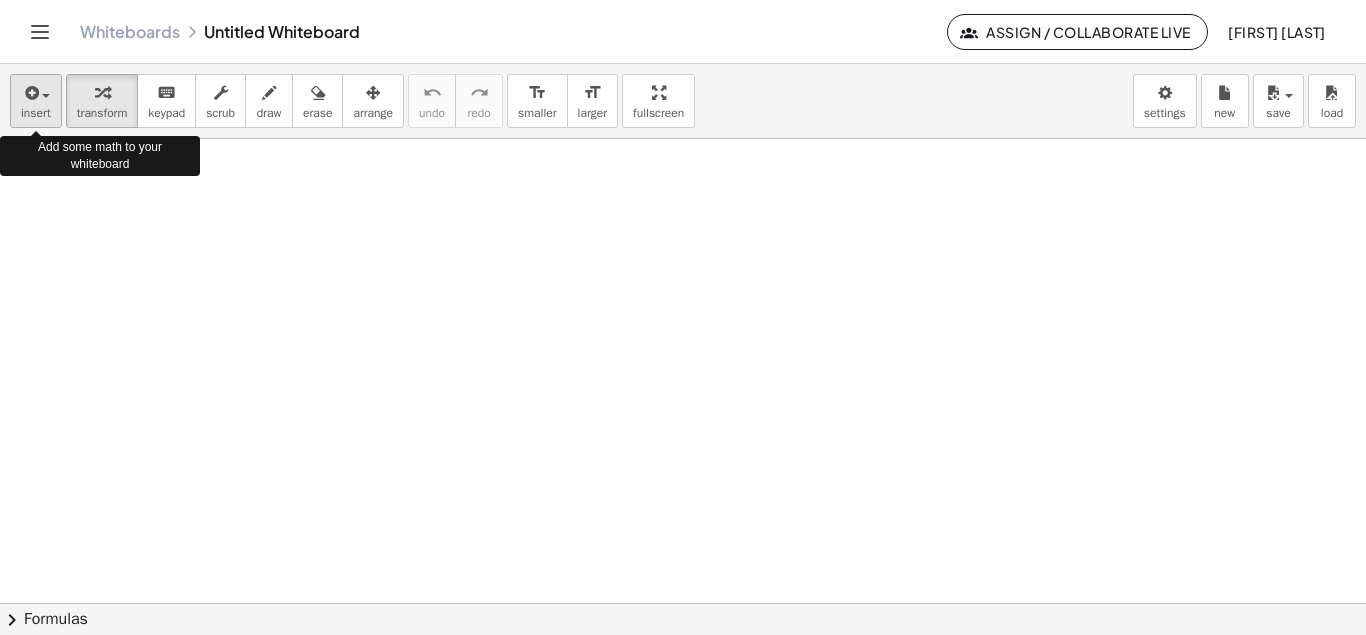 click on "insert" at bounding box center (36, 113) 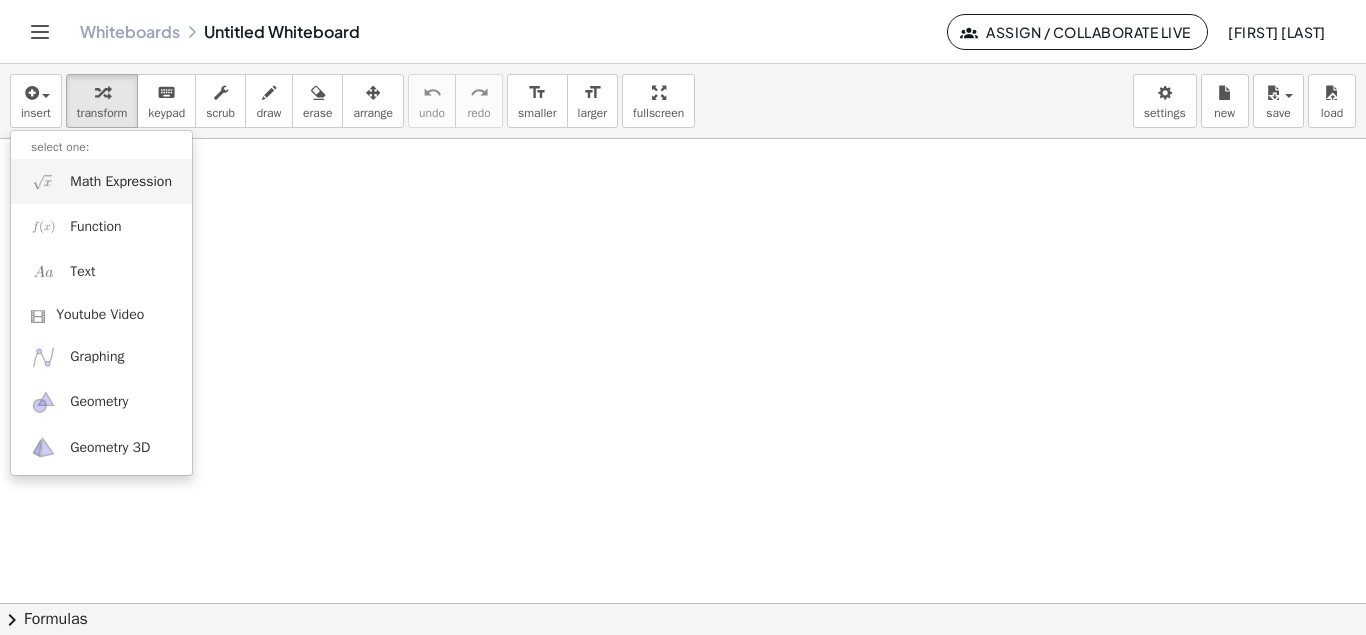 click on "Math Expression" at bounding box center (121, 182) 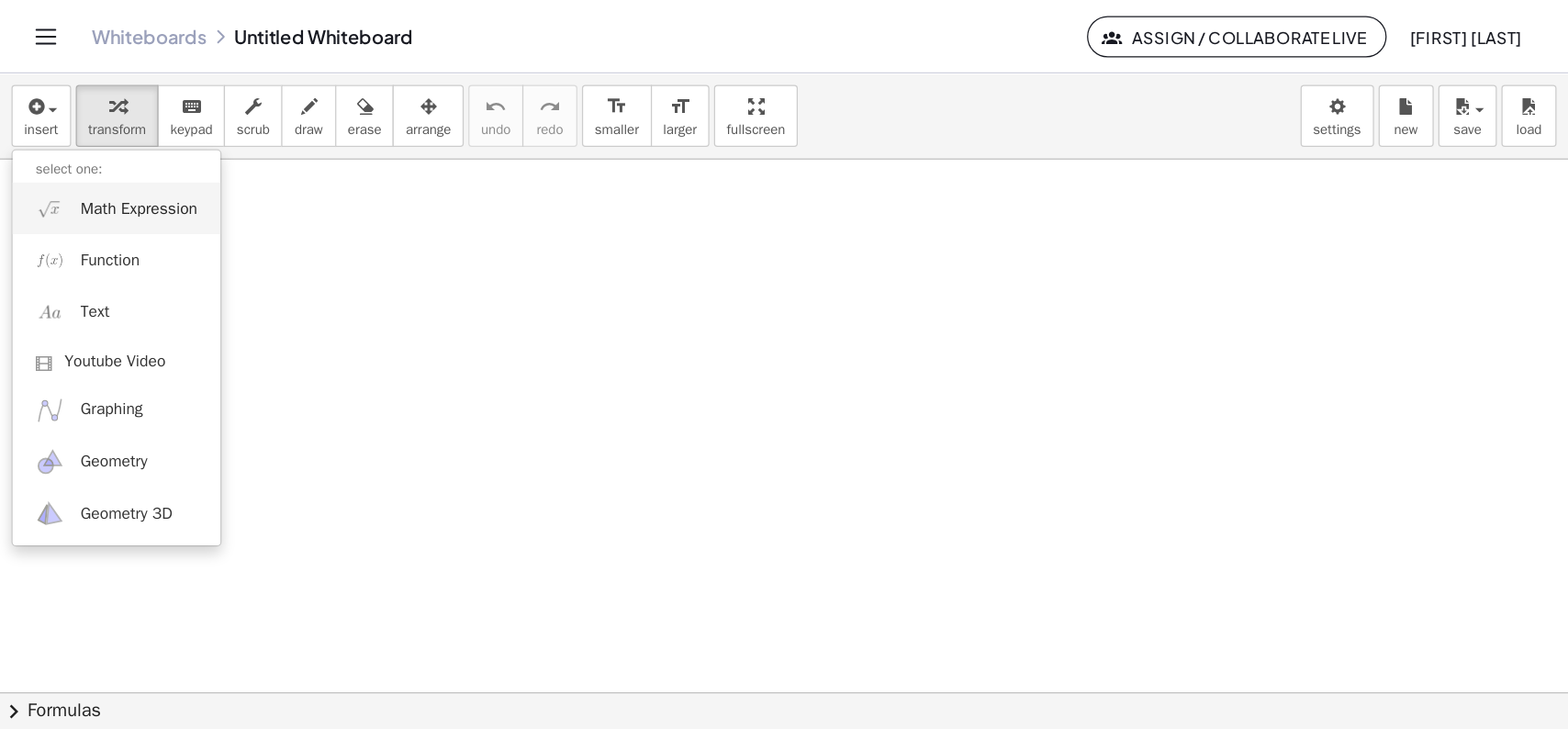 scroll, scrollTop: 17, scrollLeft: 0, axis: vertical 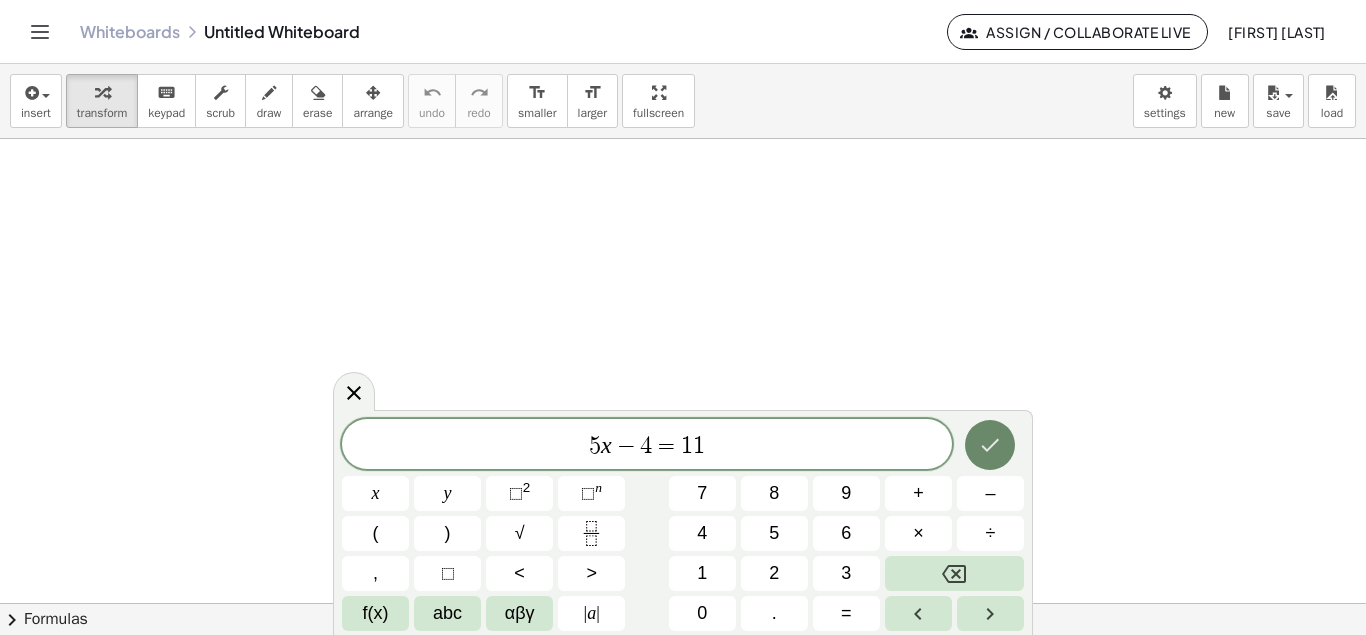 click 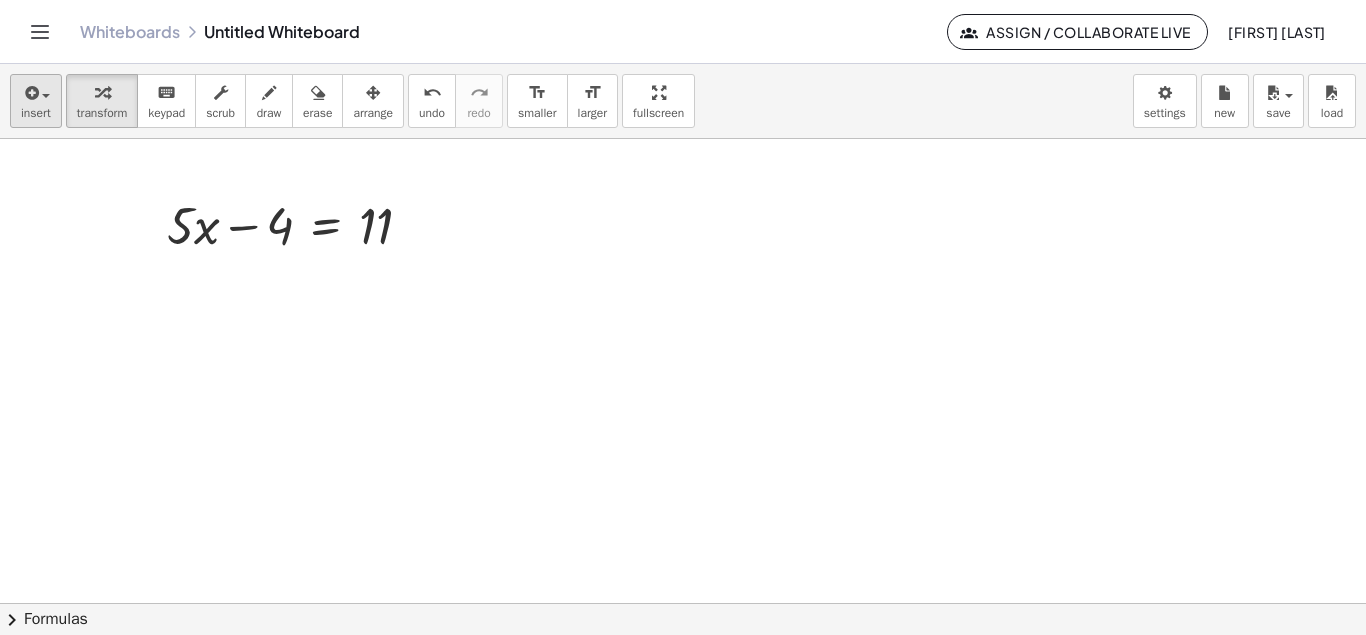 click at bounding box center [46, 96] 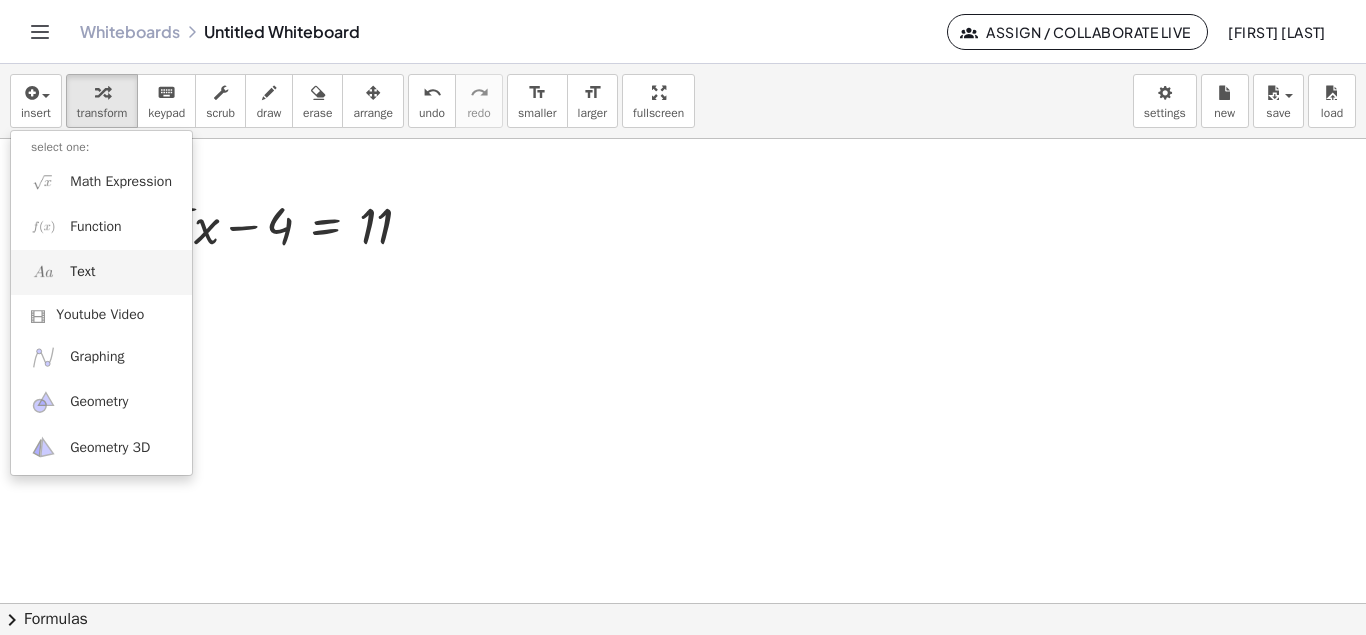 click on "Text" at bounding box center [82, 272] 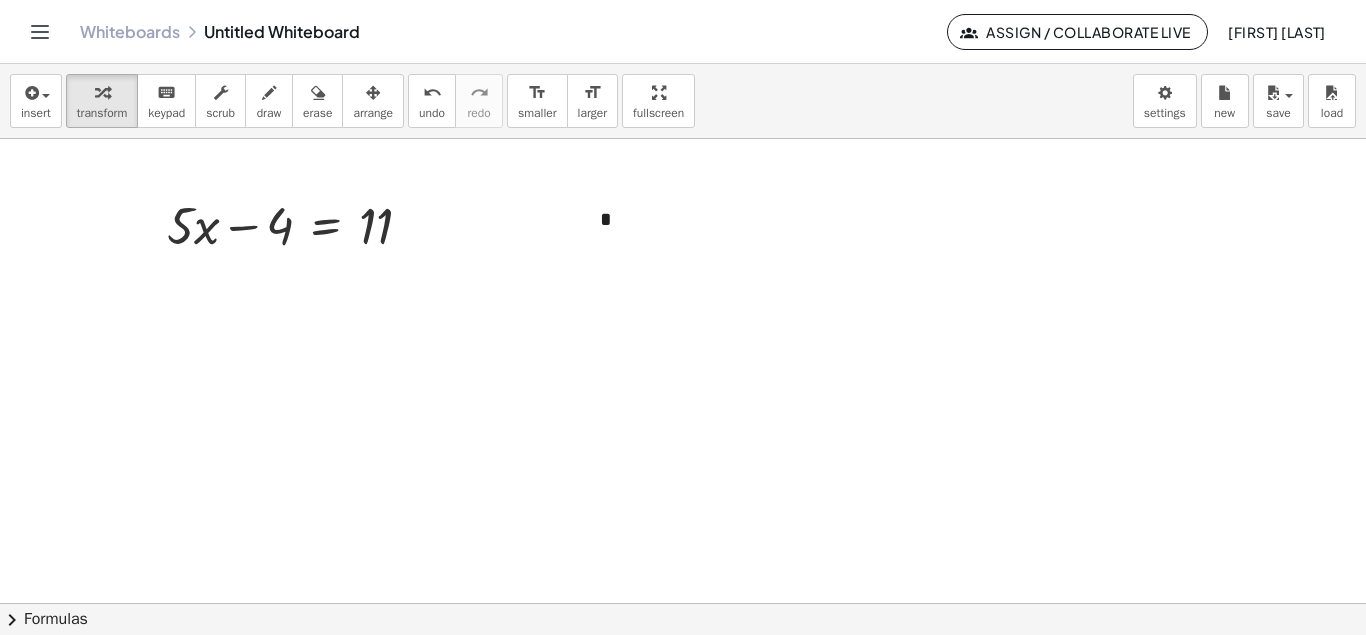 type 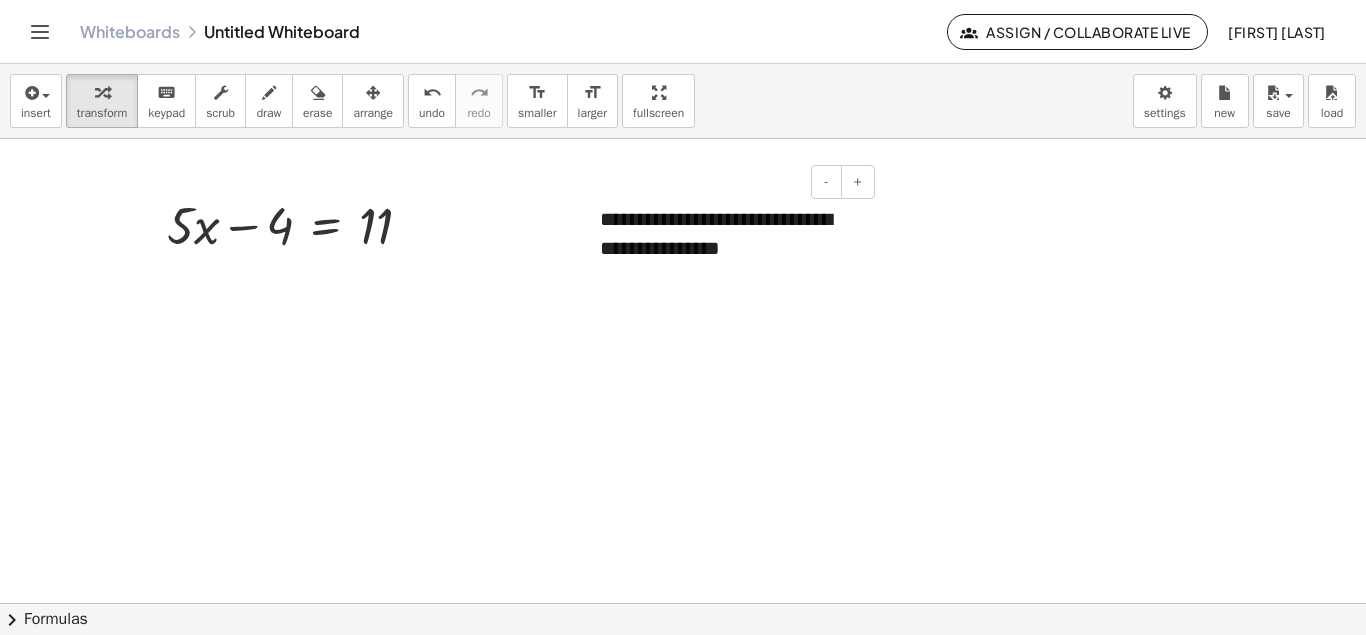 click on "**********" at bounding box center [730, 233] 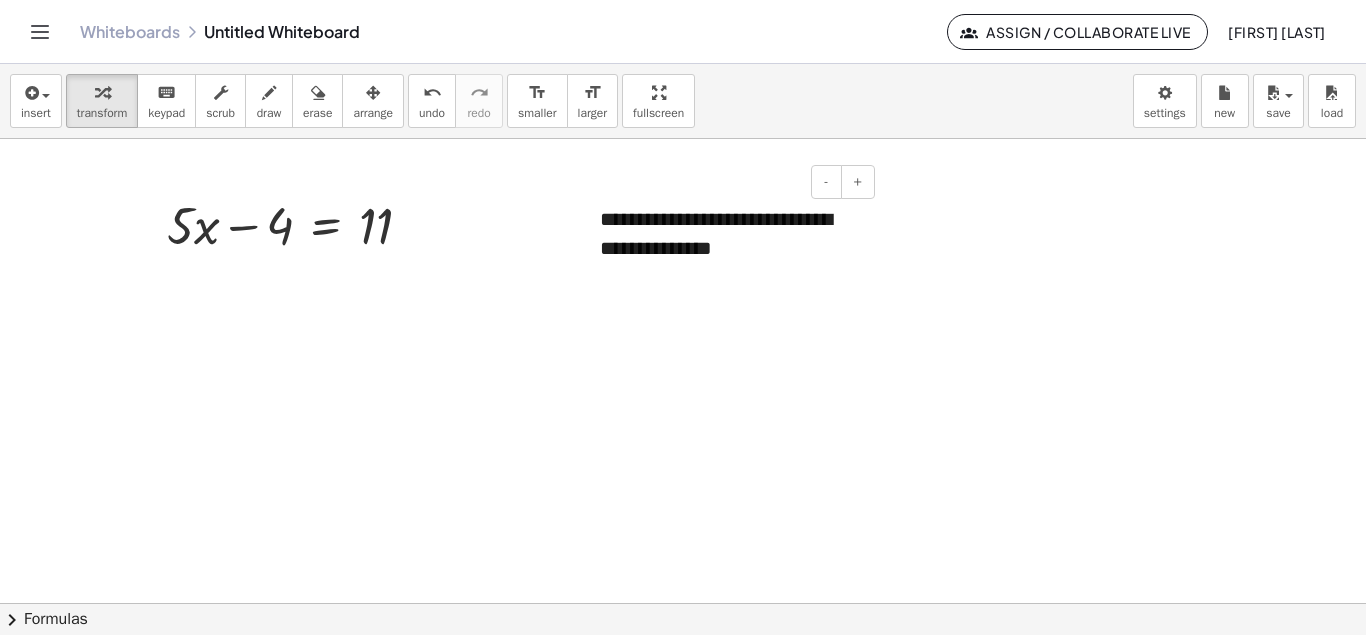 click on "**********" at bounding box center [730, 233] 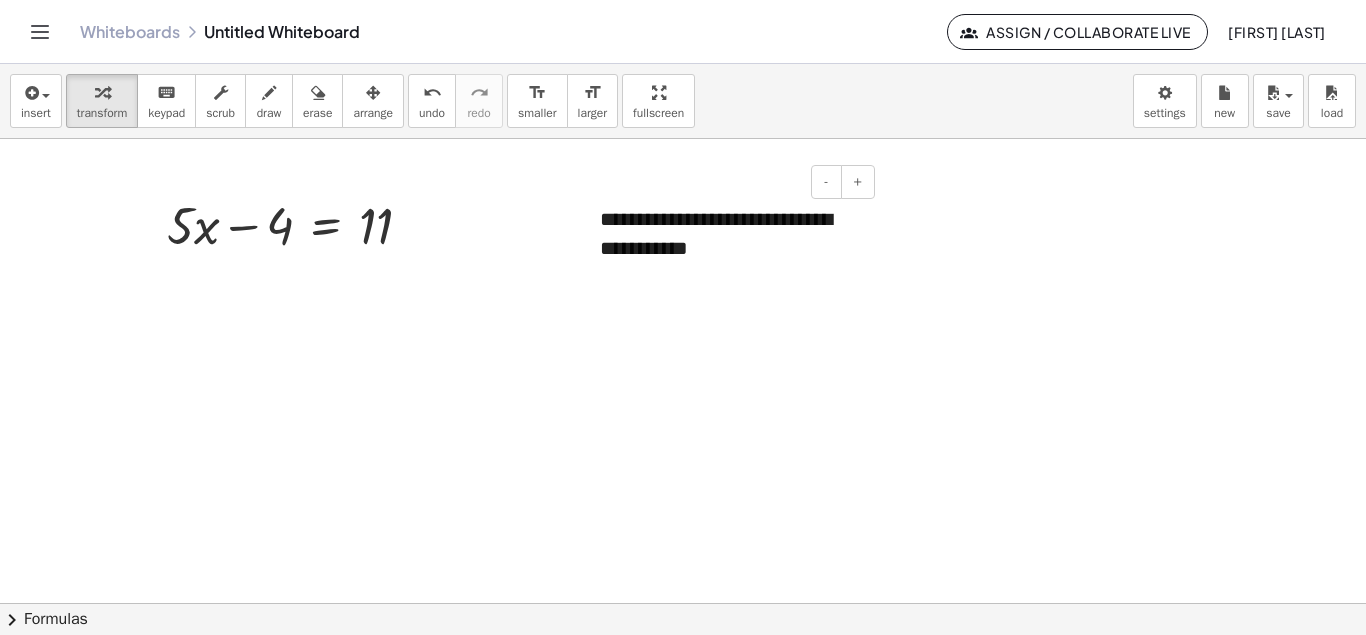 drag, startPoint x: 733, startPoint y: 191, endPoint x: 730, endPoint y: 176, distance: 15.297058 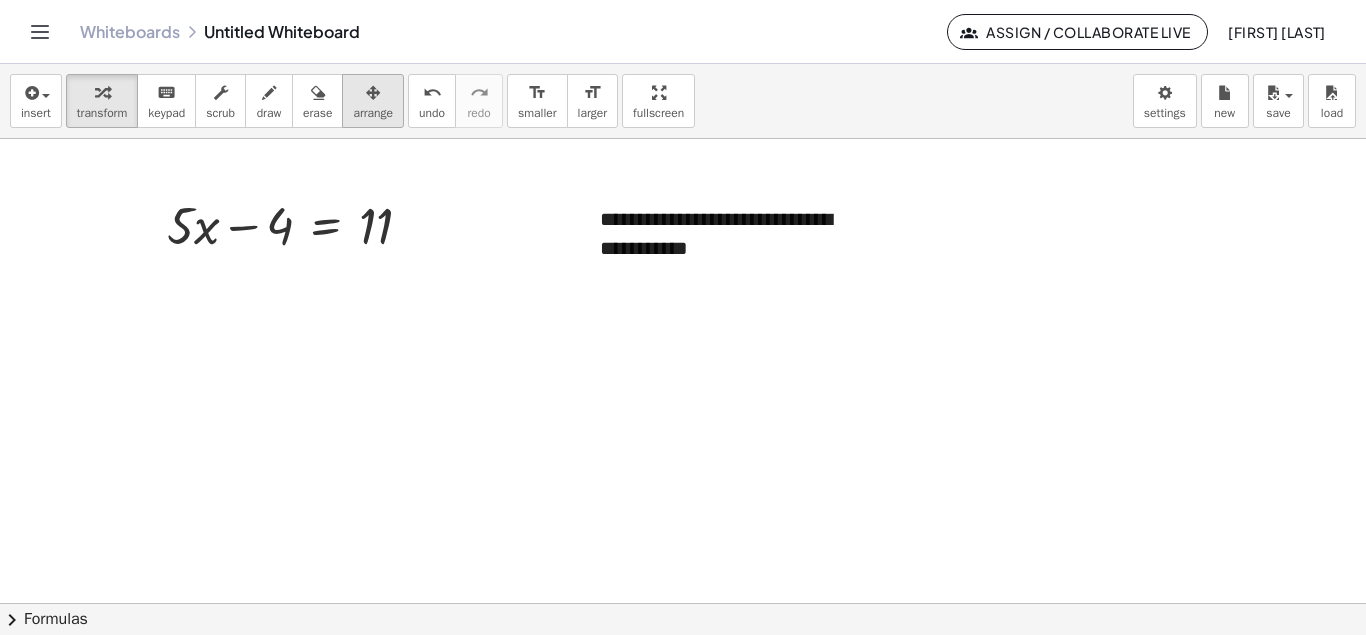 click on "arrange" at bounding box center [373, 113] 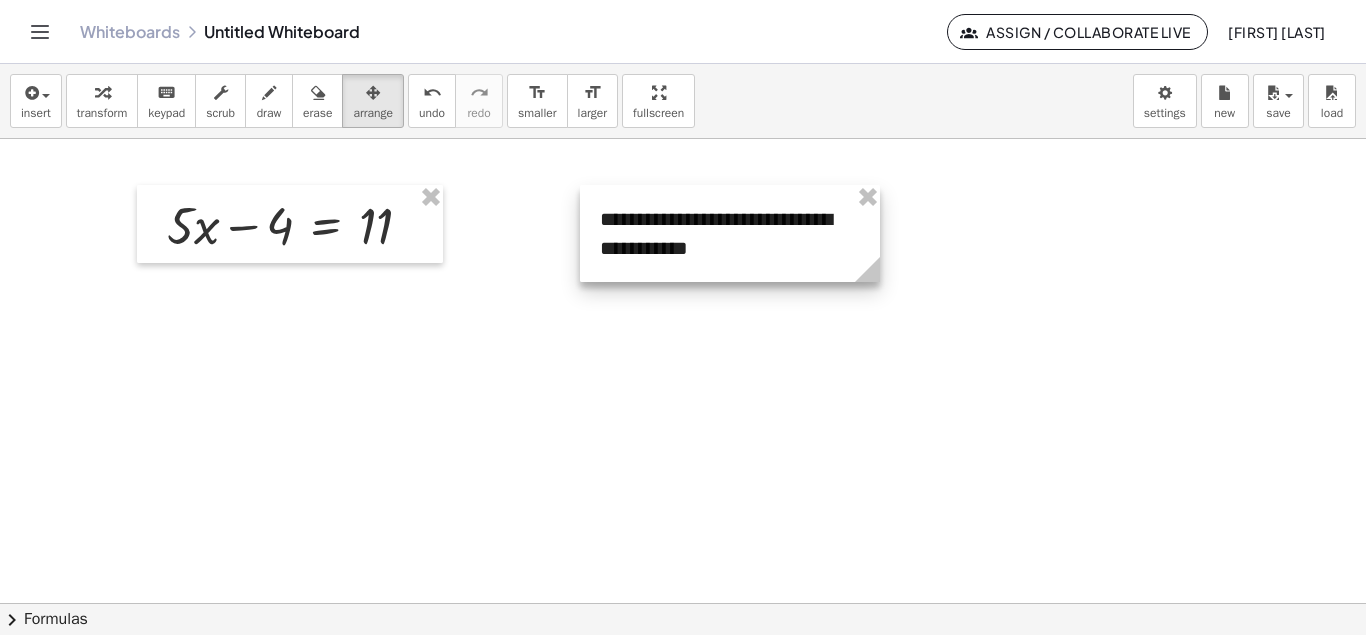 click at bounding box center [730, 233] 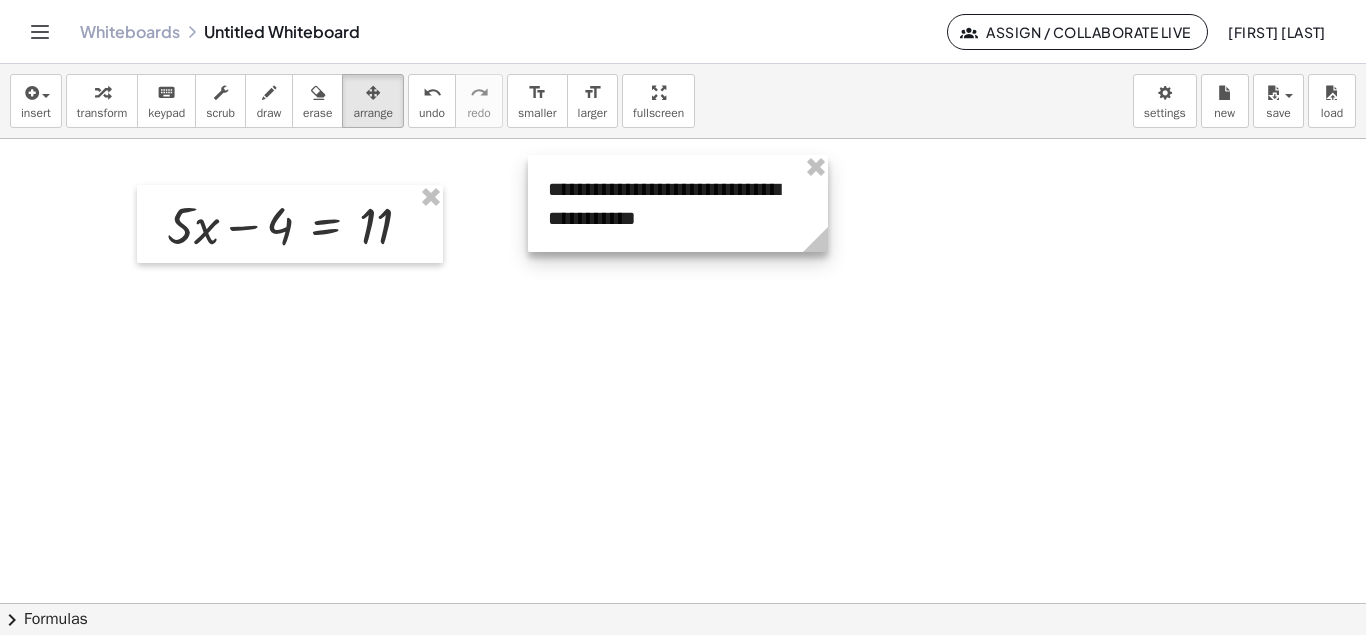 drag, startPoint x: 670, startPoint y: 201, endPoint x: 618, endPoint y: 171, distance: 60.033325 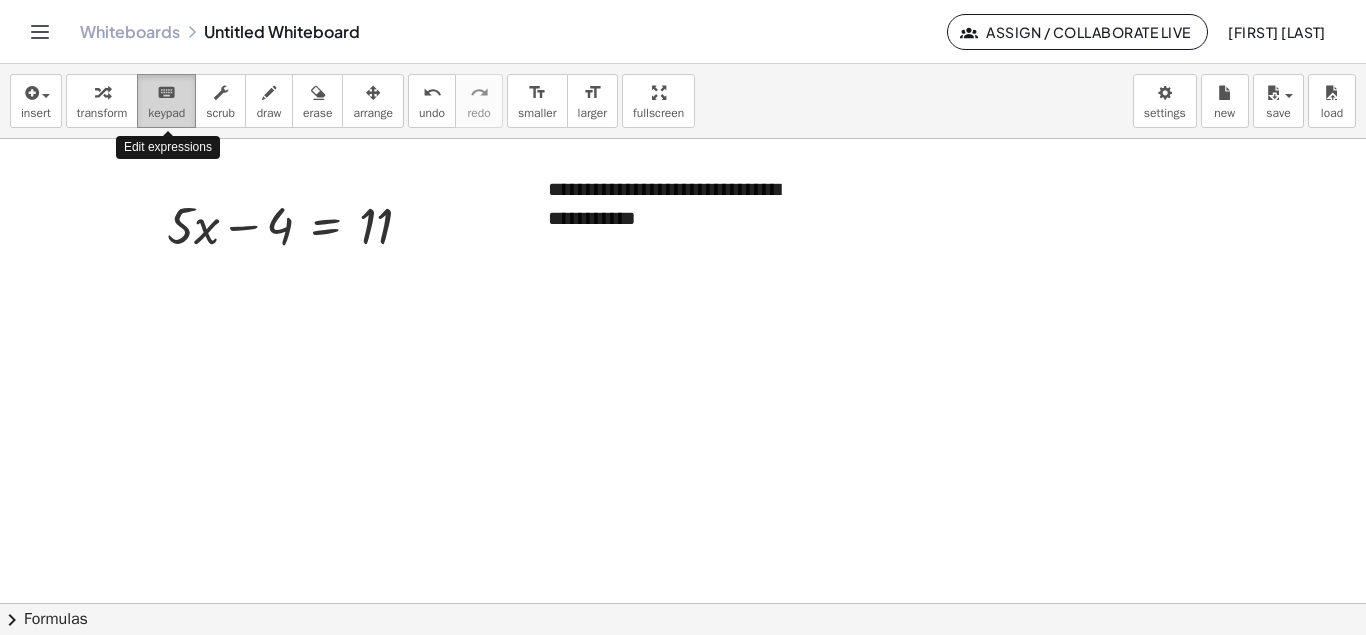 click on "keypad" at bounding box center [166, 113] 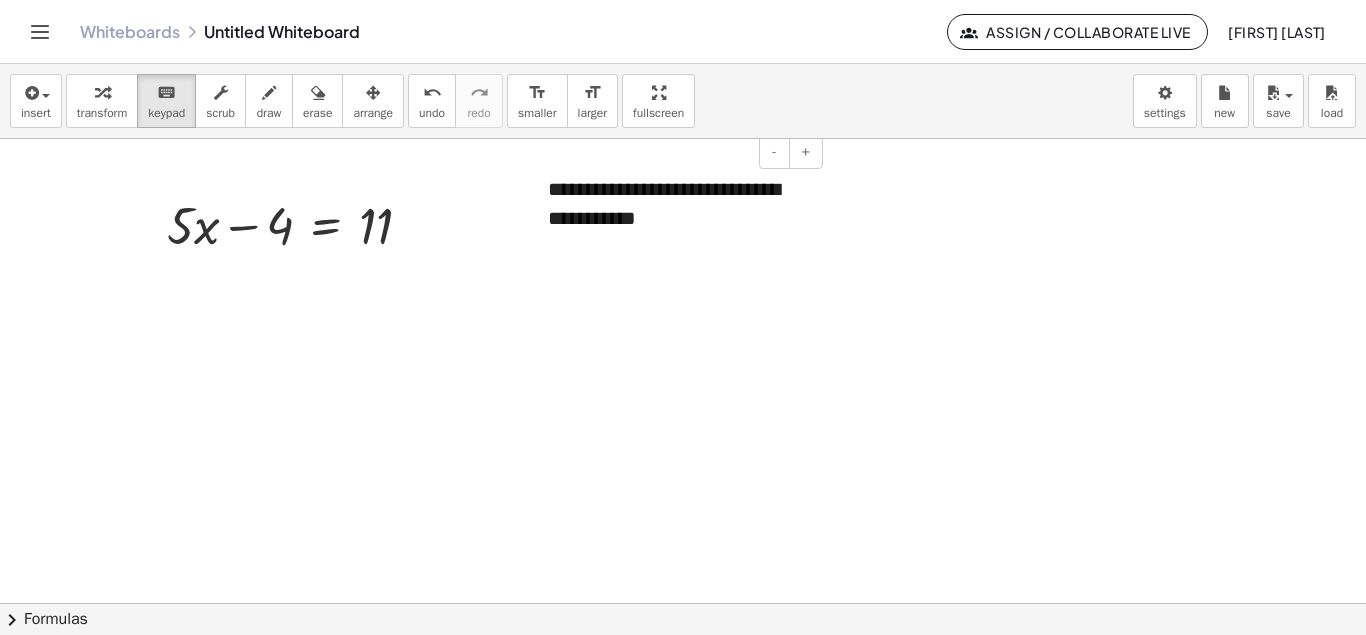 click on "**********" at bounding box center (678, 203) 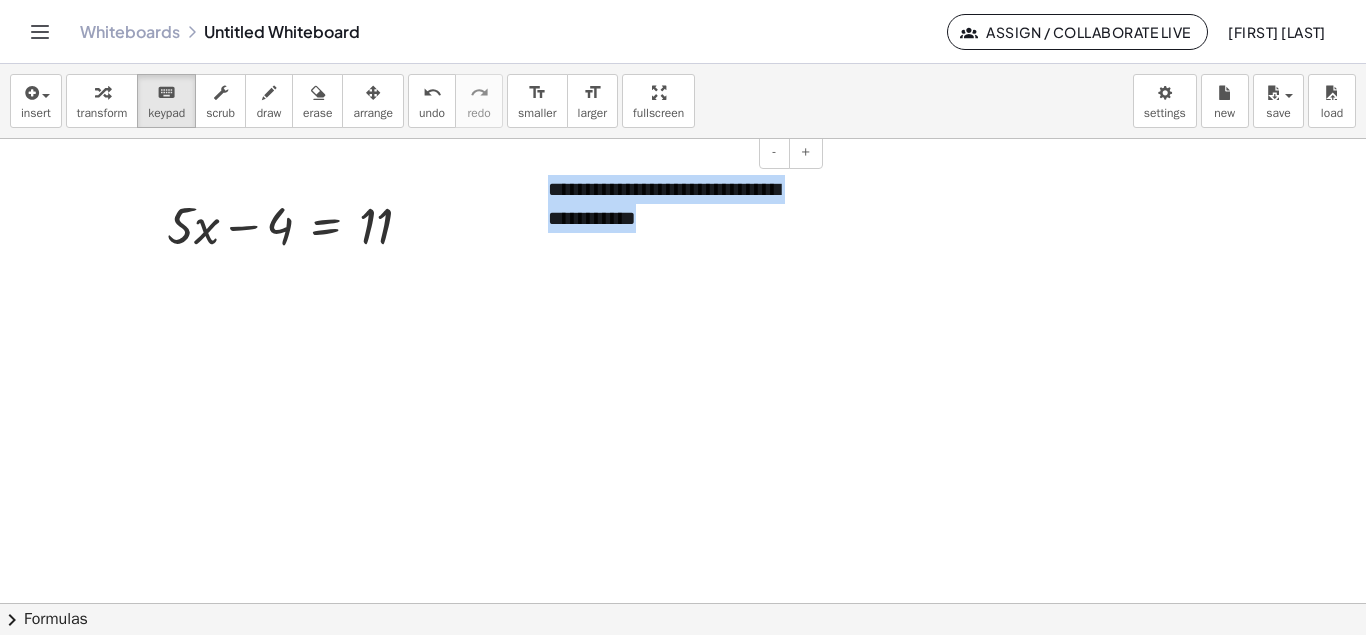 drag, startPoint x: 552, startPoint y: 191, endPoint x: 700, endPoint y: 235, distance: 154.40207 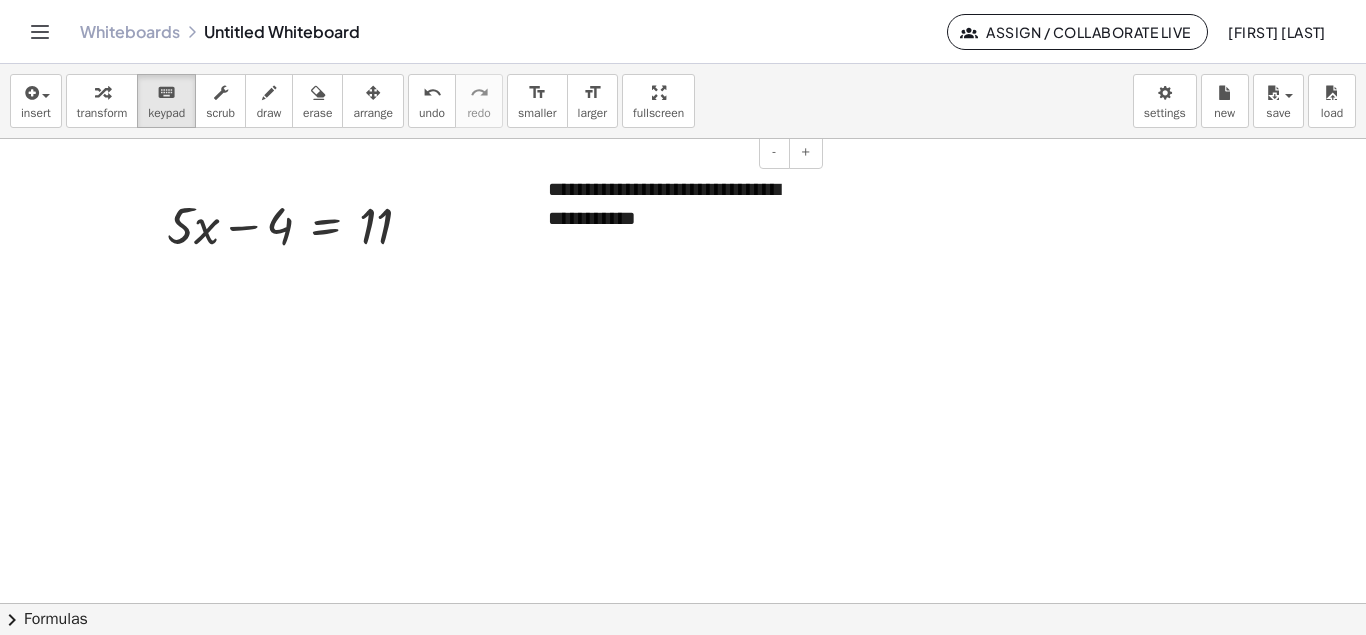 click on "**********" at bounding box center [678, 203] 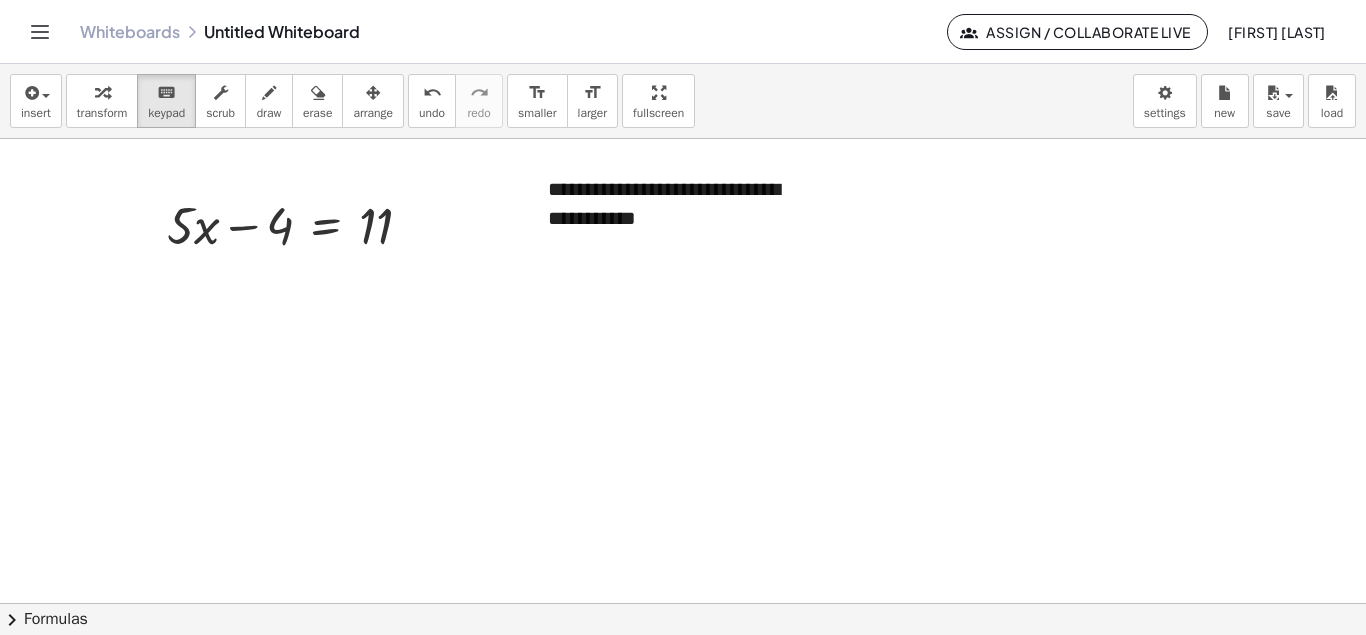 drag, startPoint x: 295, startPoint y: 218, endPoint x: 330, endPoint y: 305, distance: 93.77633 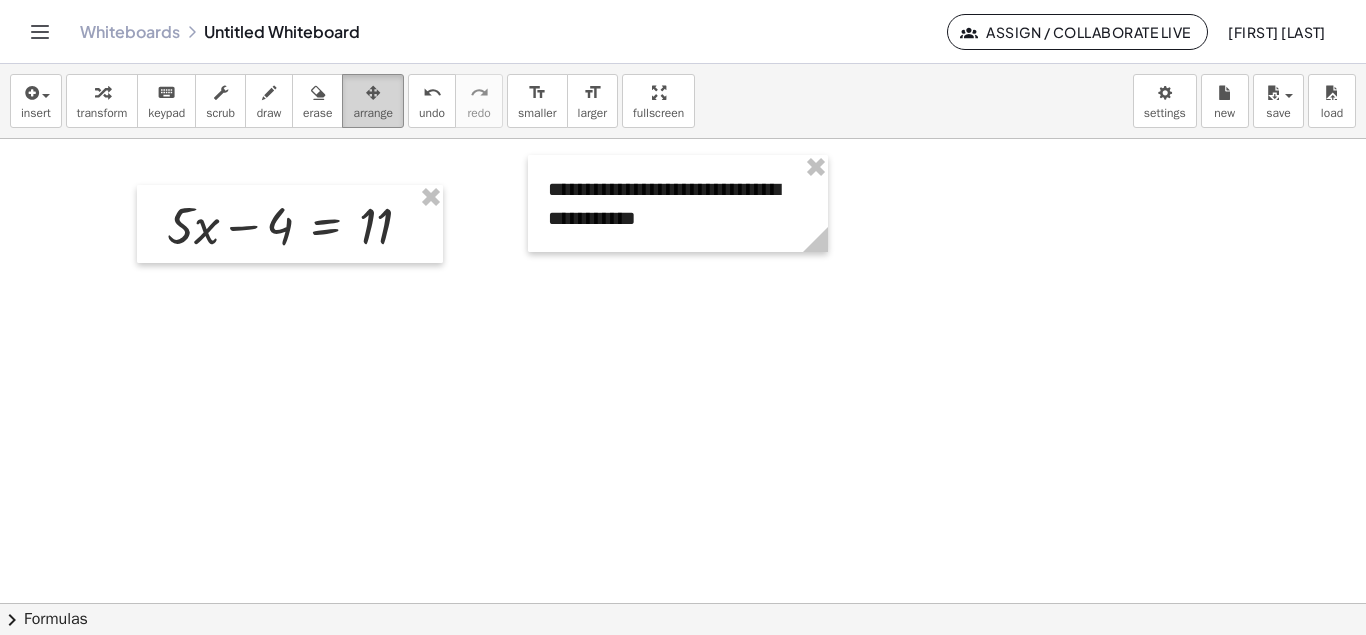 click on "arrange" at bounding box center [373, 101] 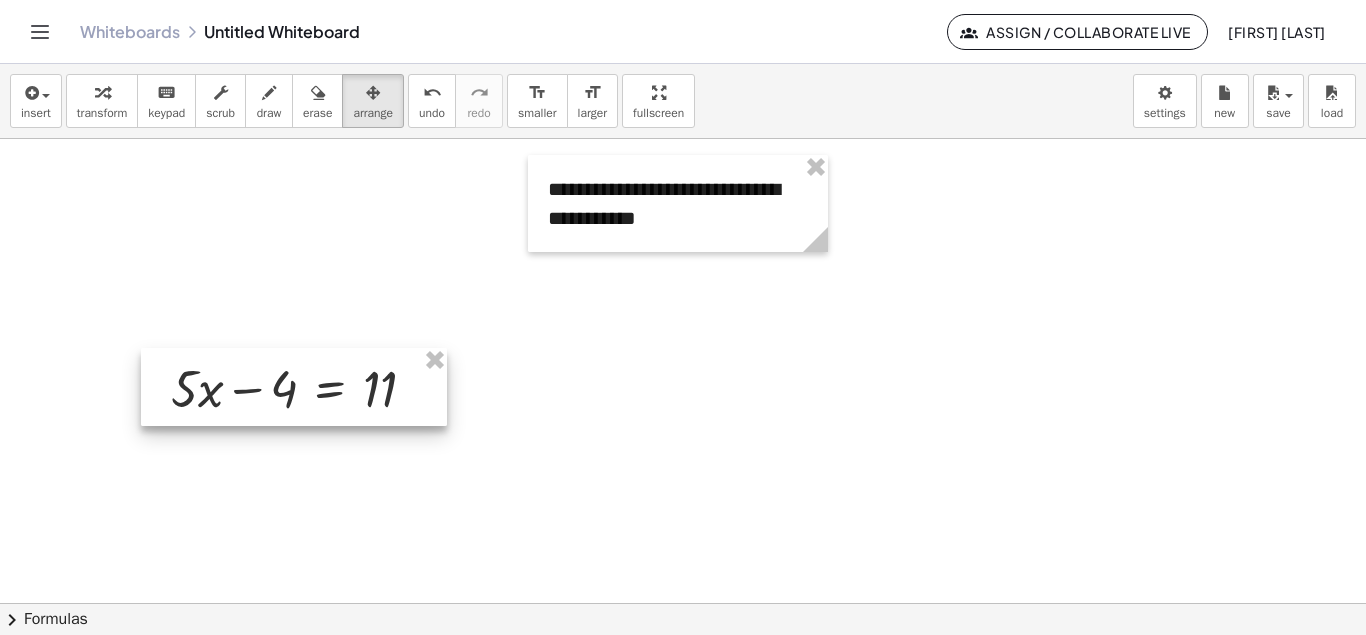 drag, startPoint x: 288, startPoint y: 211, endPoint x: 292, endPoint y: 374, distance: 163.04907 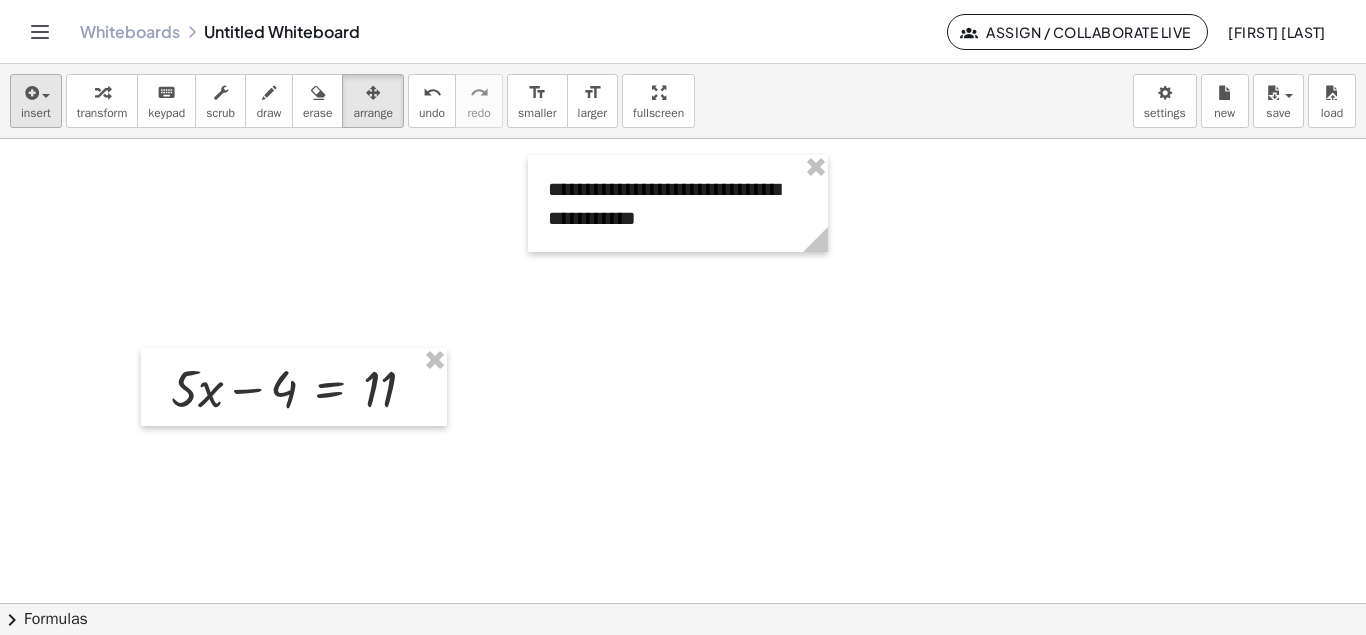 click on "insert" at bounding box center [36, 113] 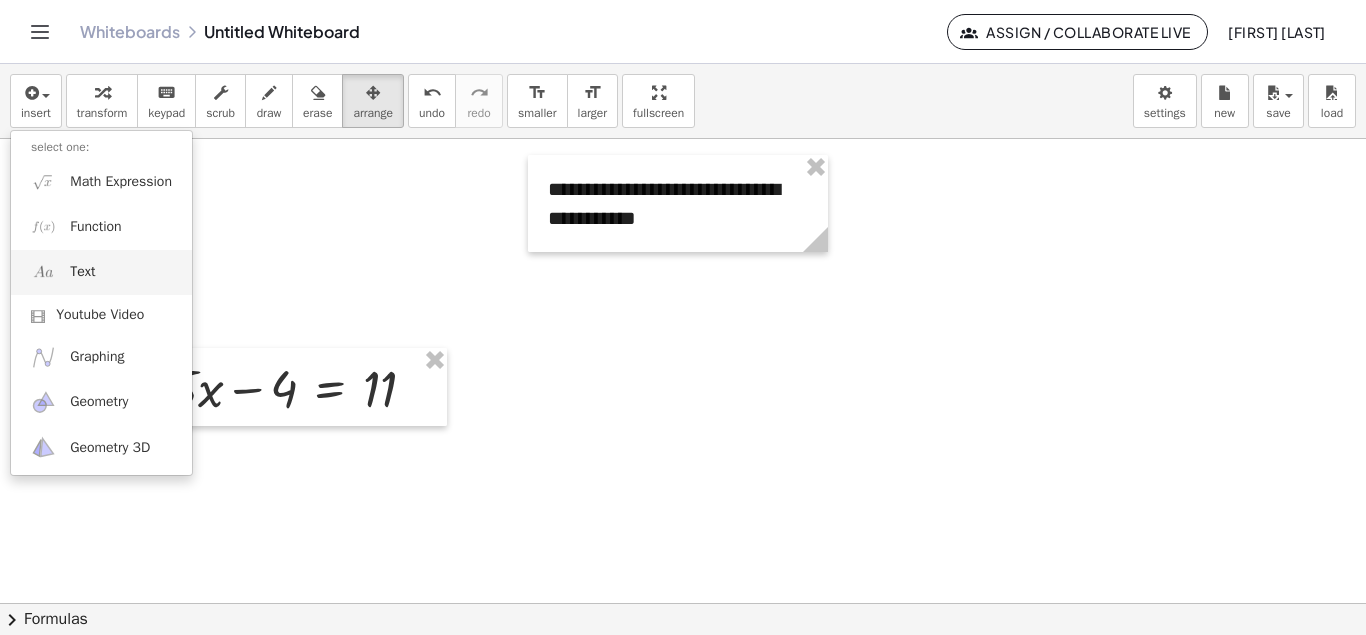 click on "Text" at bounding box center (101, 272) 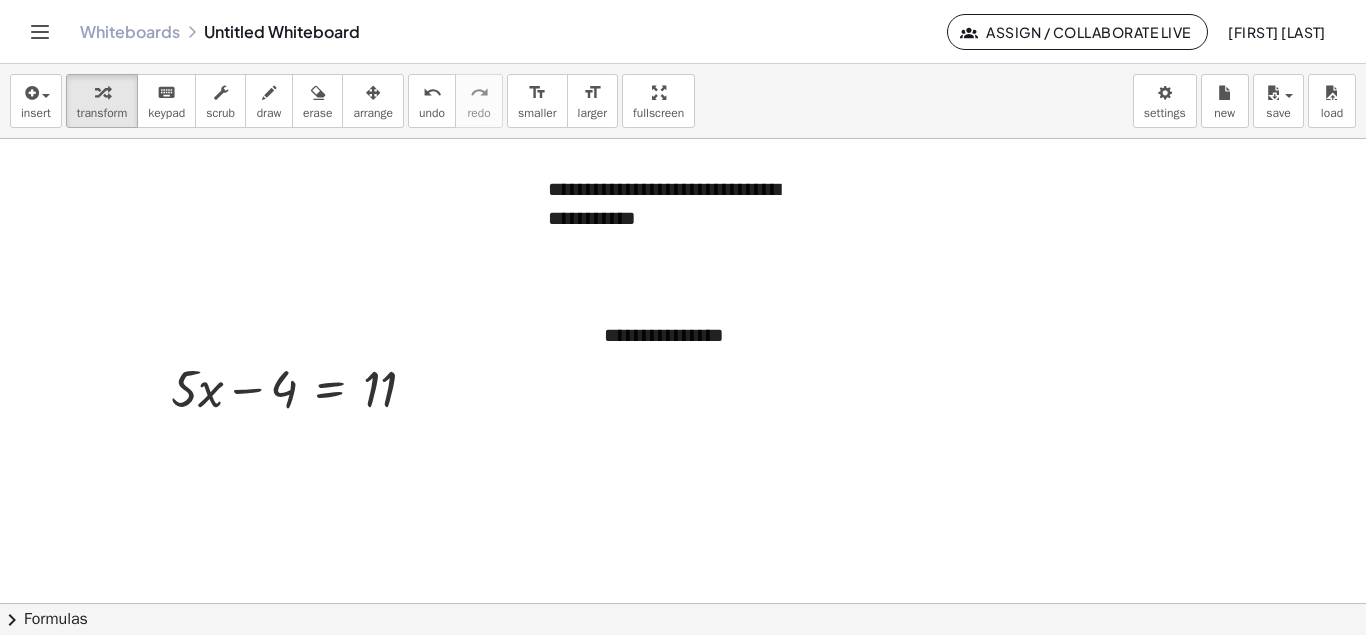 type 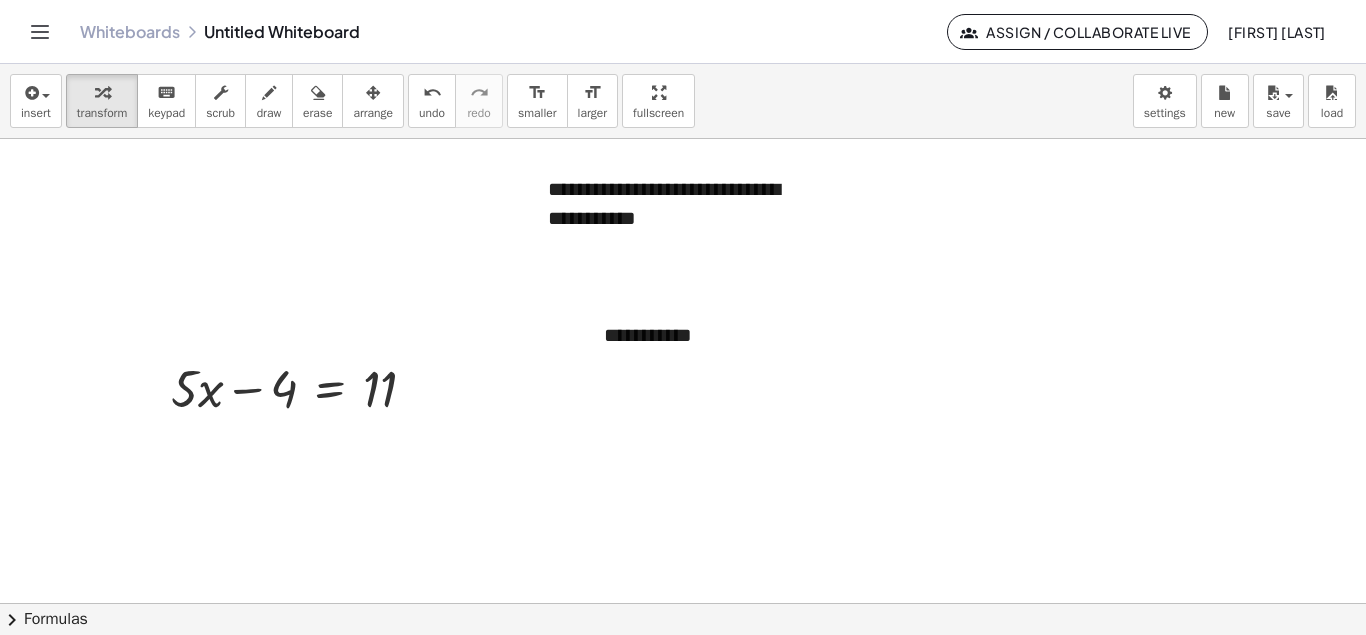click at bounding box center [683, 603] 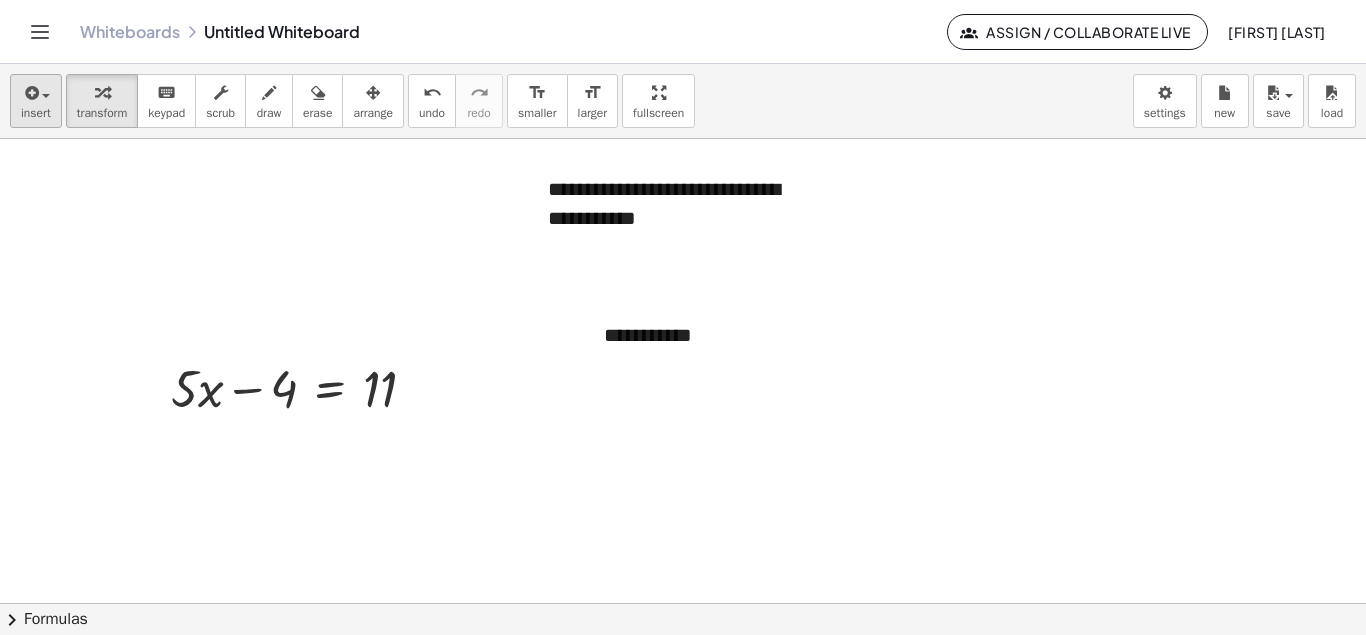 click on "insert" at bounding box center (36, 101) 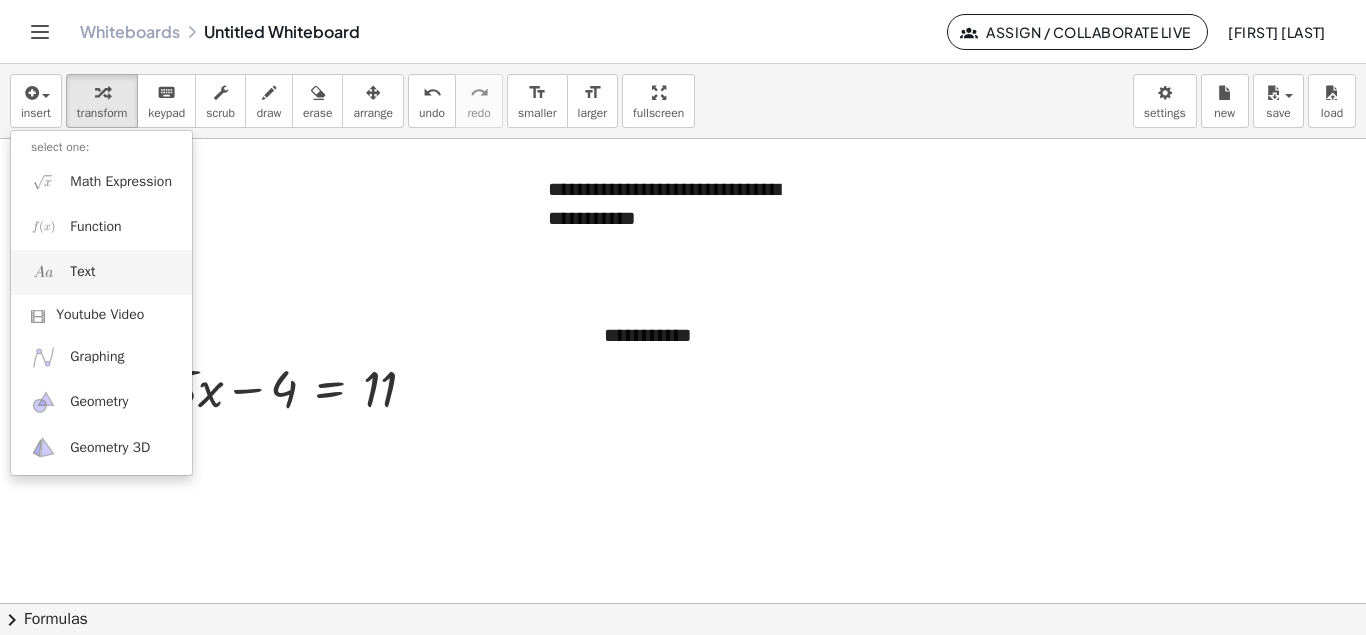 click on "Text" at bounding box center [101, 272] 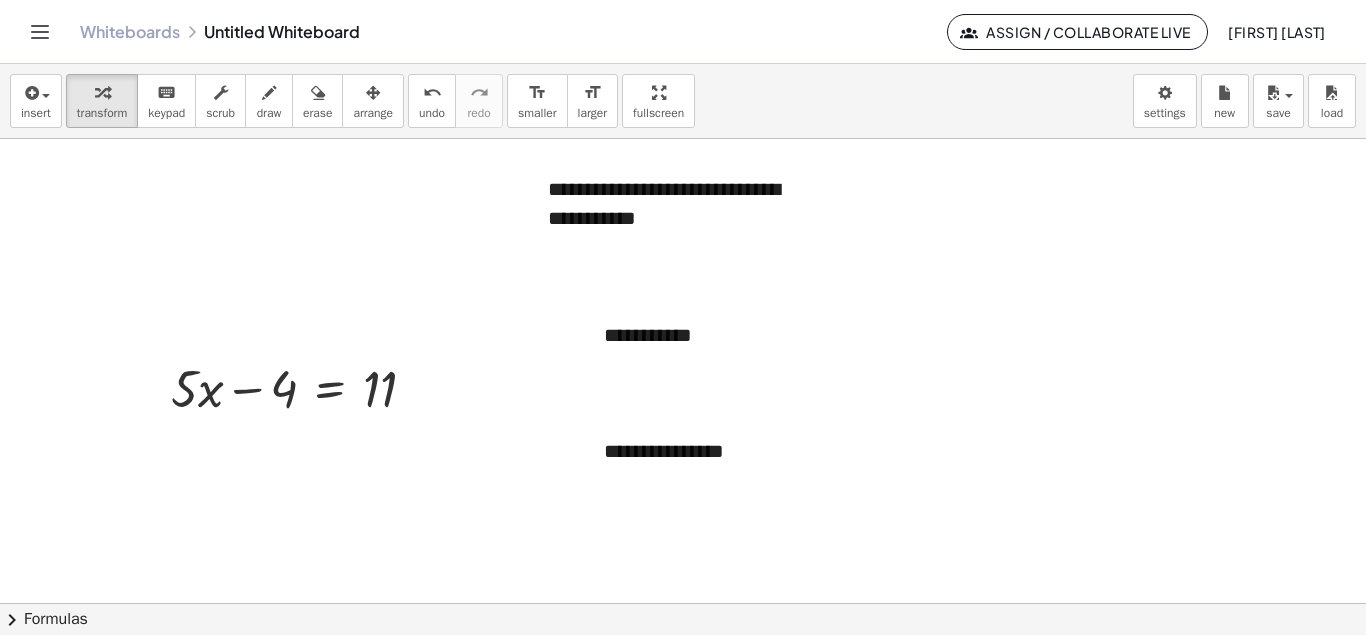 type 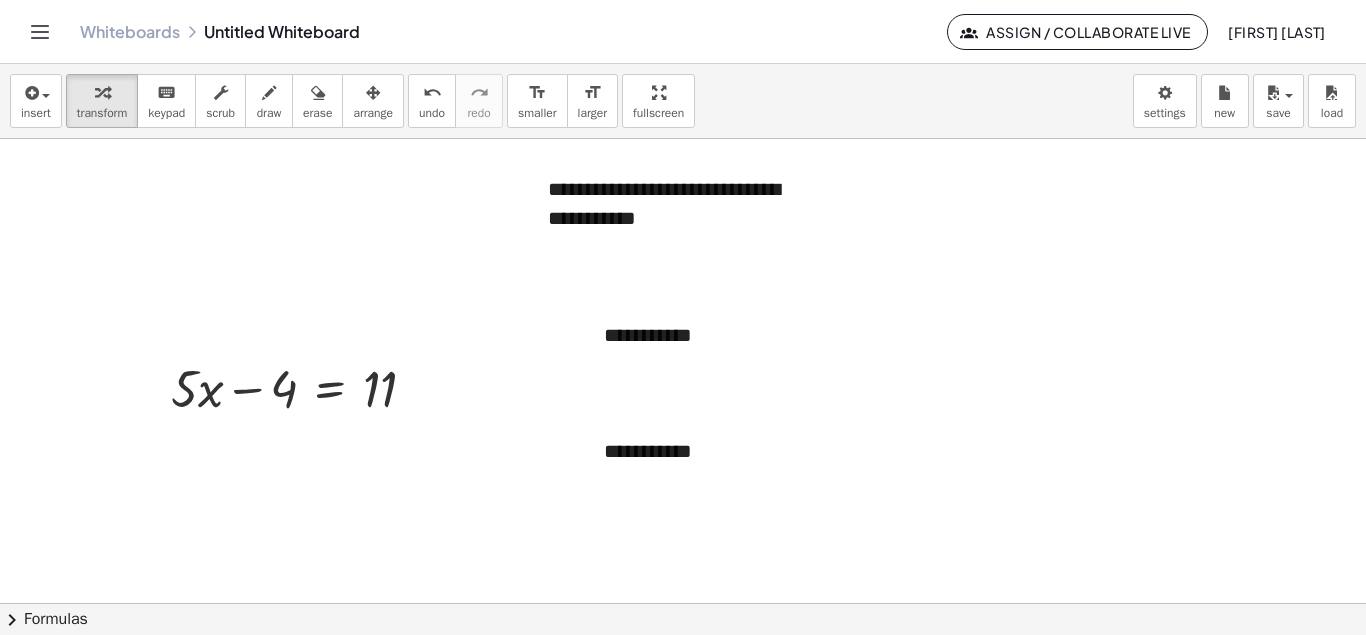 click at bounding box center (683, 603) 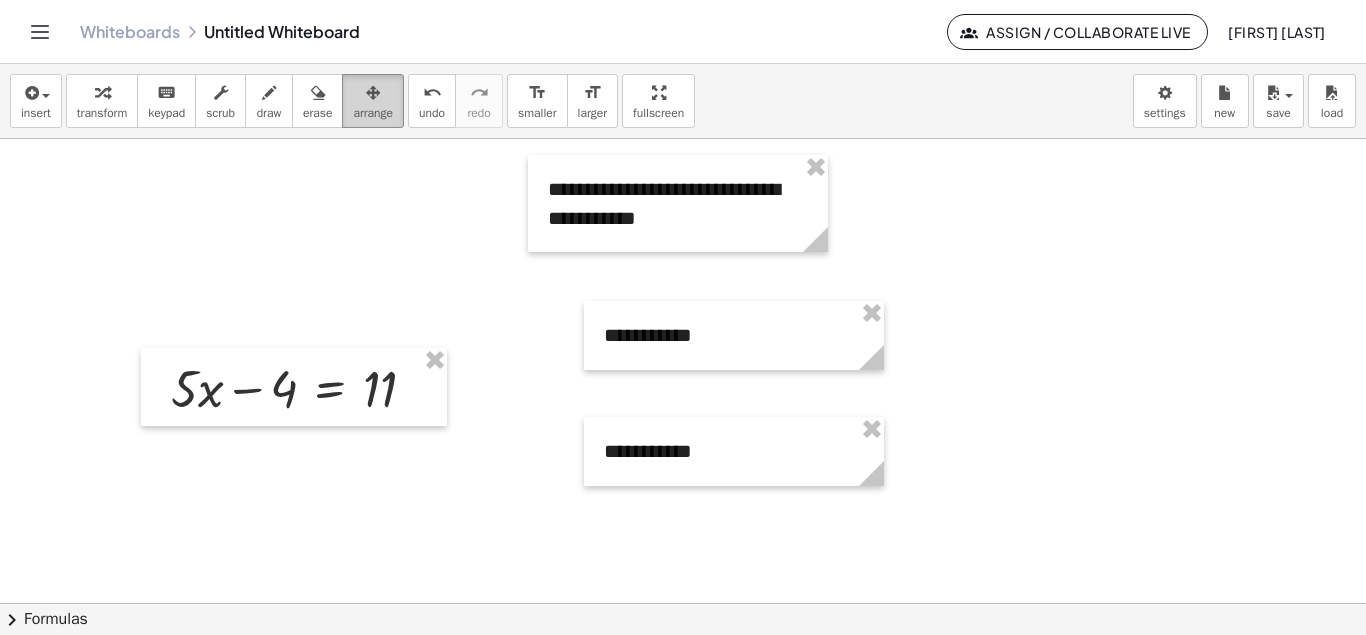 click on "arrange" at bounding box center [373, 113] 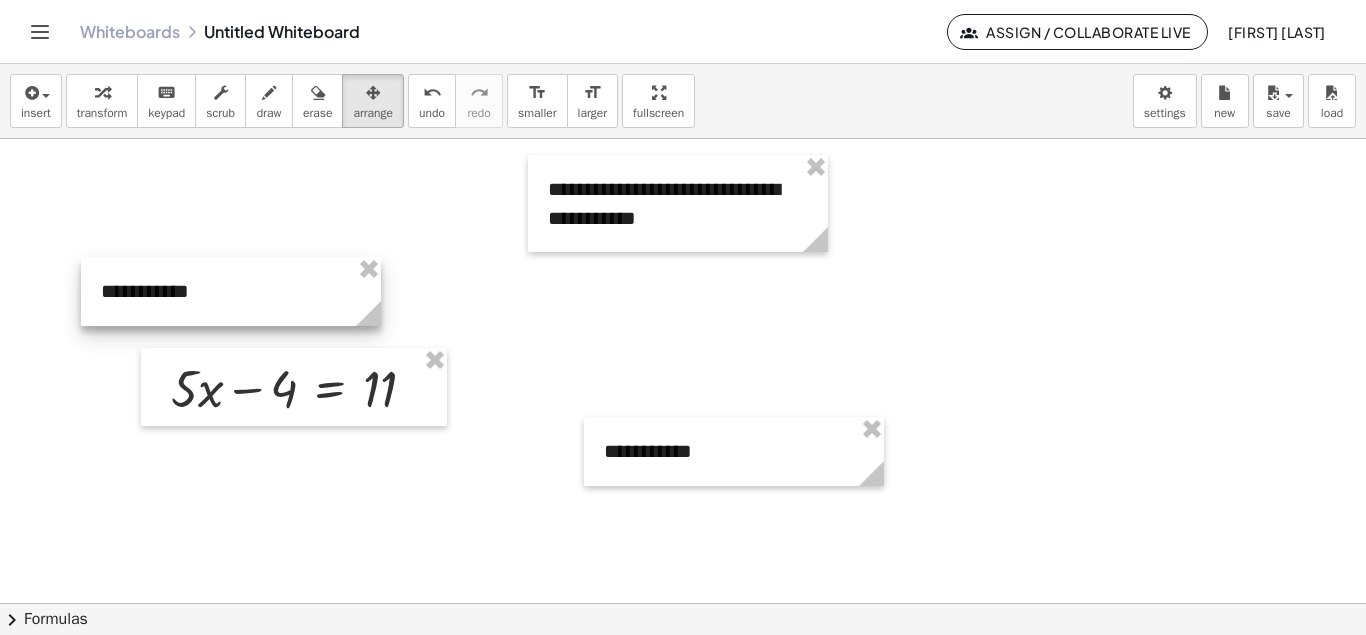 drag, startPoint x: 629, startPoint y: 317, endPoint x: 126, endPoint y: 273, distance: 504.92078 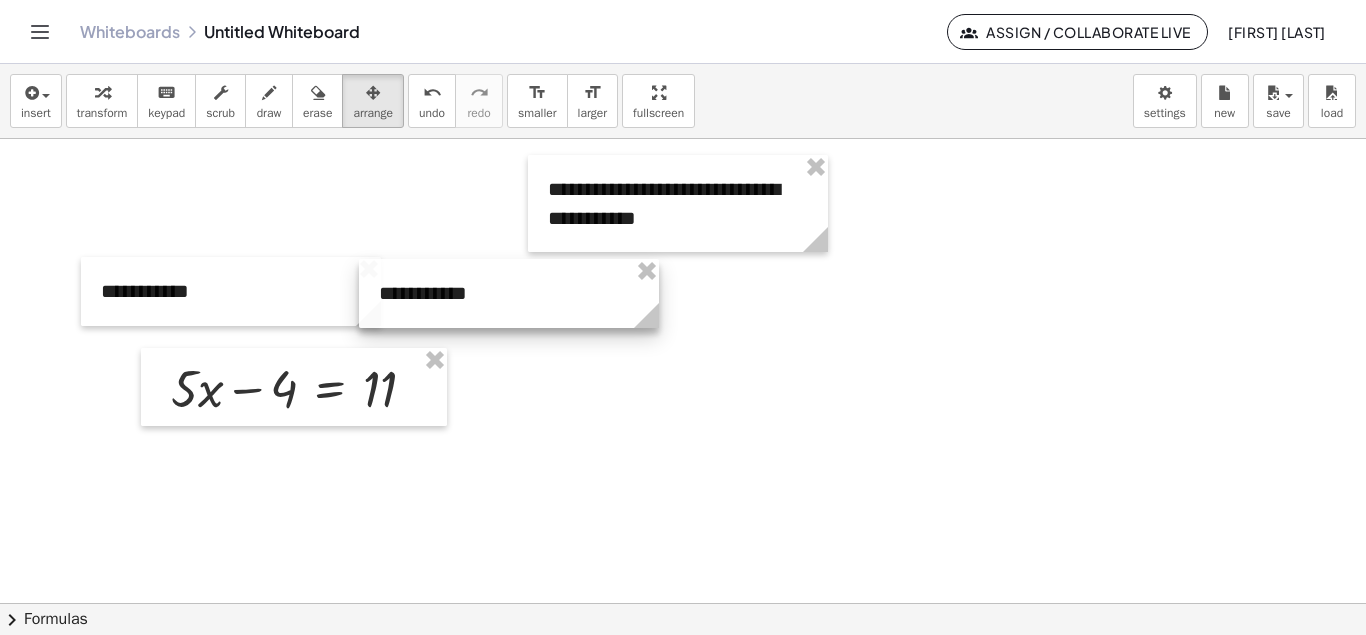 drag, startPoint x: 640, startPoint y: 431, endPoint x: 415, endPoint y: 273, distance: 274.93454 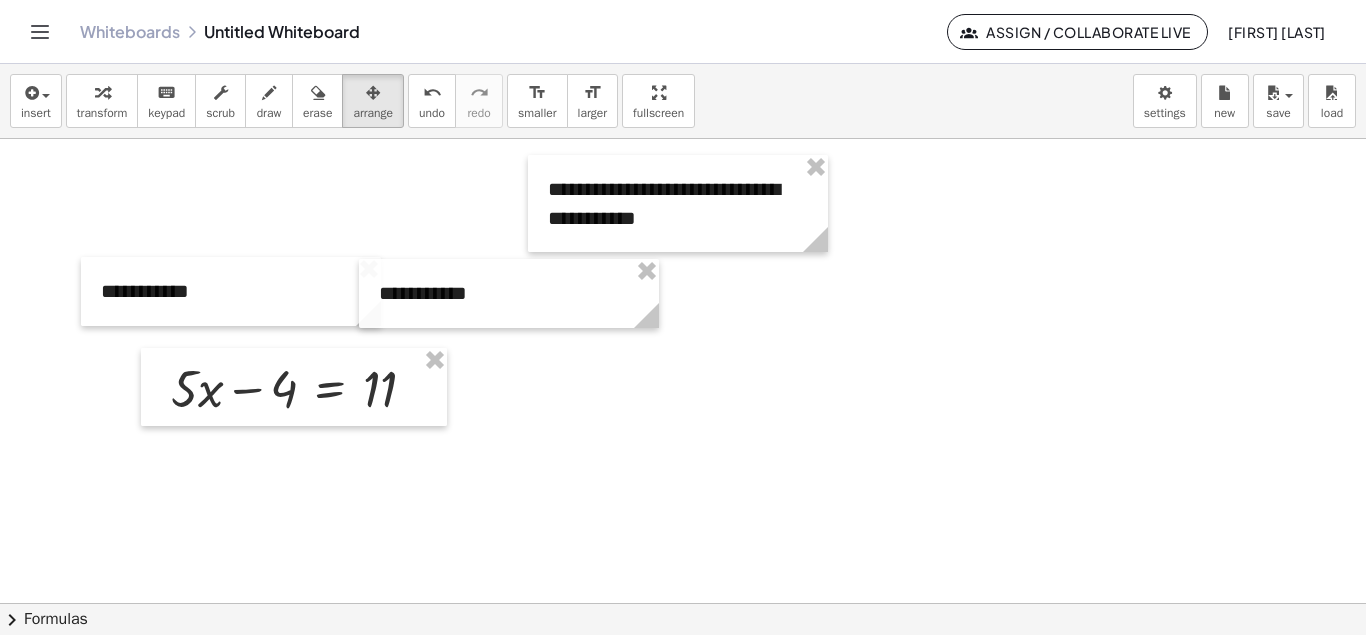 click at bounding box center [683, 603] 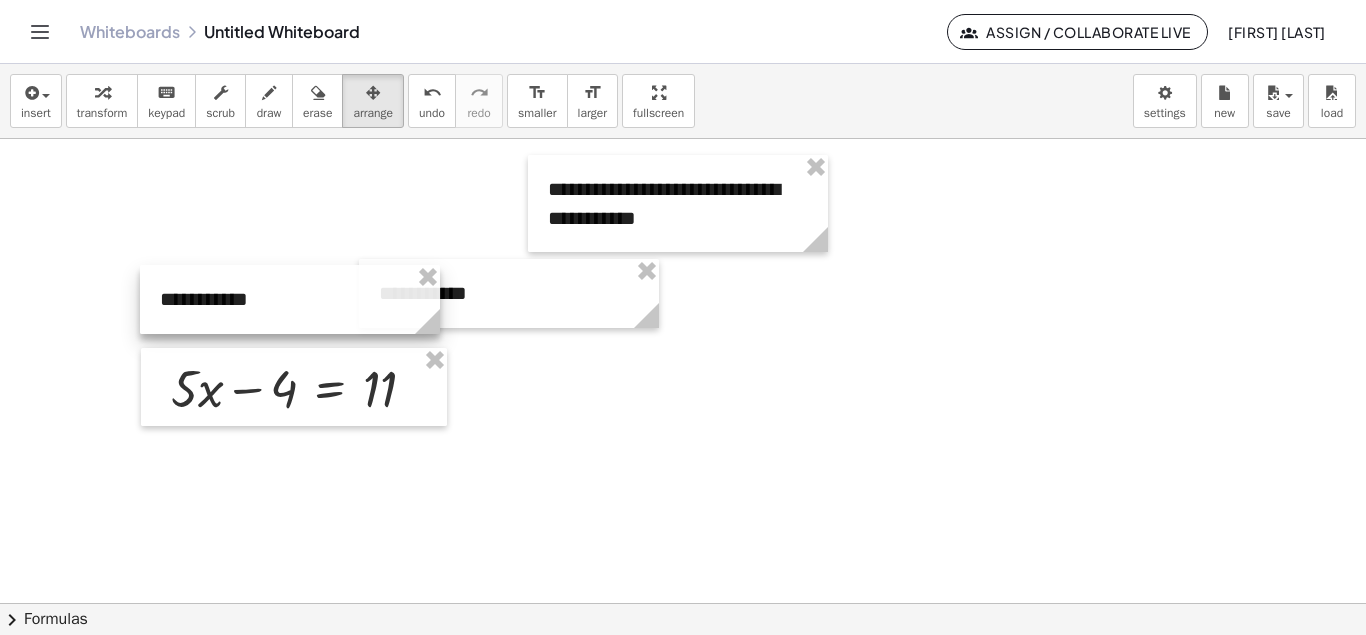 drag, startPoint x: 222, startPoint y: 313, endPoint x: 281, endPoint y: 321, distance: 59.5399 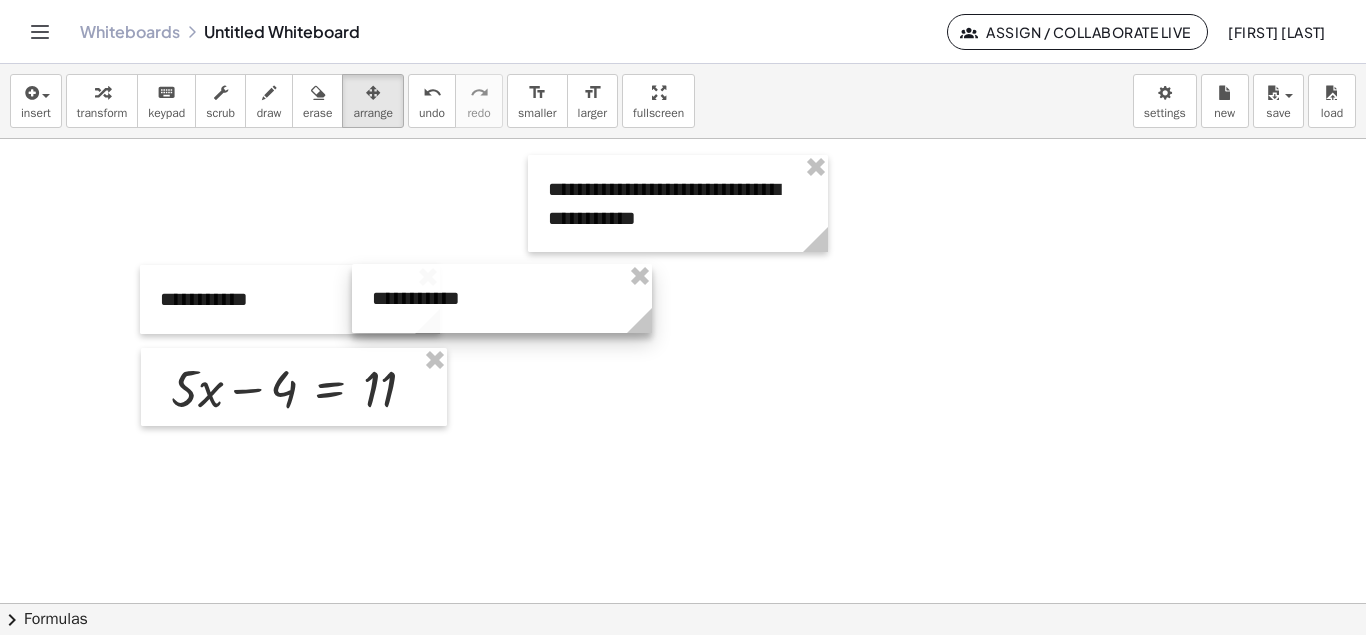 click at bounding box center [502, 298] 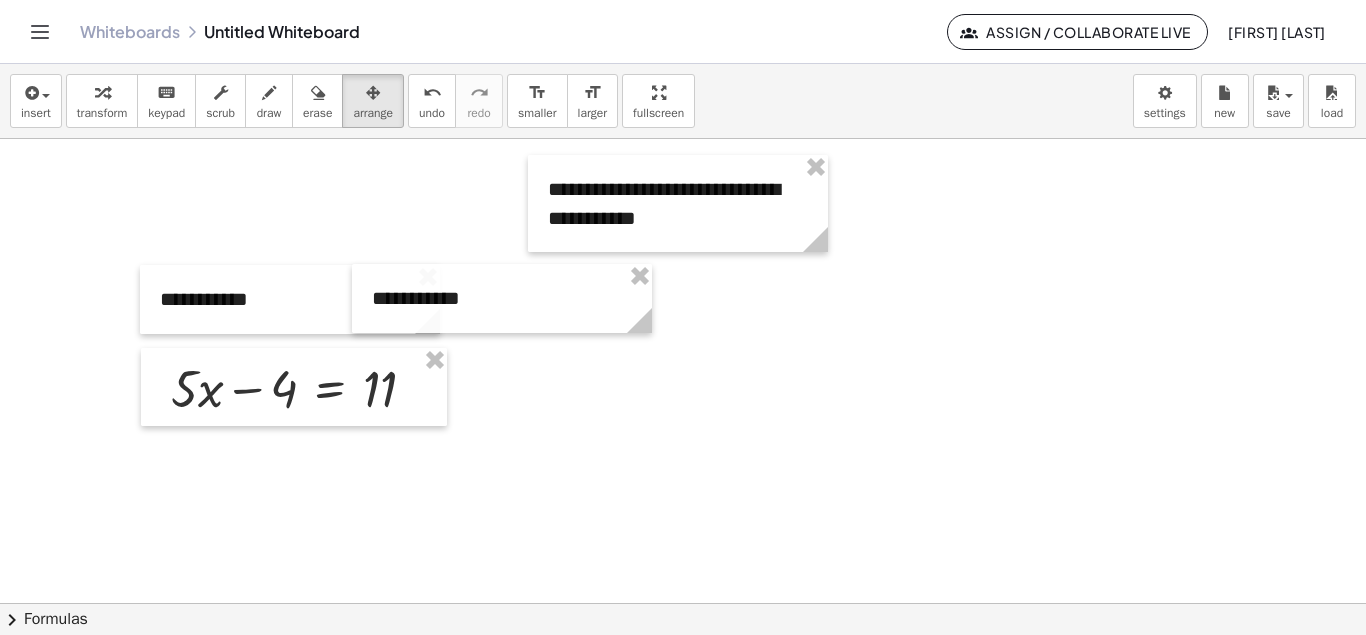 click at bounding box center (683, 603) 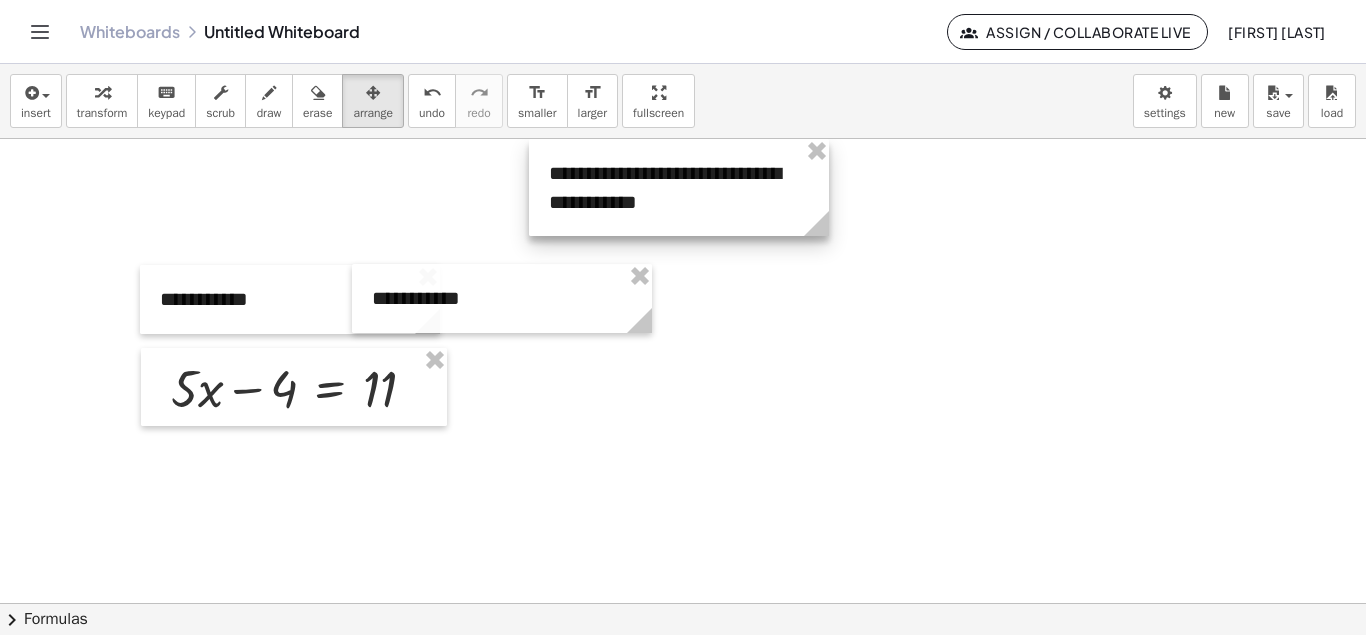 drag, startPoint x: 735, startPoint y: 167, endPoint x: 736, endPoint y: 134, distance: 33.01515 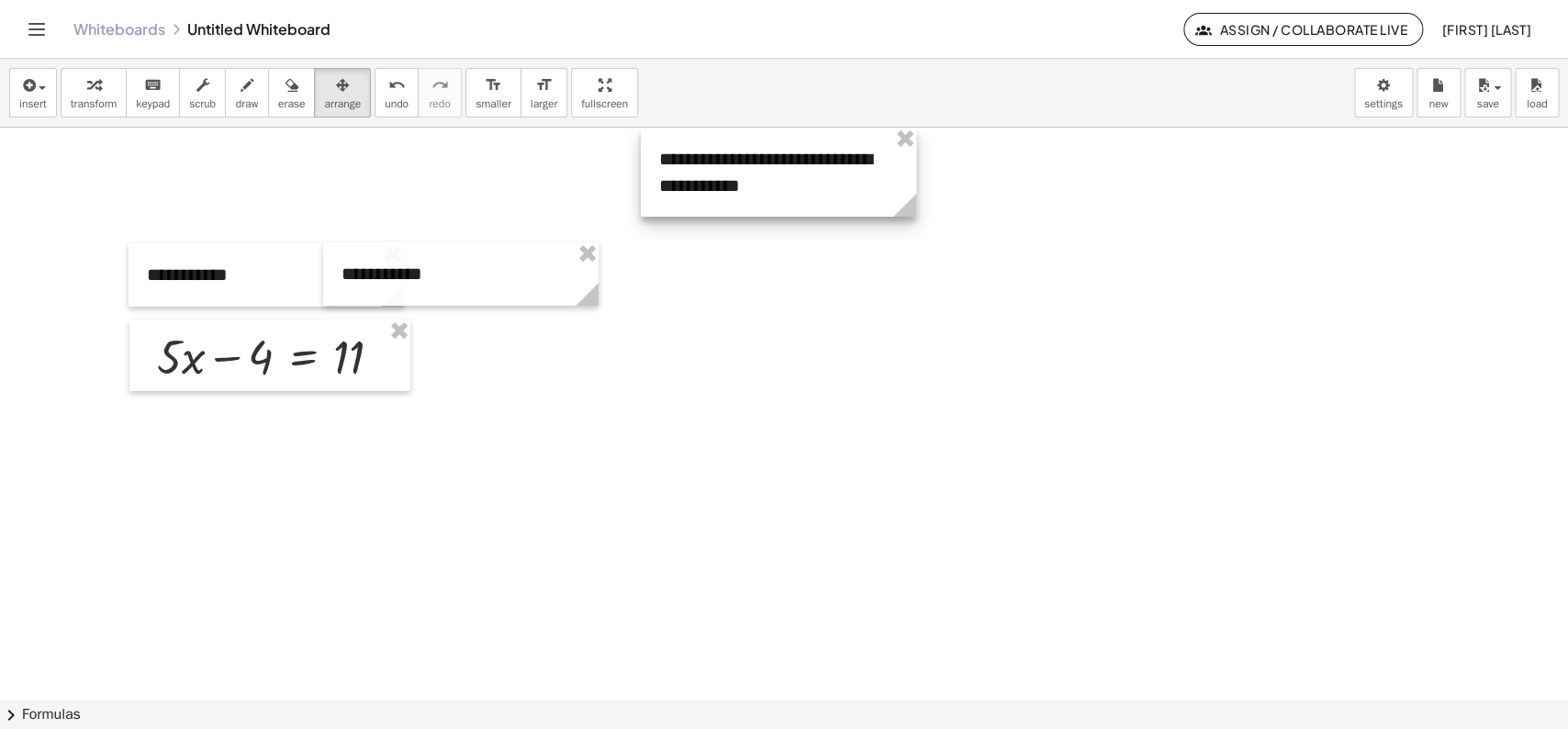 drag, startPoint x: 688, startPoint y: 147, endPoint x: 843, endPoint y: 136, distance: 155.3898 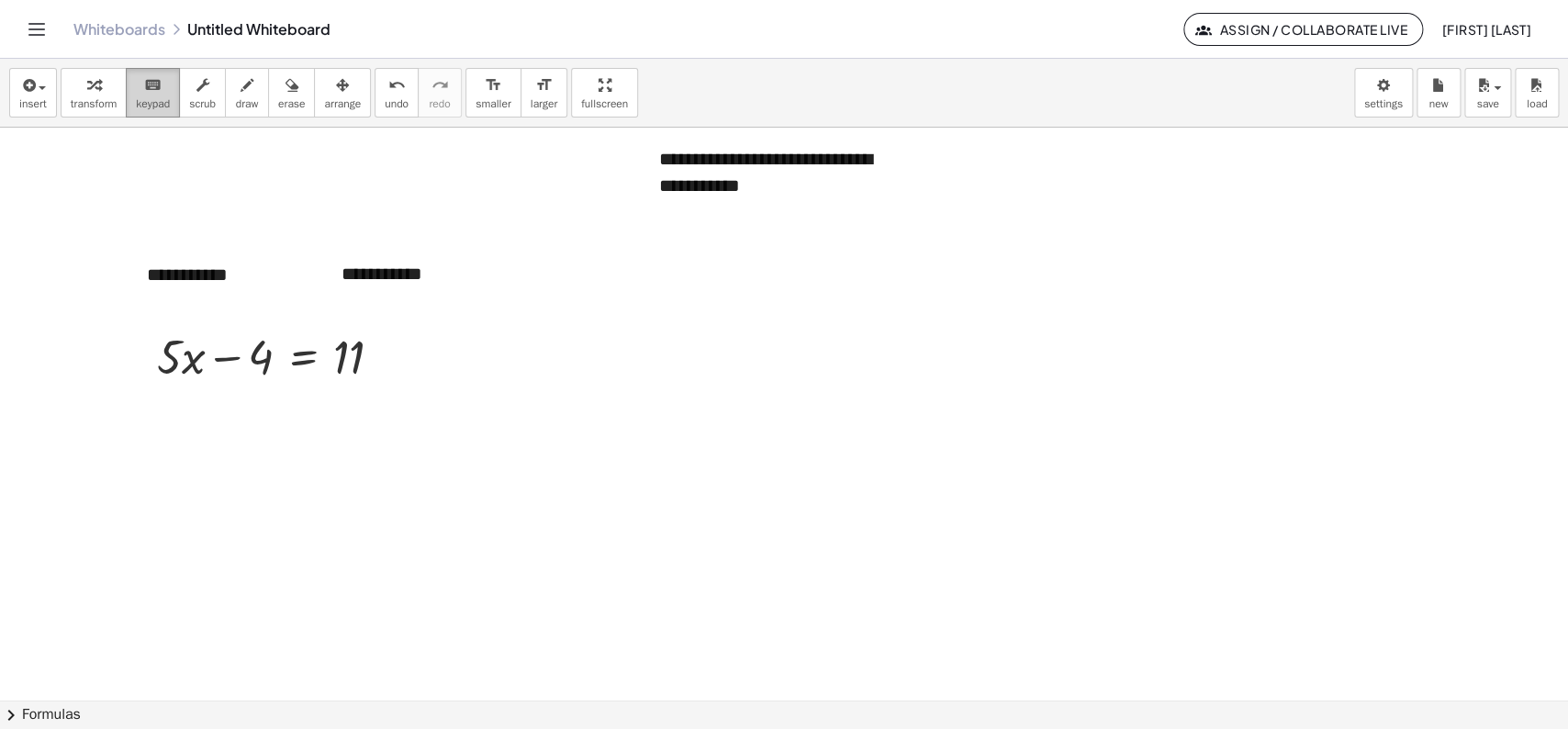click on "keyboard" at bounding box center [152, 84] 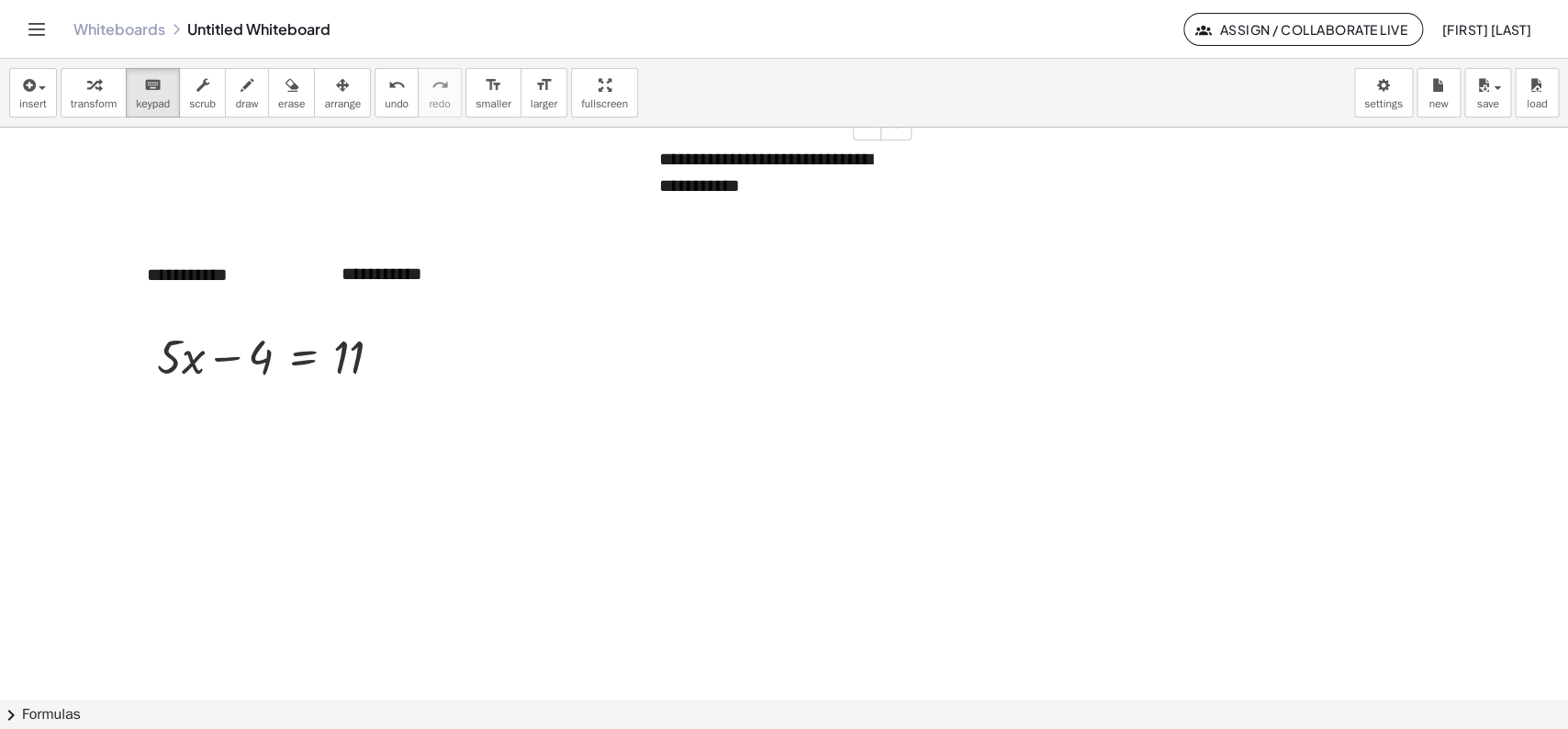 click on "**********" at bounding box center (778, 172) 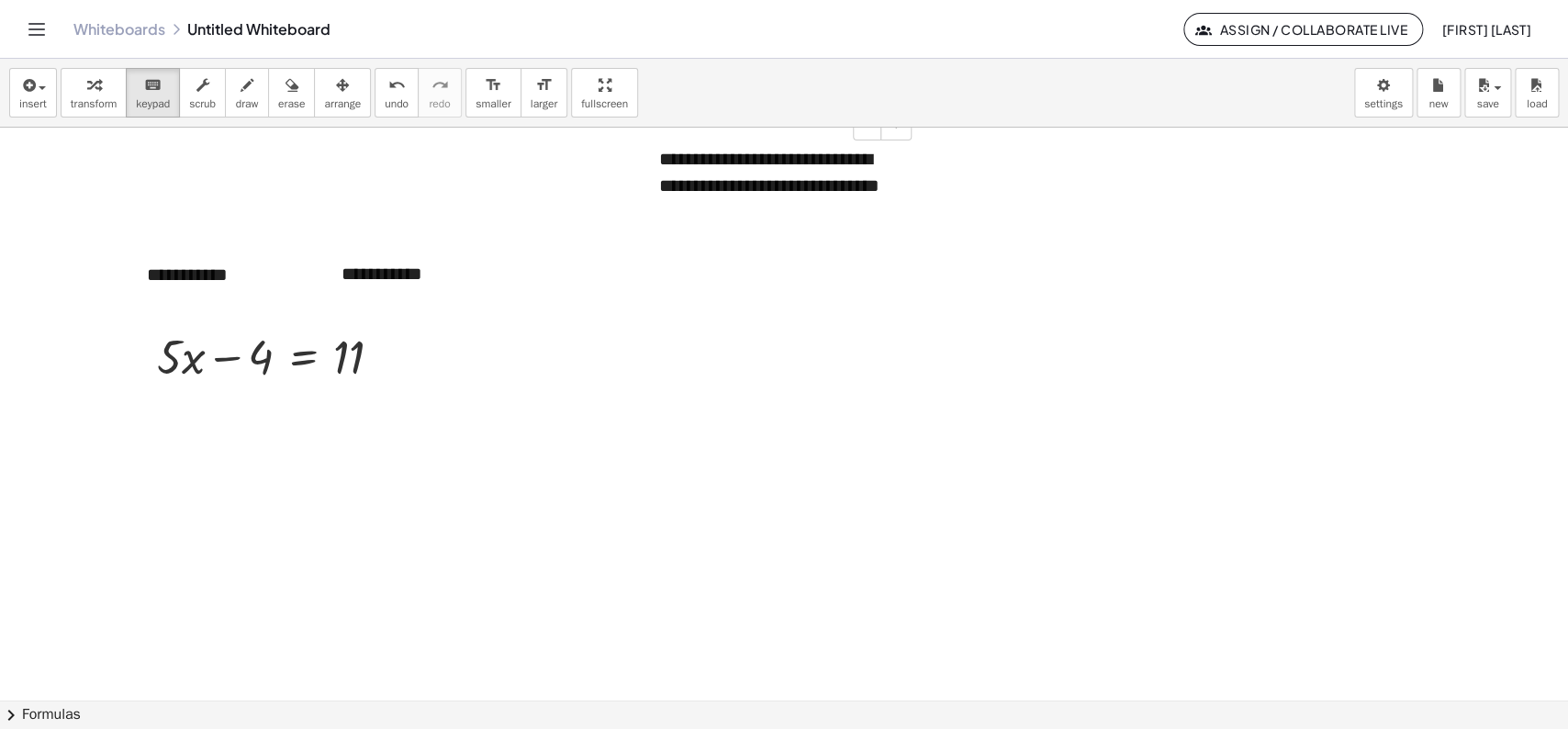 click on "**********" at bounding box center [778, 185] 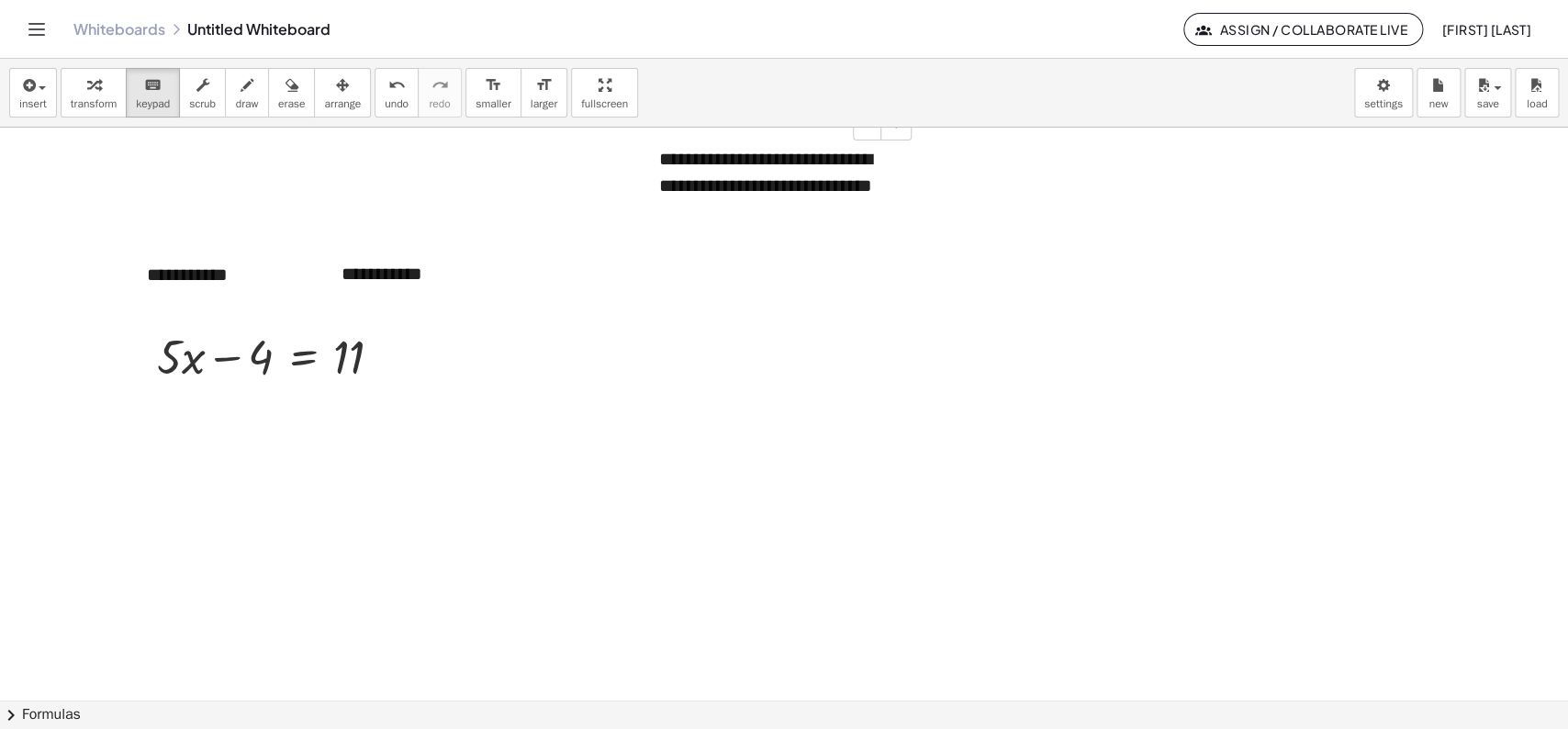 click on "**********" at bounding box center [778, 185] 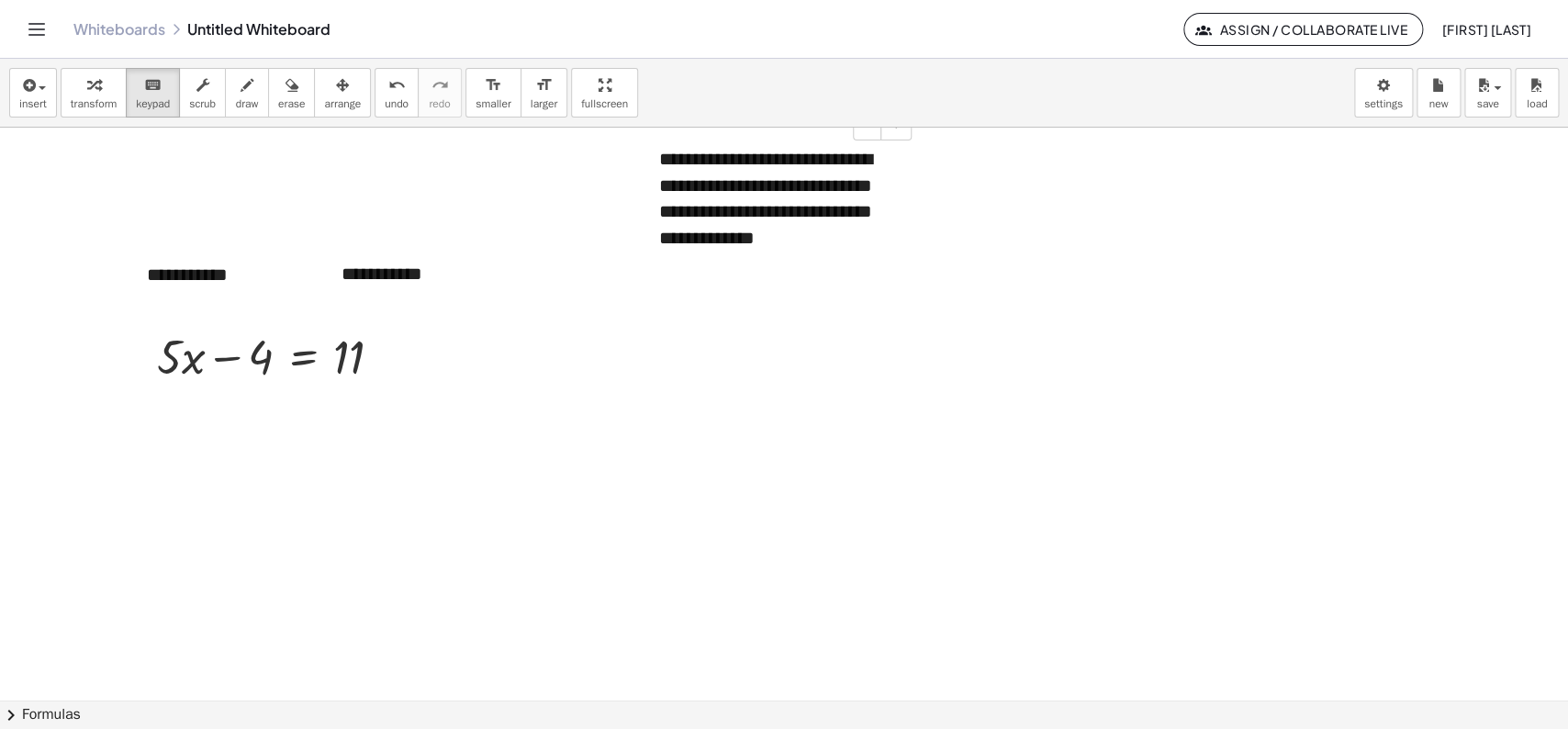 click on "**********" at bounding box center [778, 198] 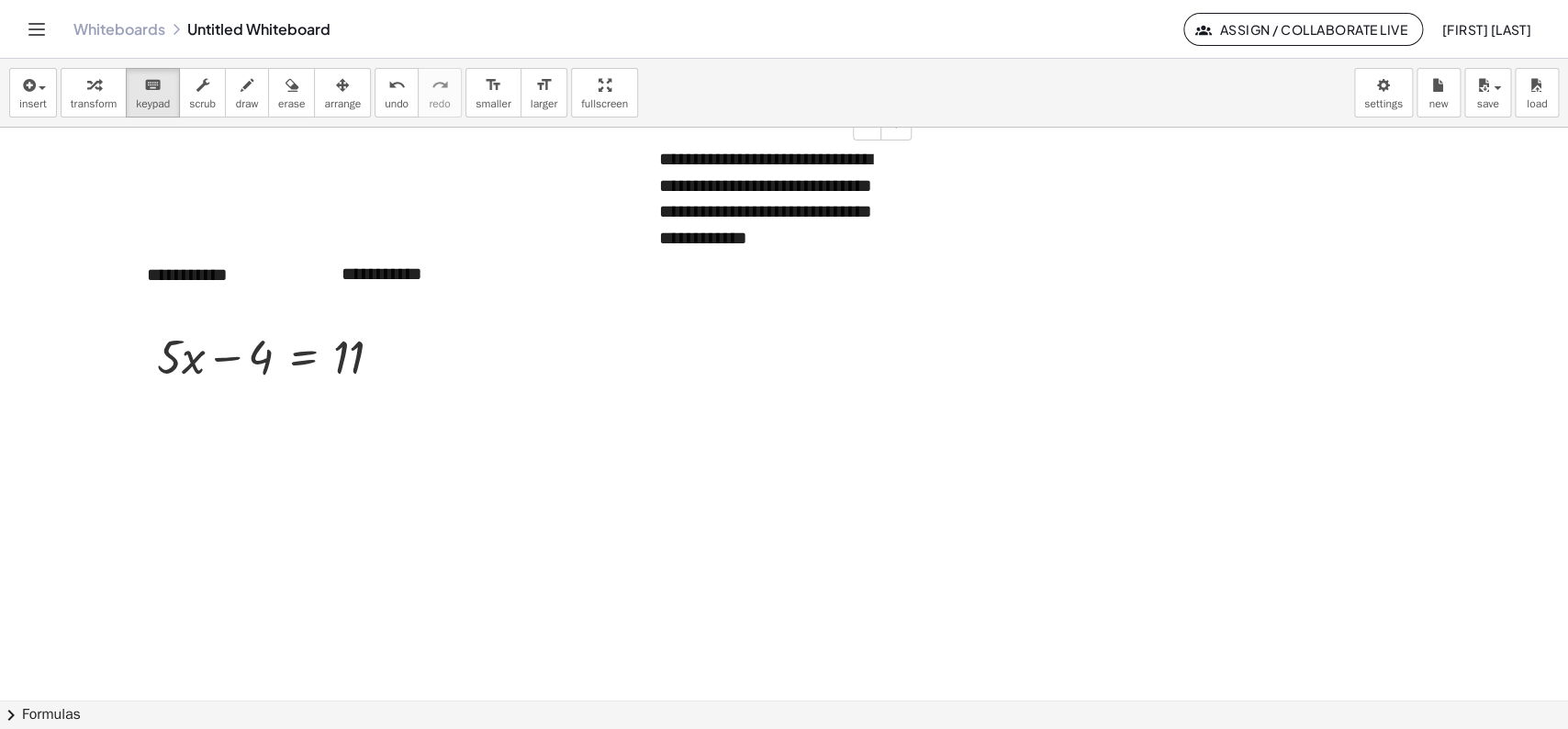 click on "**********" at bounding box center (778, 198) 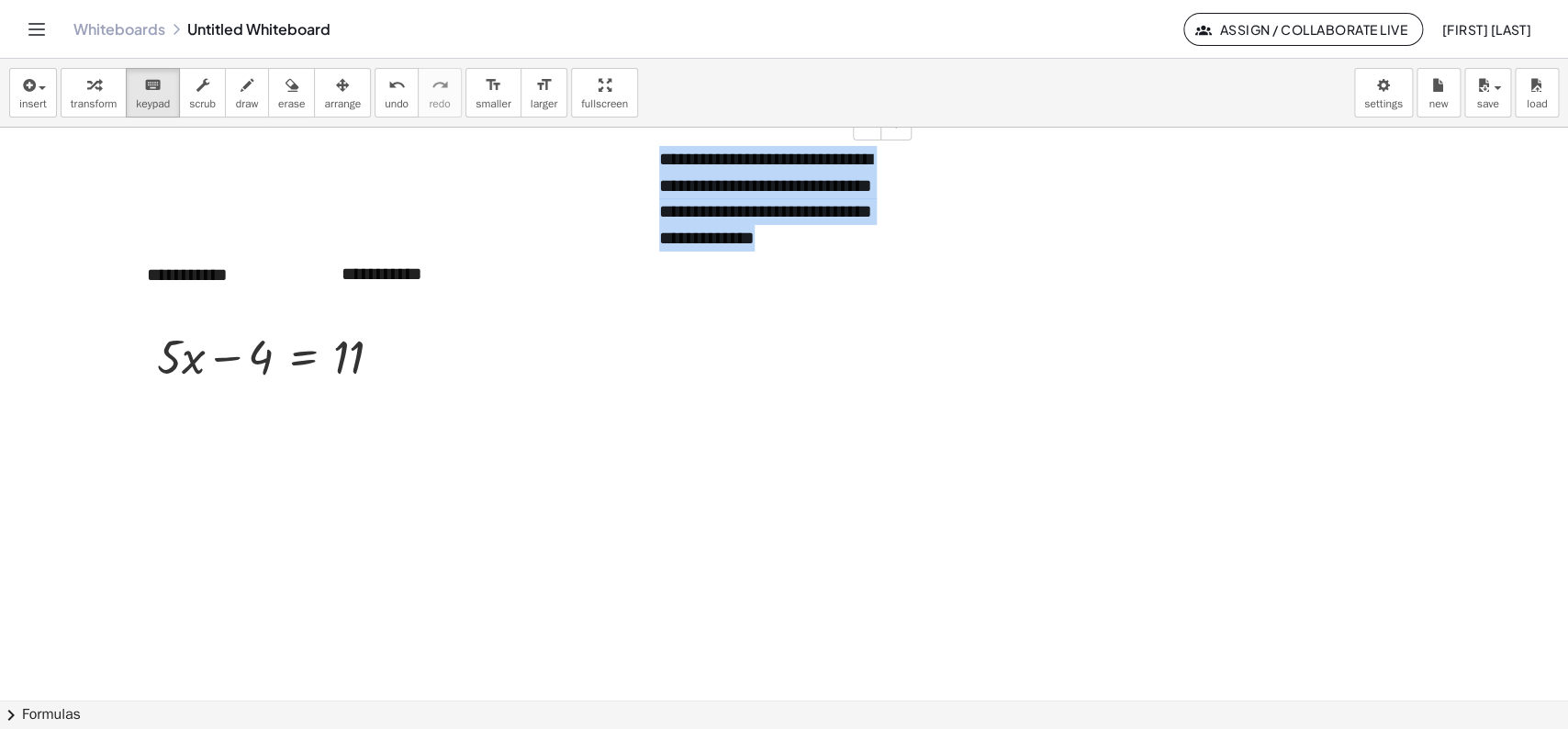 drag, startPoint x: 854, startPoint y: 242, endPoint x: 637, endPoint y: 137, distance: 241.0685 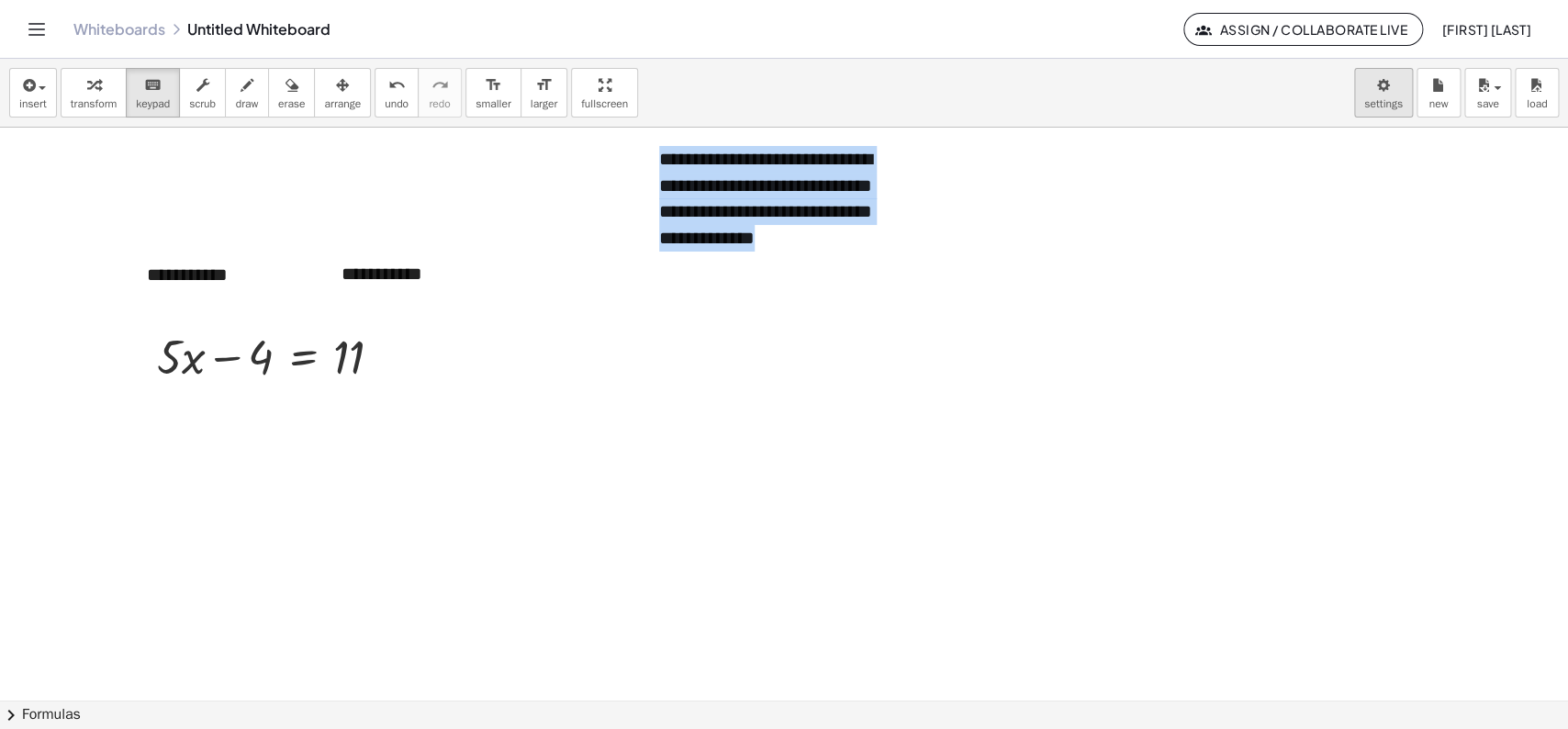 click on "**********" at bounding box center (784, 364) 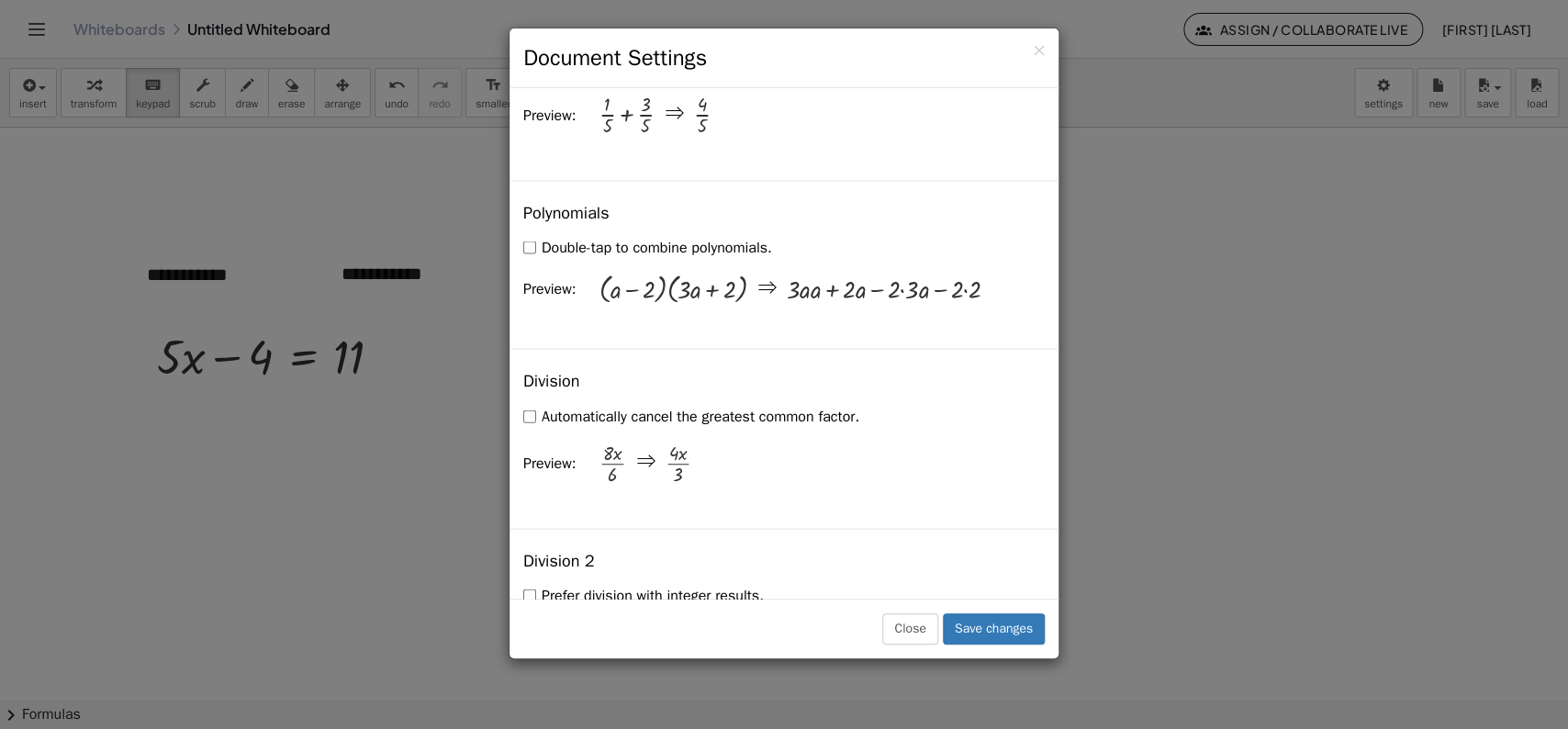 scroll, scrollTop: 440, scrollLeft: 0, axis: vertical 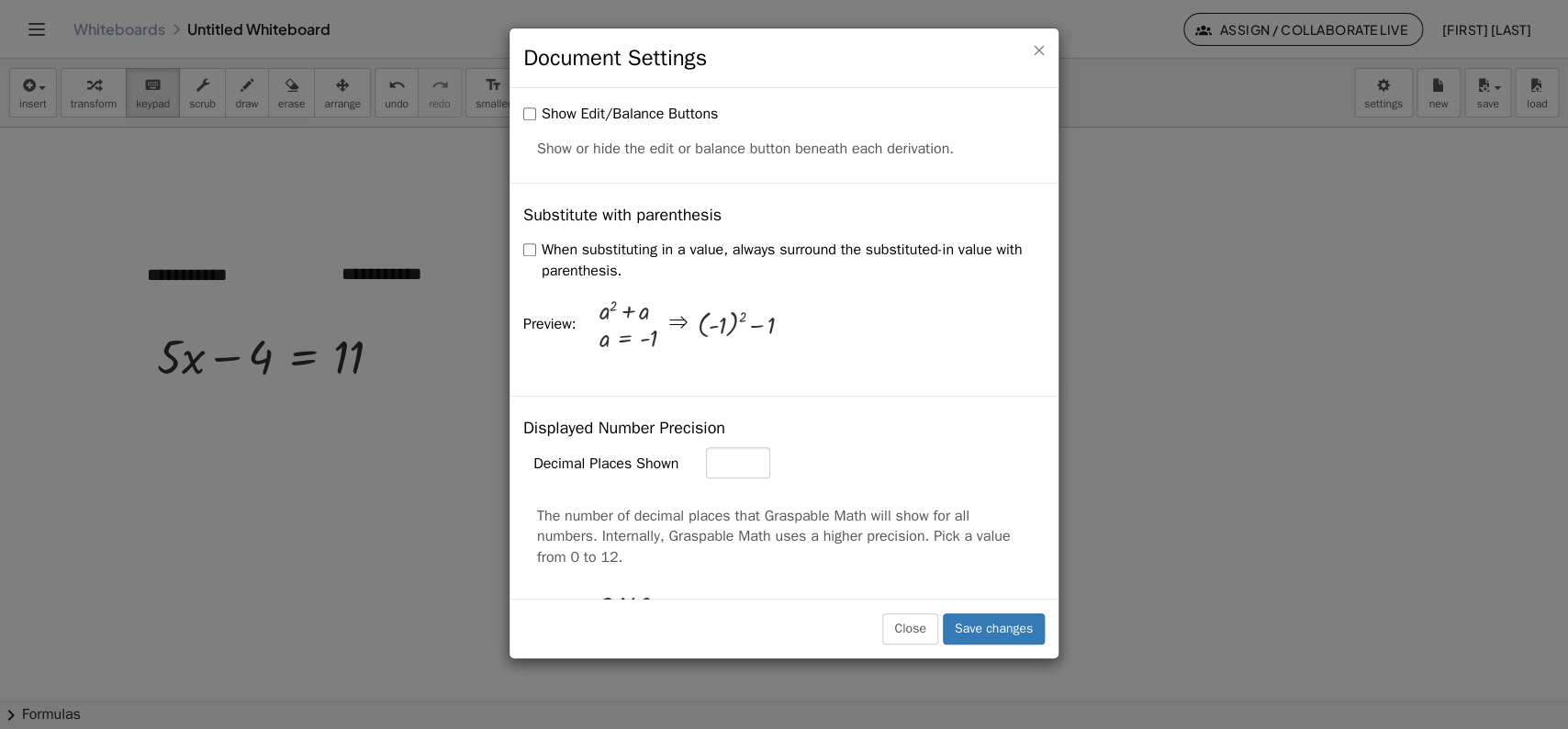 click on "×" at bounding box center [1038, 50] 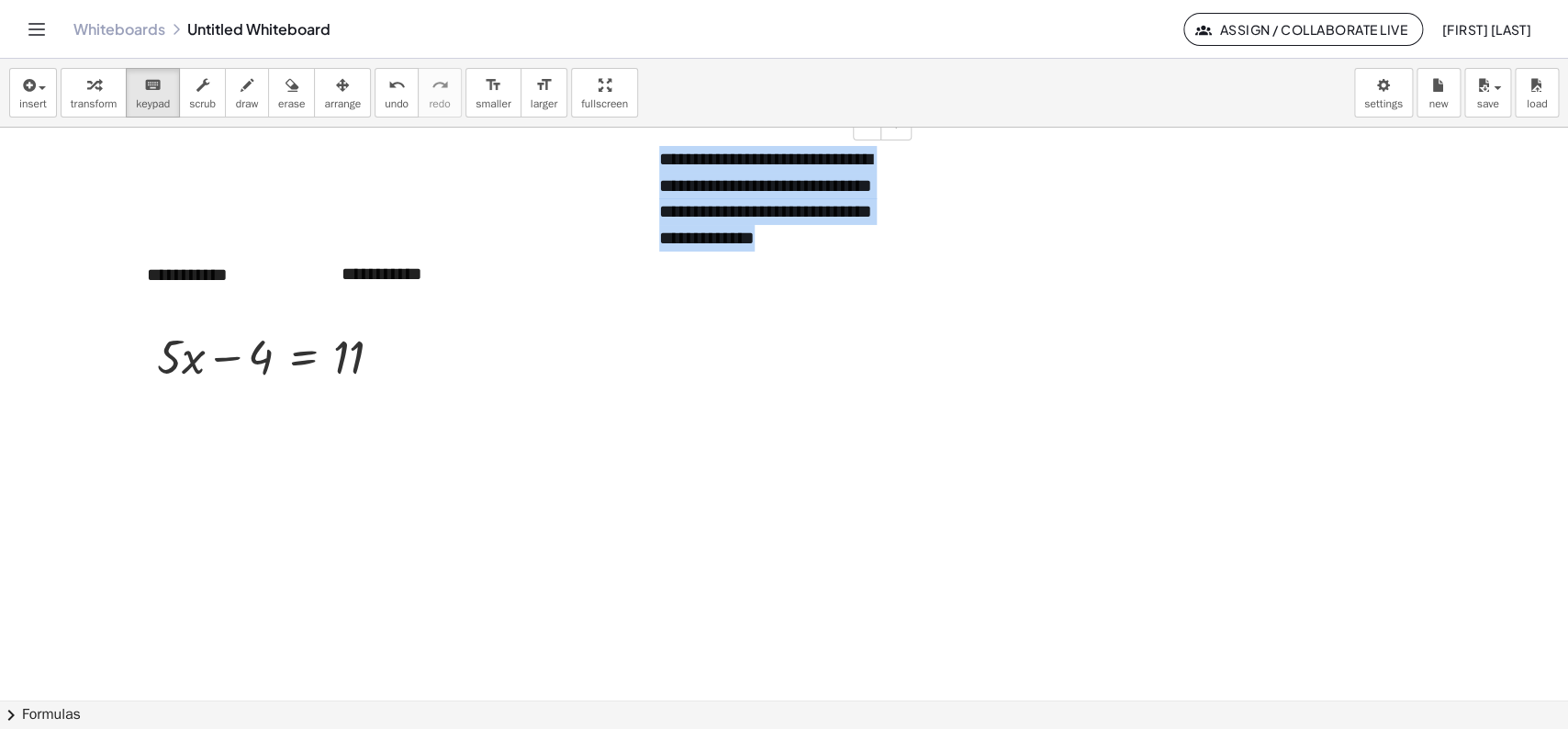 click on "**********" at bounding box center [778, 198] 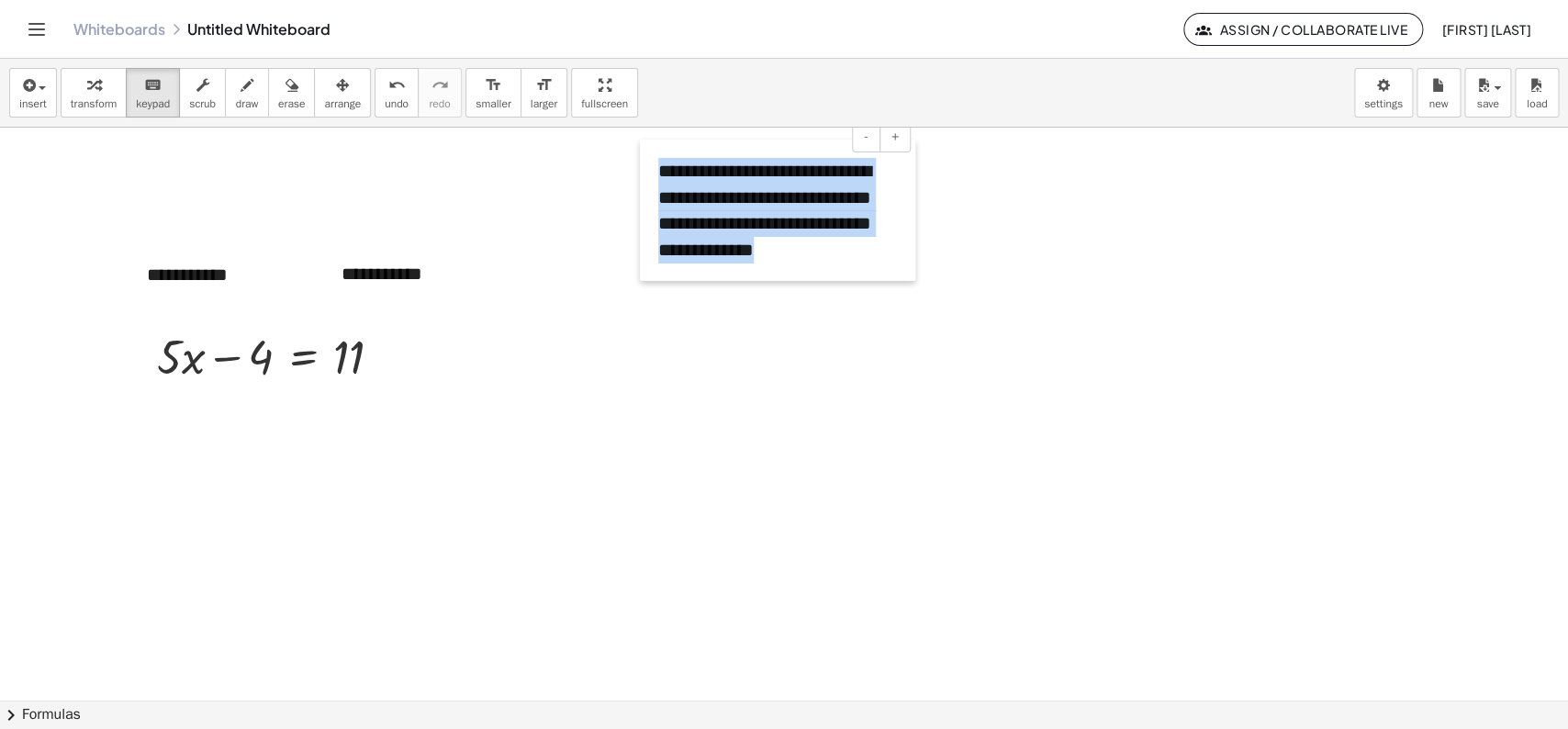 drag, startPoint x: 646, startPoint y: 170, endPoint x: 645, endPoint y: 182, distance: 12.041595 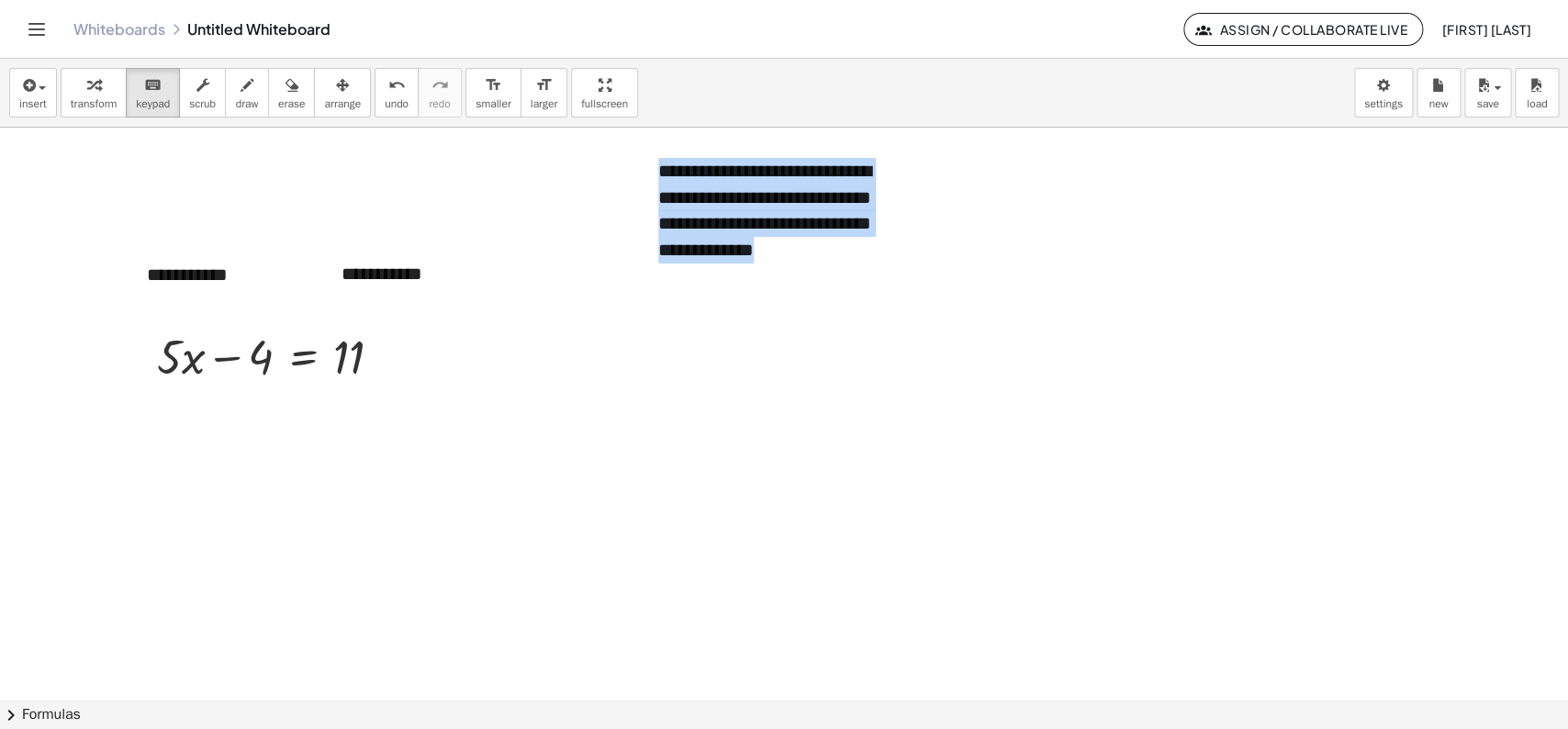 click at bounding box center [784, 700] 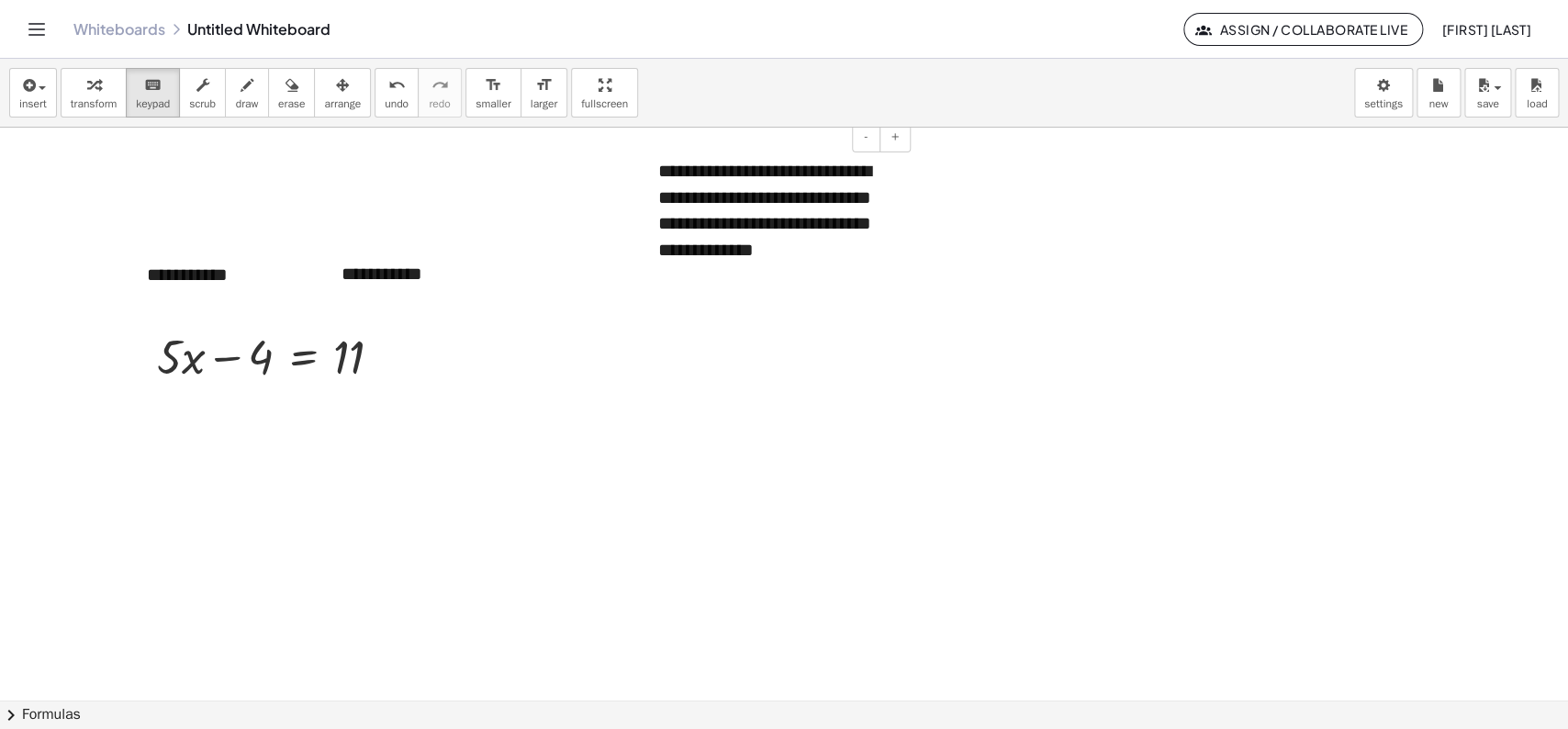 click on "**********" at bounding box center [778, 210] 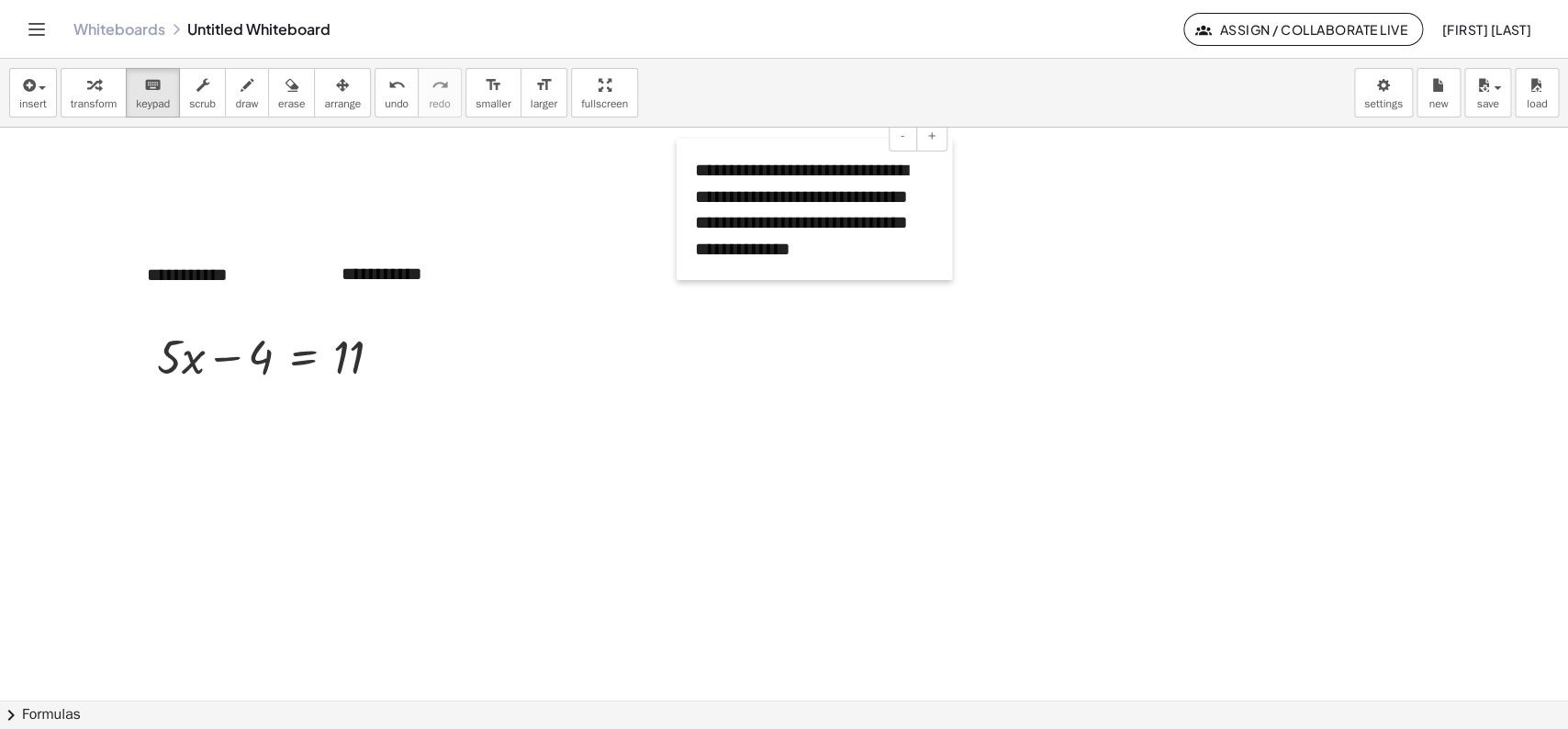 drag, startPoint x: 656, startPoint y: 174, endPoint x: 694, endPoint y: 173, distance: 38.01316 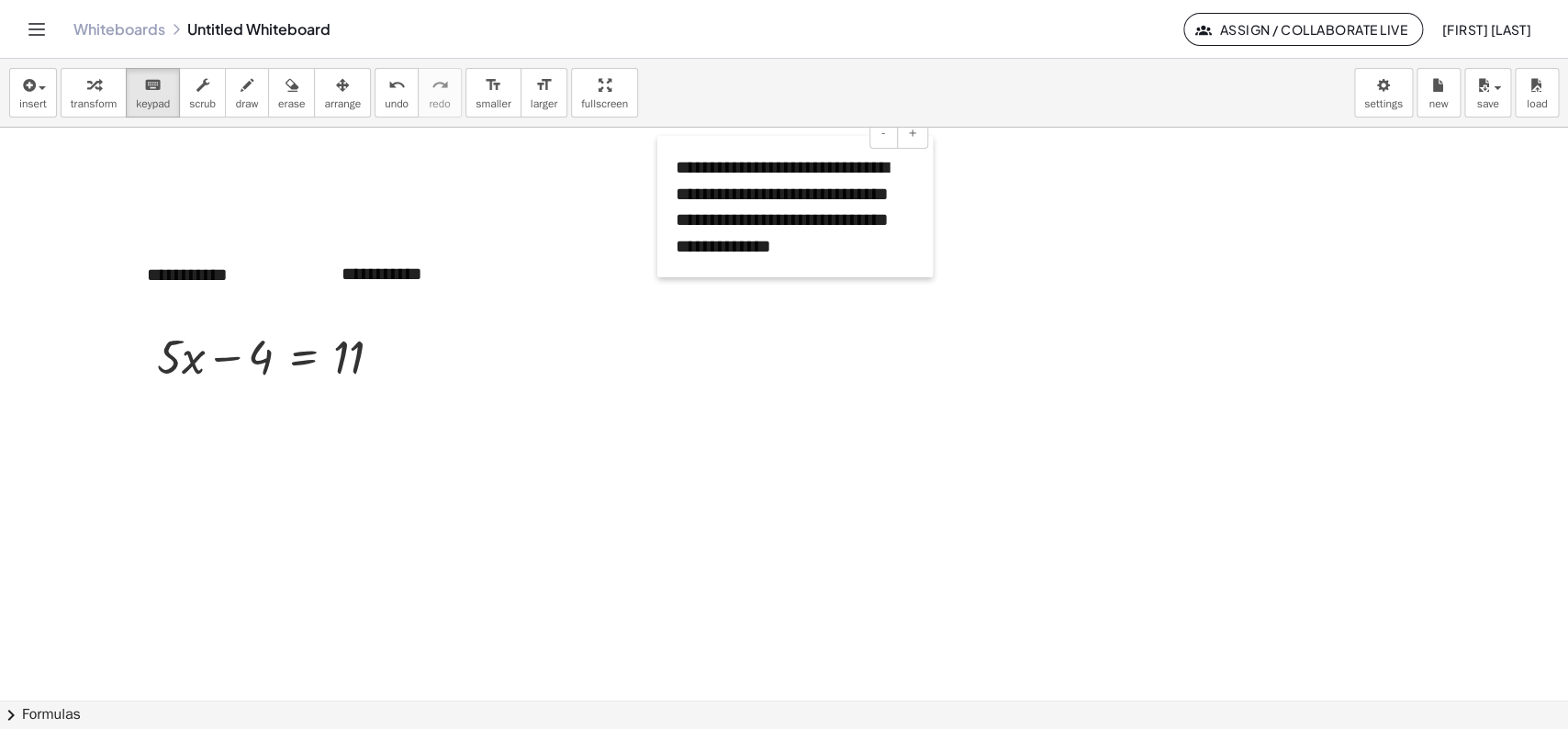 drag, startPoint x: 694, startPoint y: 173, endPoint x: 671, endPoint y: 170, distance: 23.194827 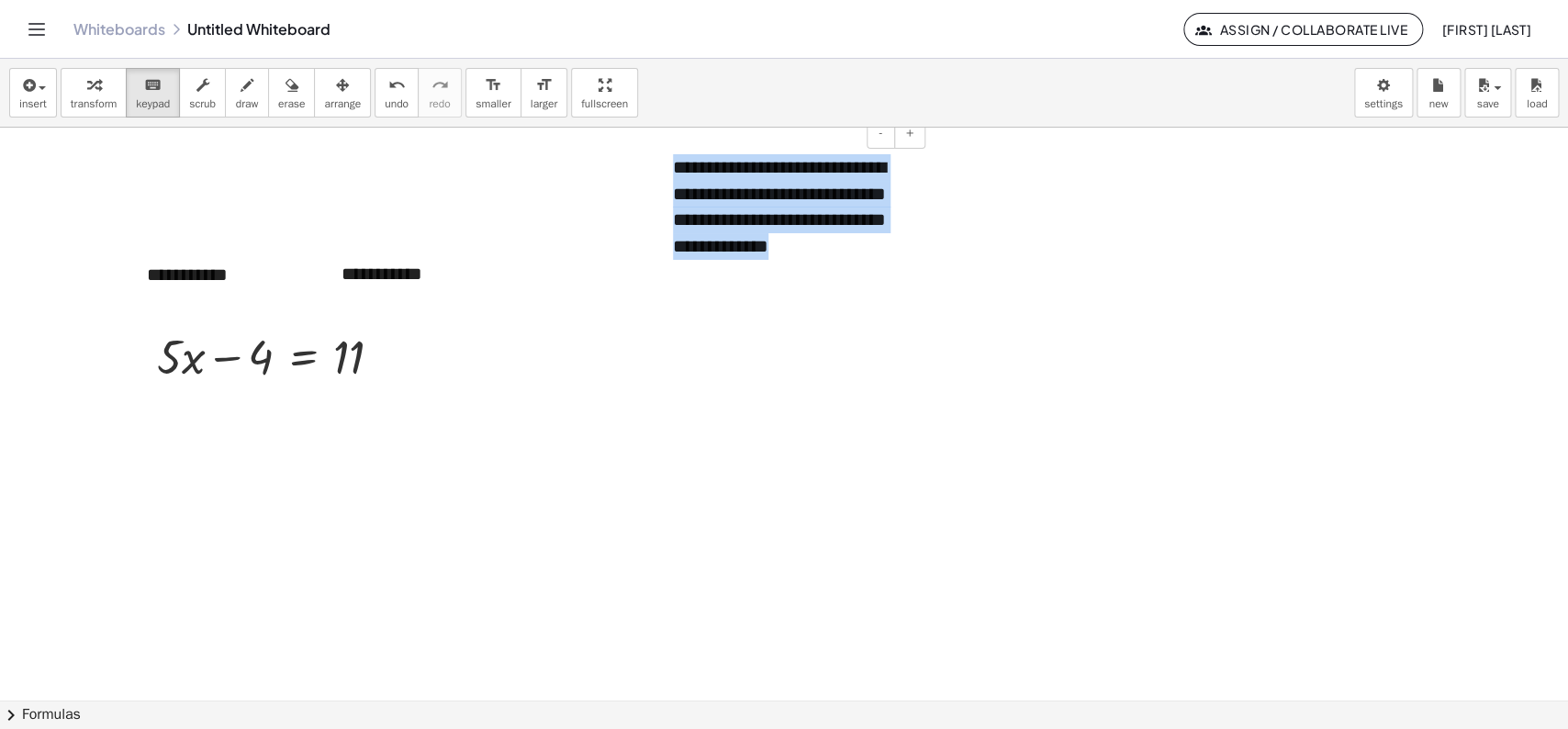 drag, startPoint x: 676, startPoint y: 170, endPoint x: 903, endPoint y: 252, distance: 241.35658 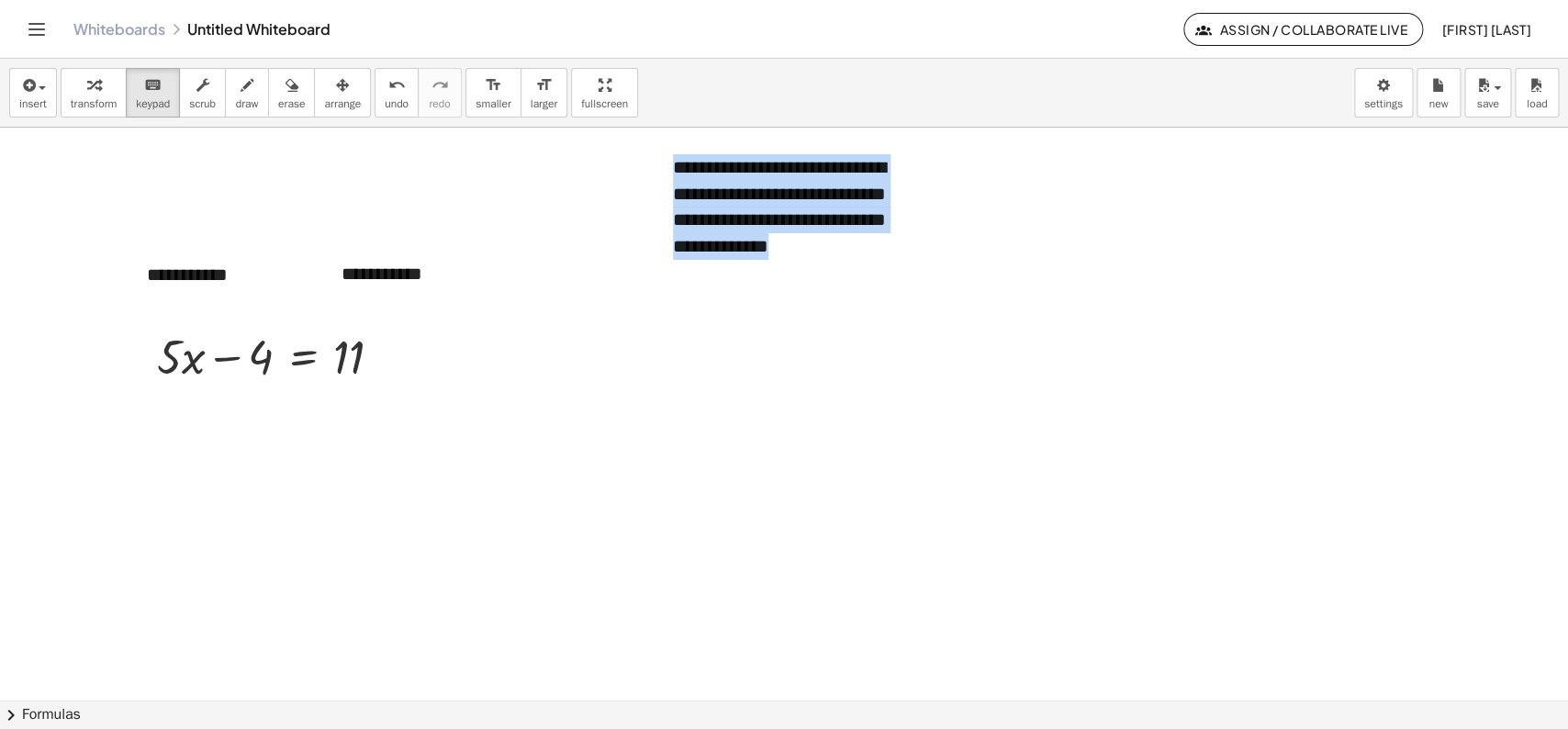click at bounding box center [784, 700] 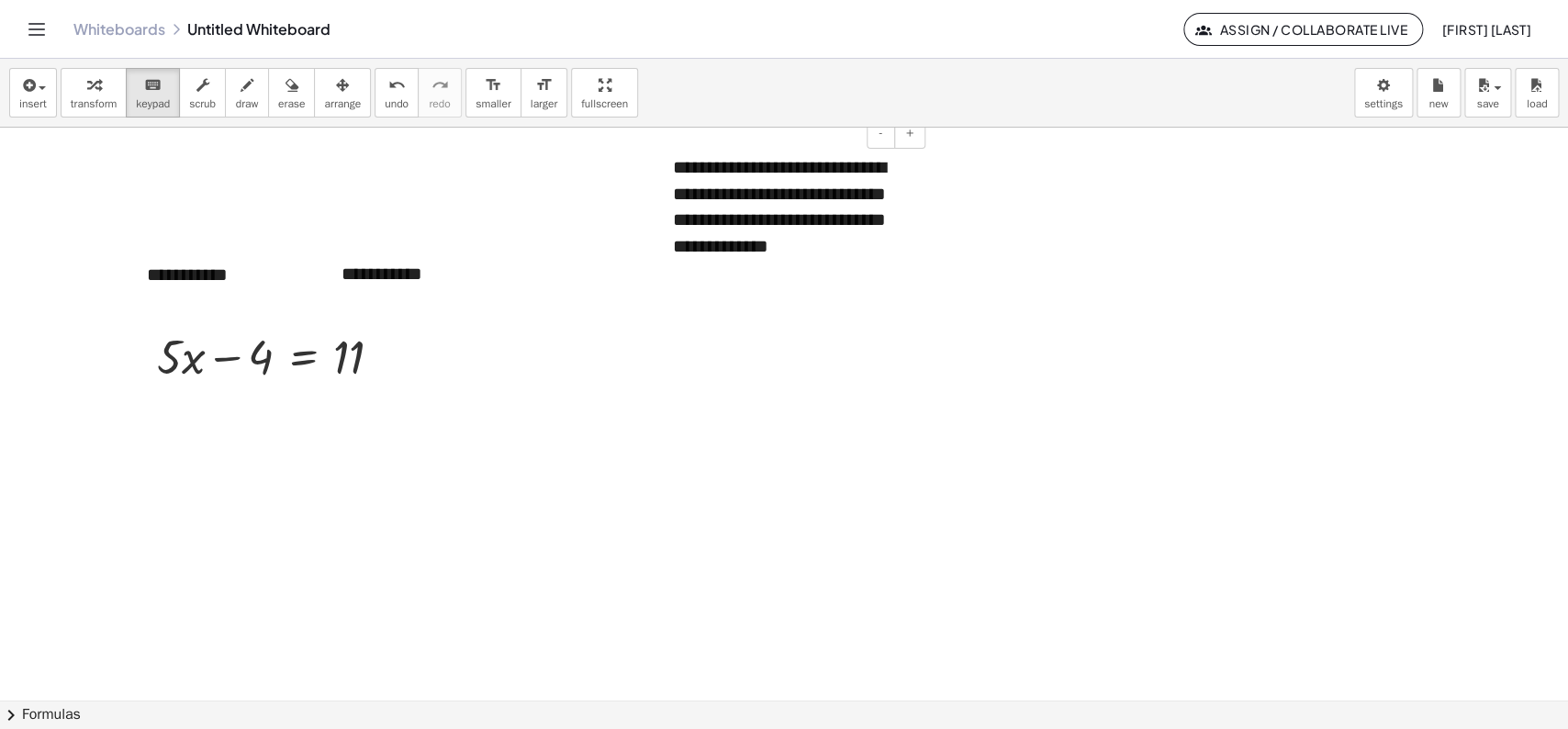 click on "**********" at bounding box center [792, 207] 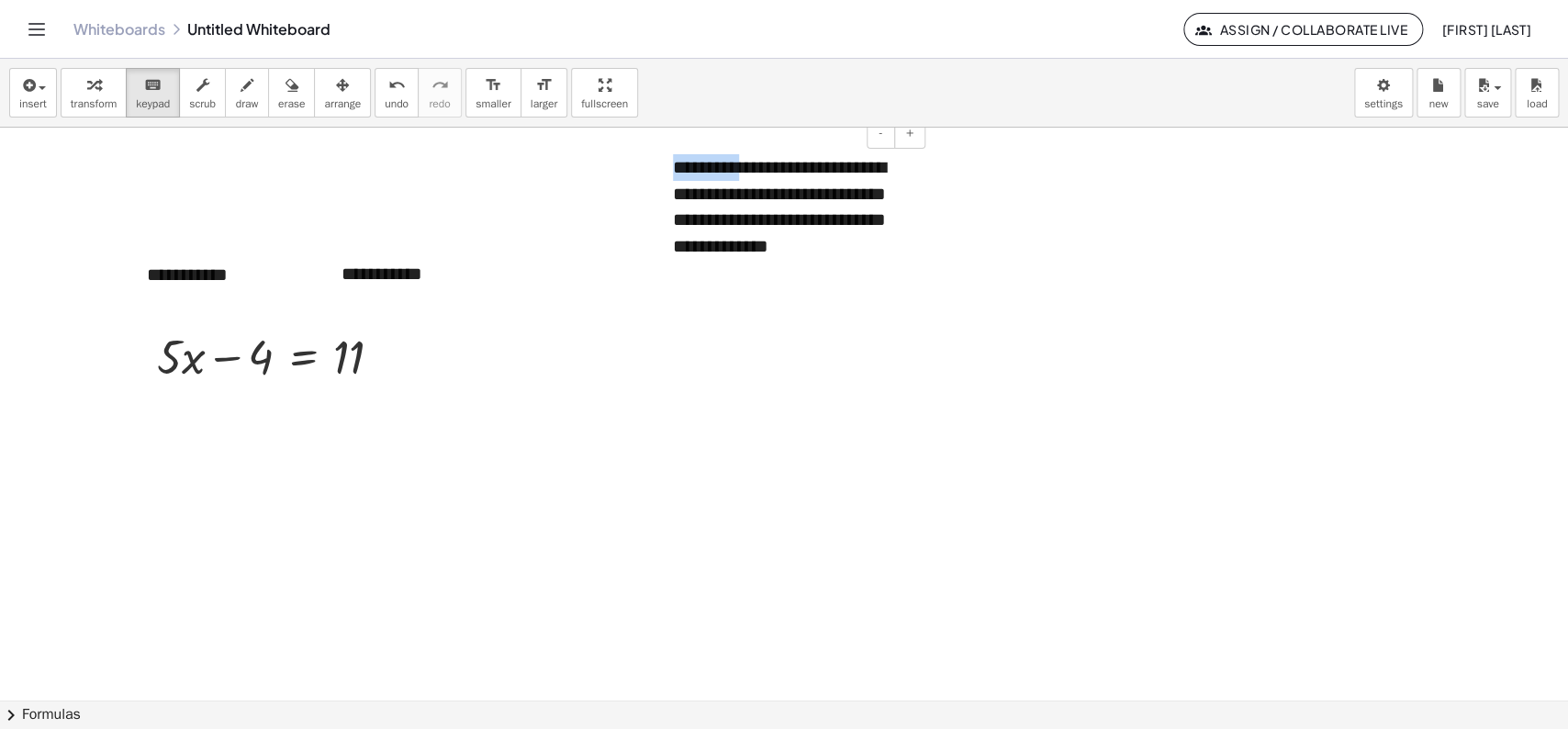 drag, startPoint x: 674, startPoint y: 165, endPoint x: 751, endPoint y: 169, distance: 77.103826 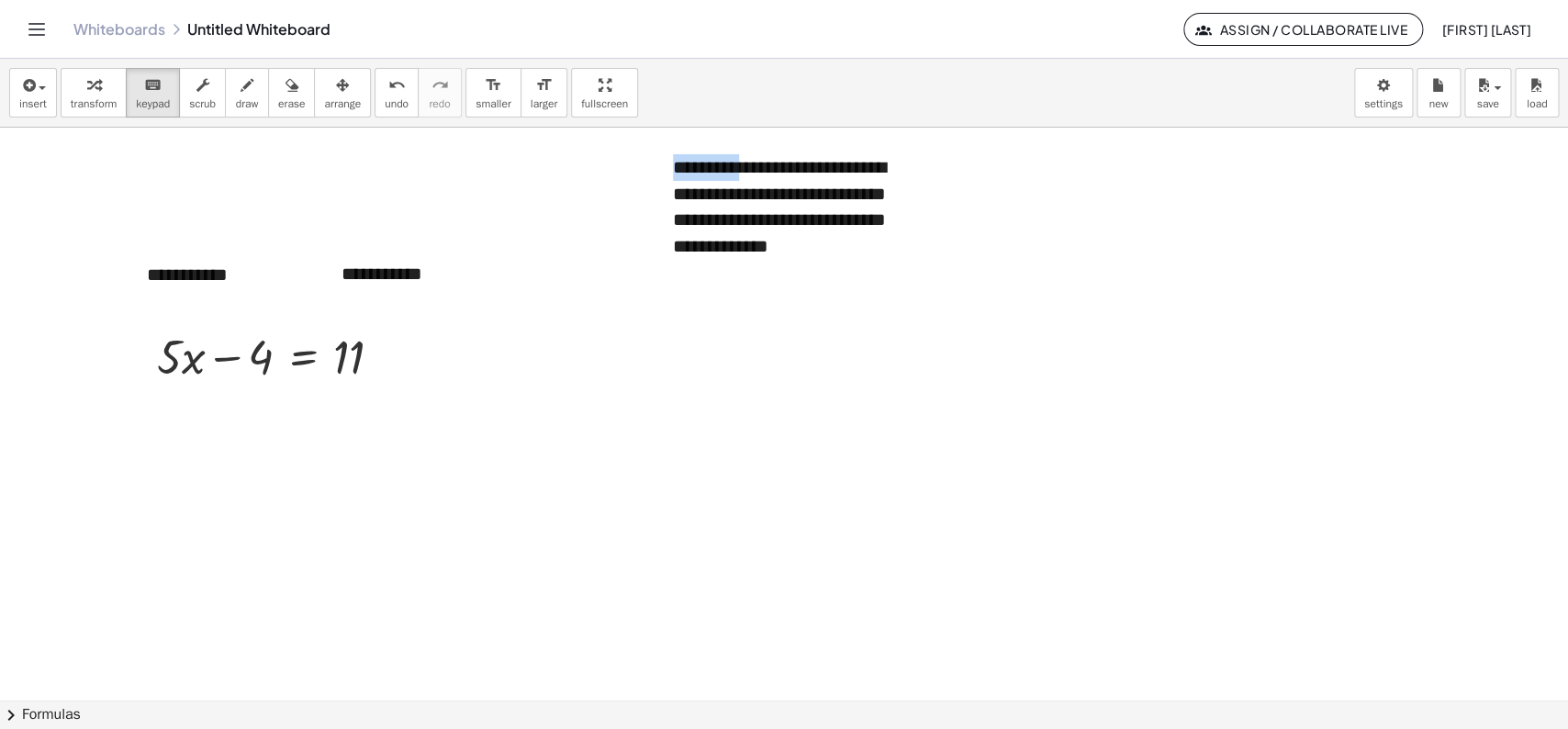 click at bounding box center (784, 700) 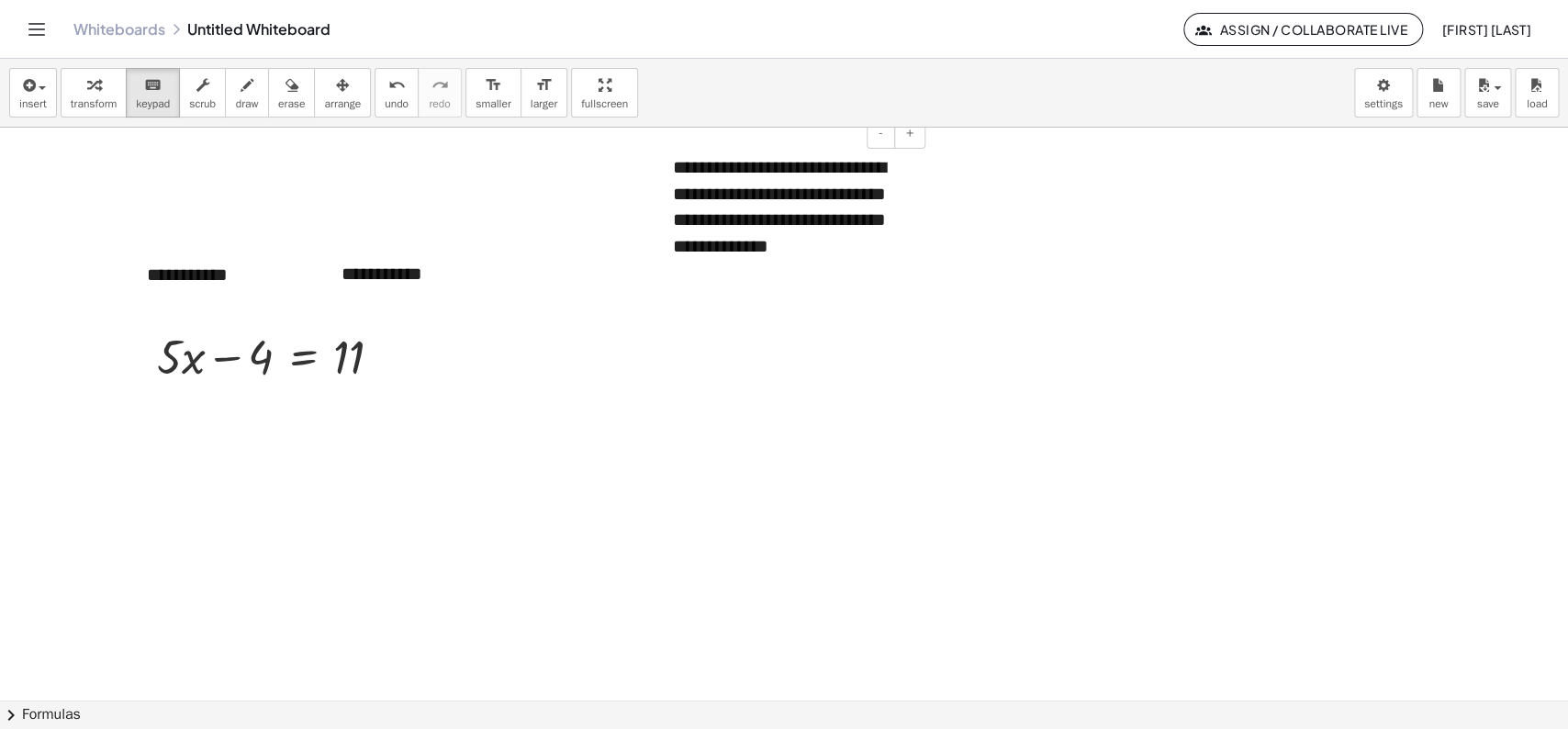 click on "**********" at bounding box center [792, 207] 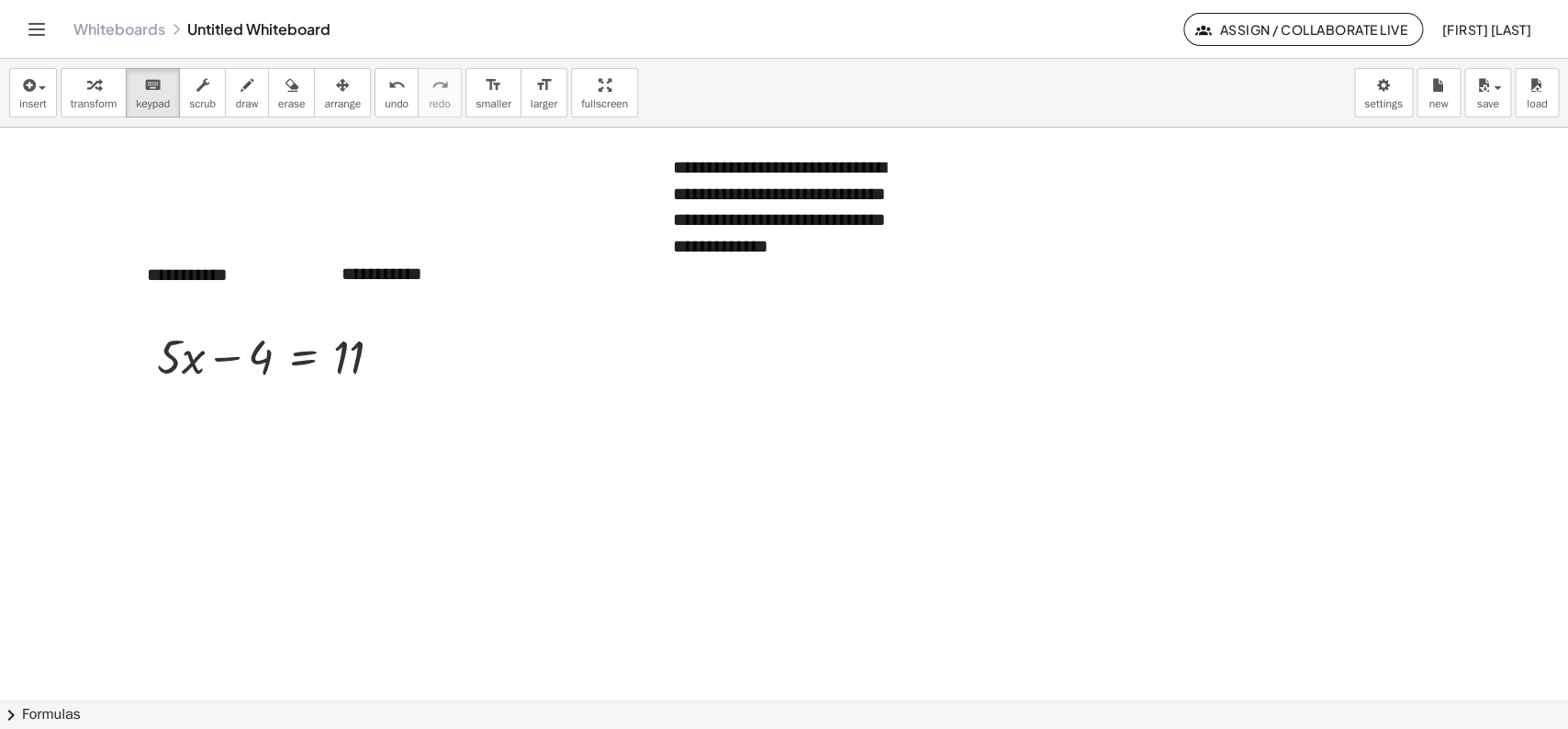drag, startPoint x: 230, startPoint y: 366, endPoint x: 391, endPoint y: 428, distance: 172.52536 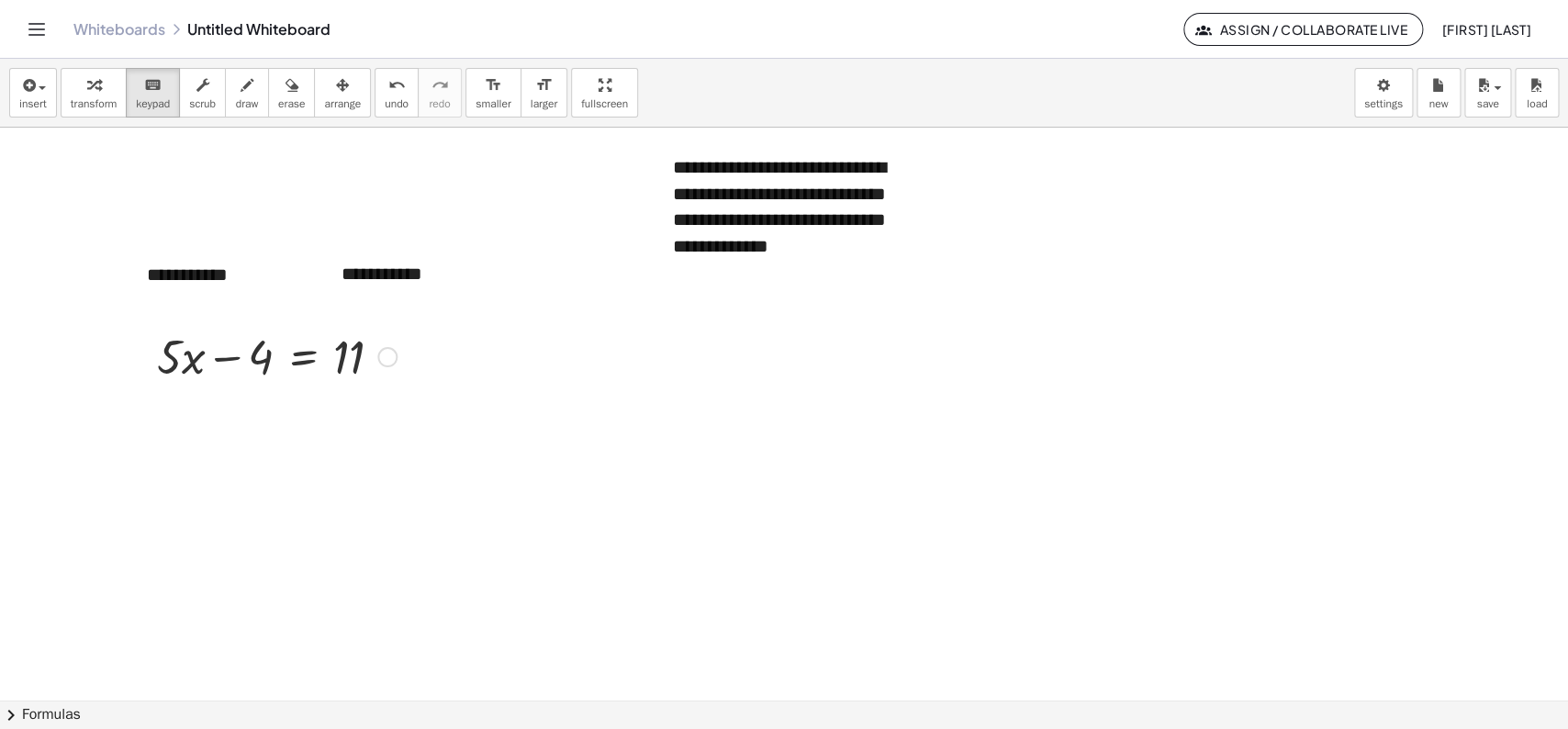 drag, startPoint x: 232, startPoint y: 367, endPoint x: 366, endPoint y: 372, distance: 134.09325 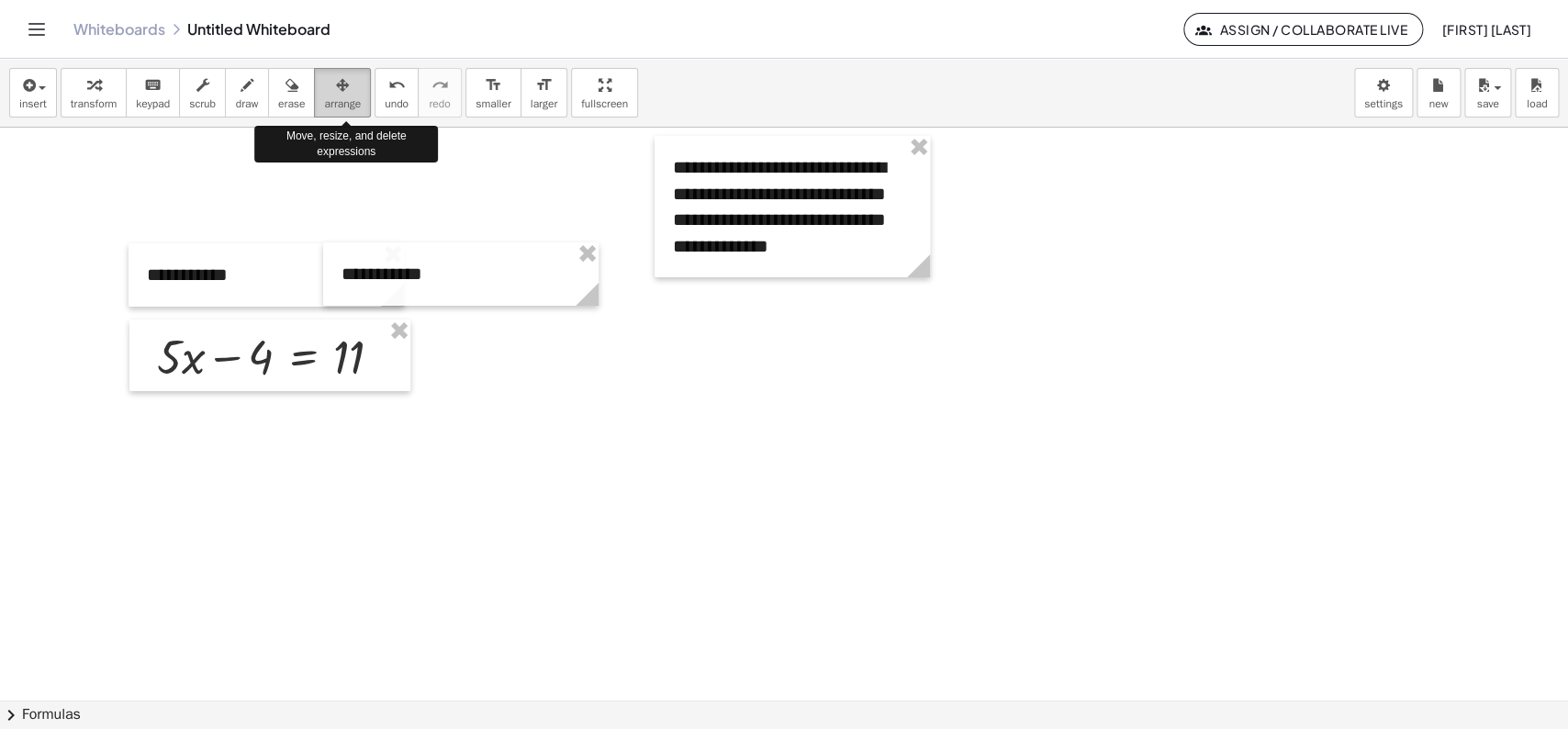 click at bounding box center (342, 84) 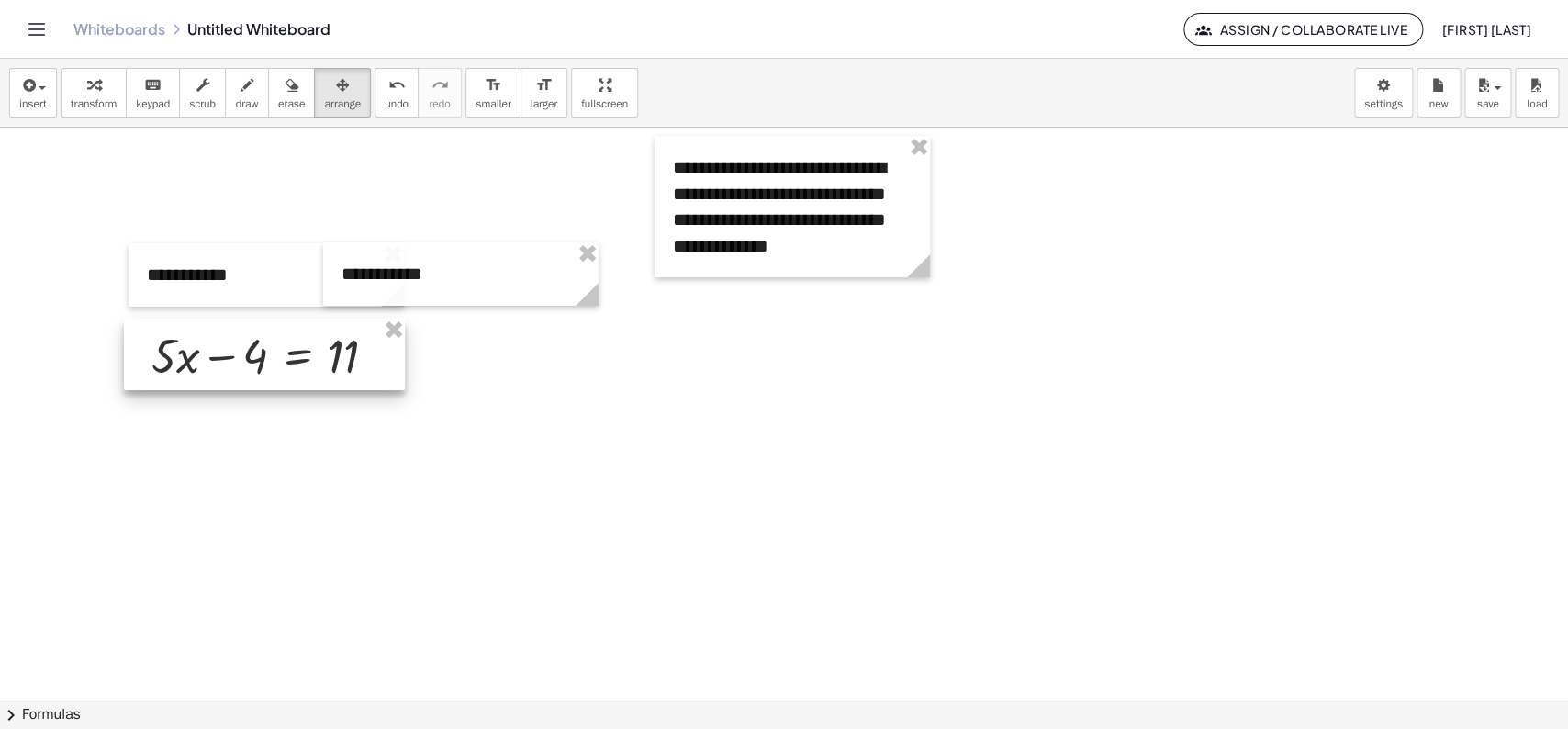 click at bounding box center [264, 354] 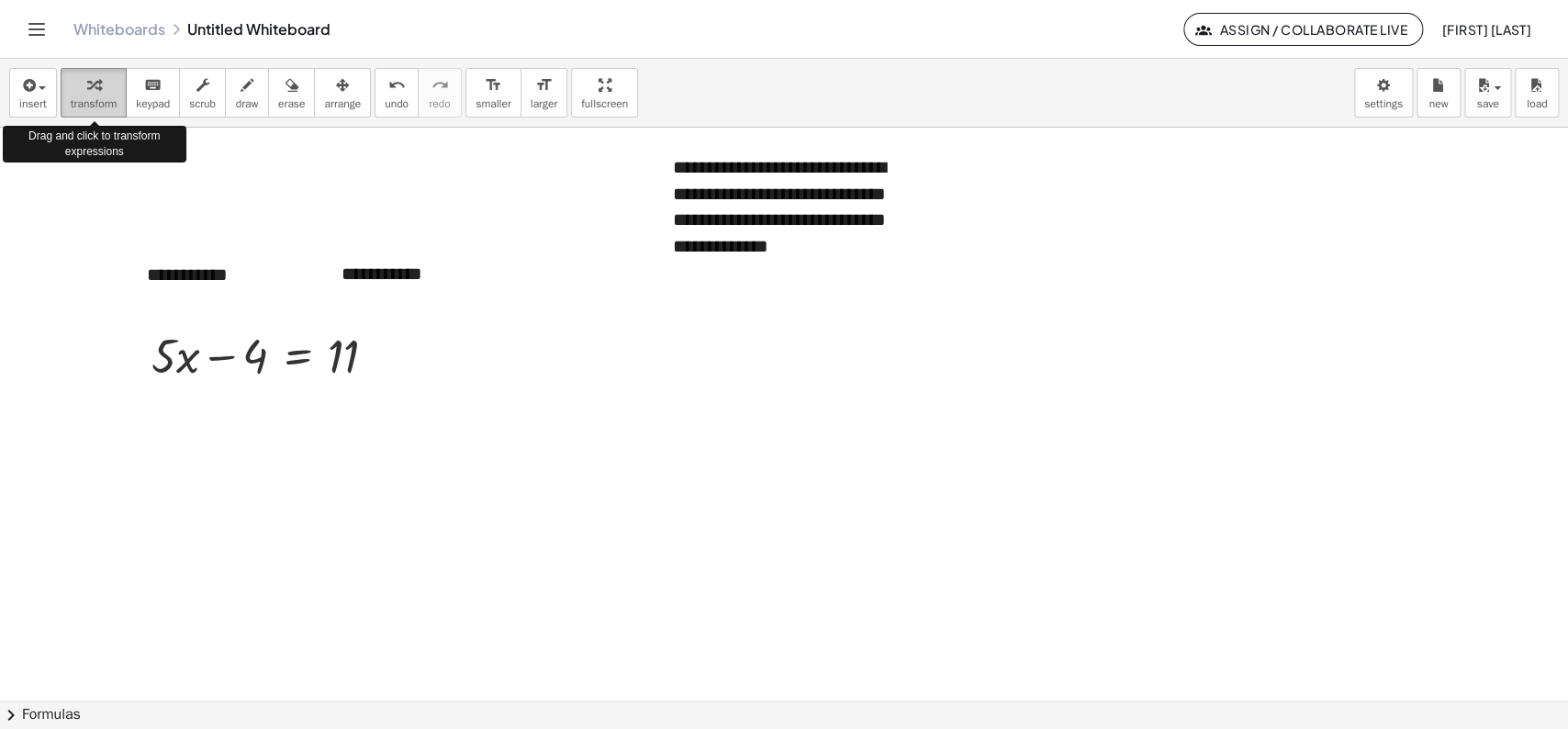 click on "transform" at bounding box center (94, 104) 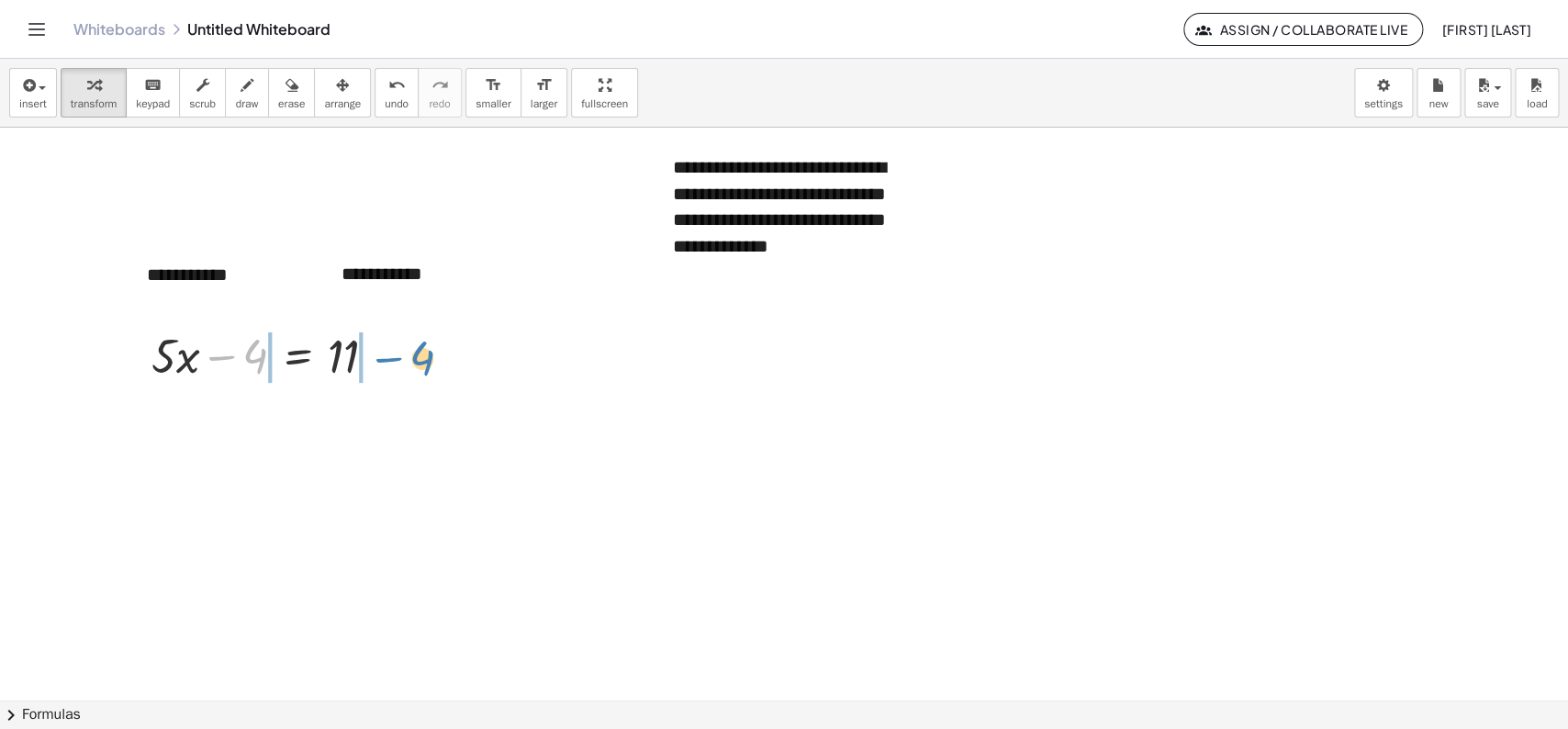 drag, startPoint x: 251, startPoint y: 356, endPoint x: 418, endPoint y: 358, distance: 167.01198 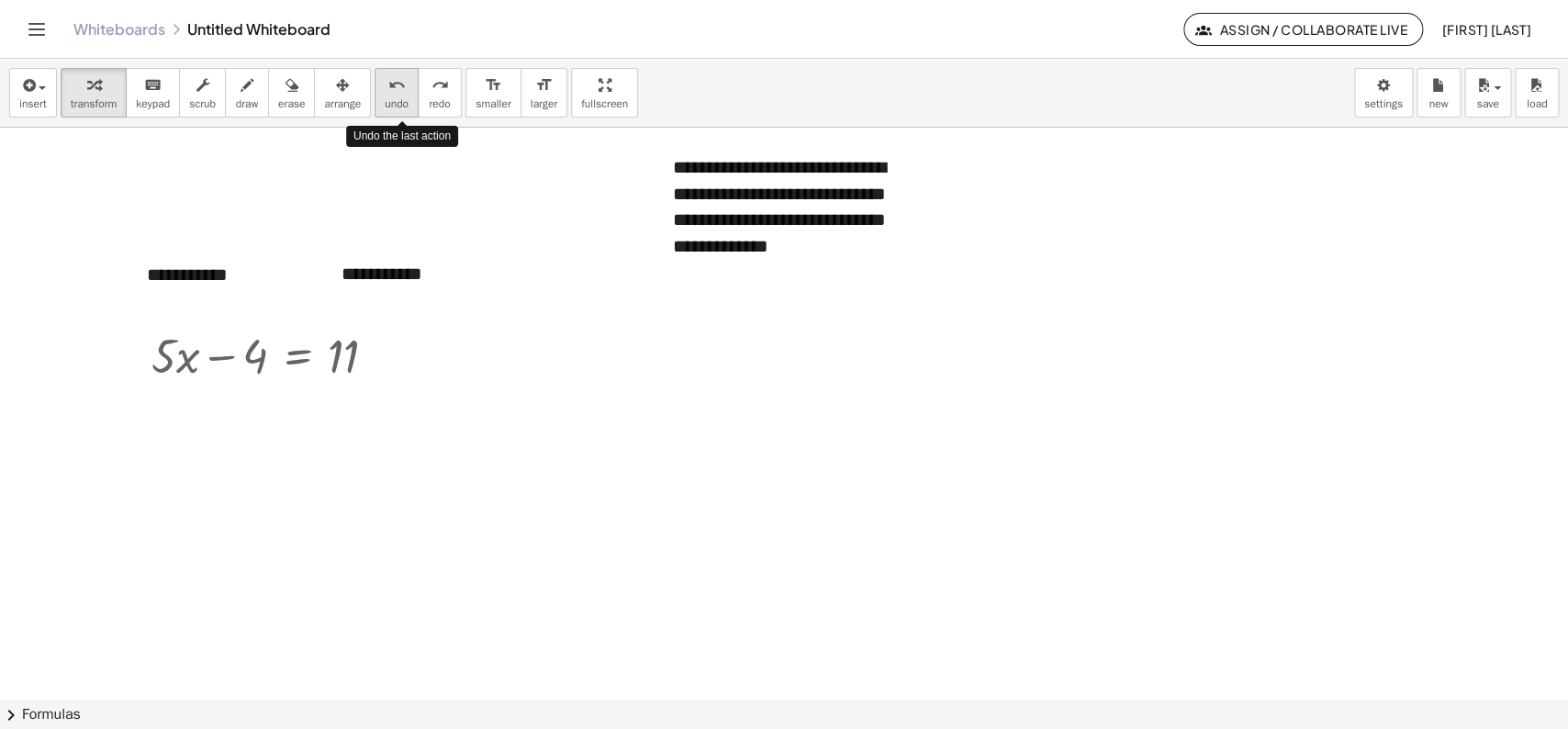 click on "undo" at bounding box center (397, 84) 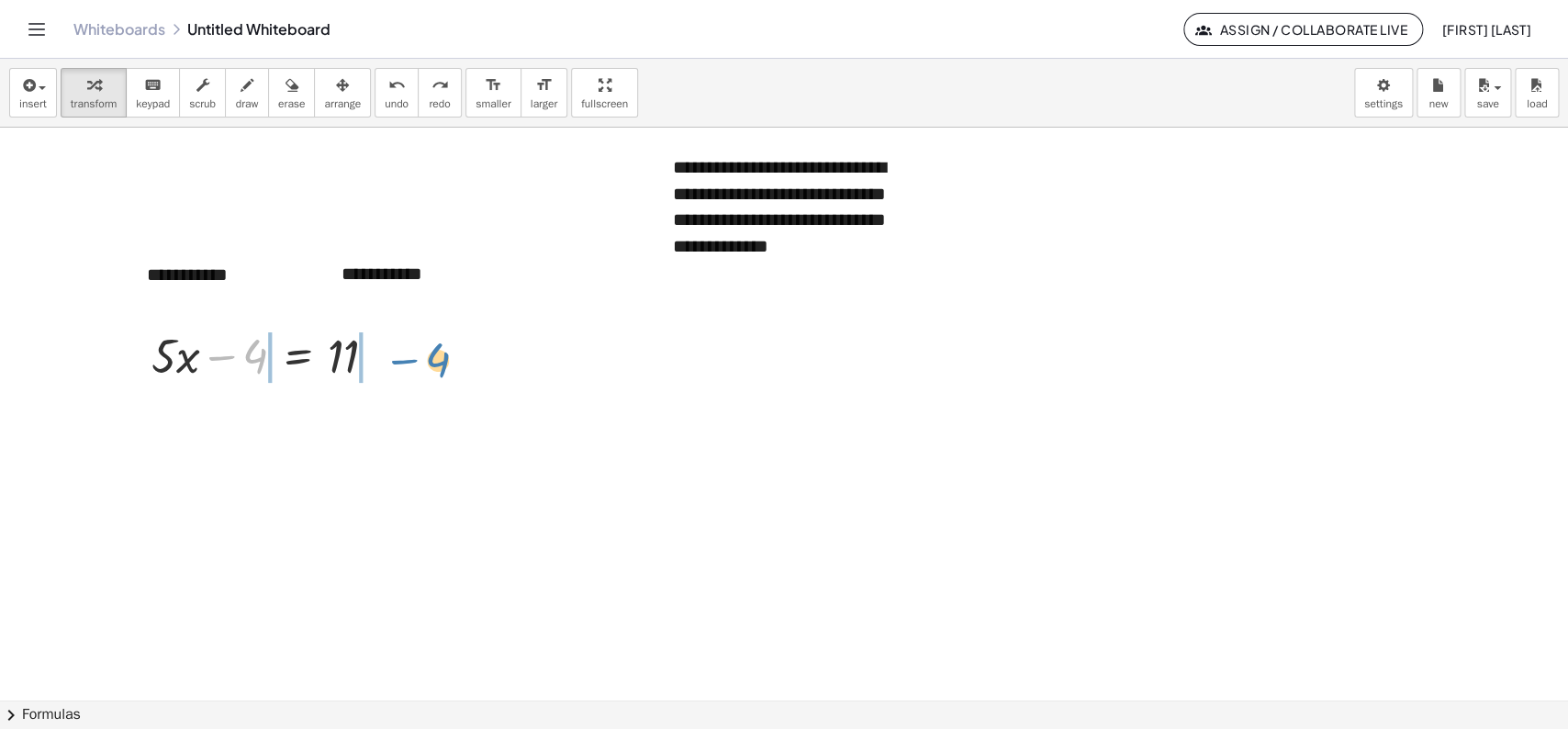drag, startPoint x: 217, startPoint y: 357, endPoint x: 399, endPoint y: 361, distance: 182.04395 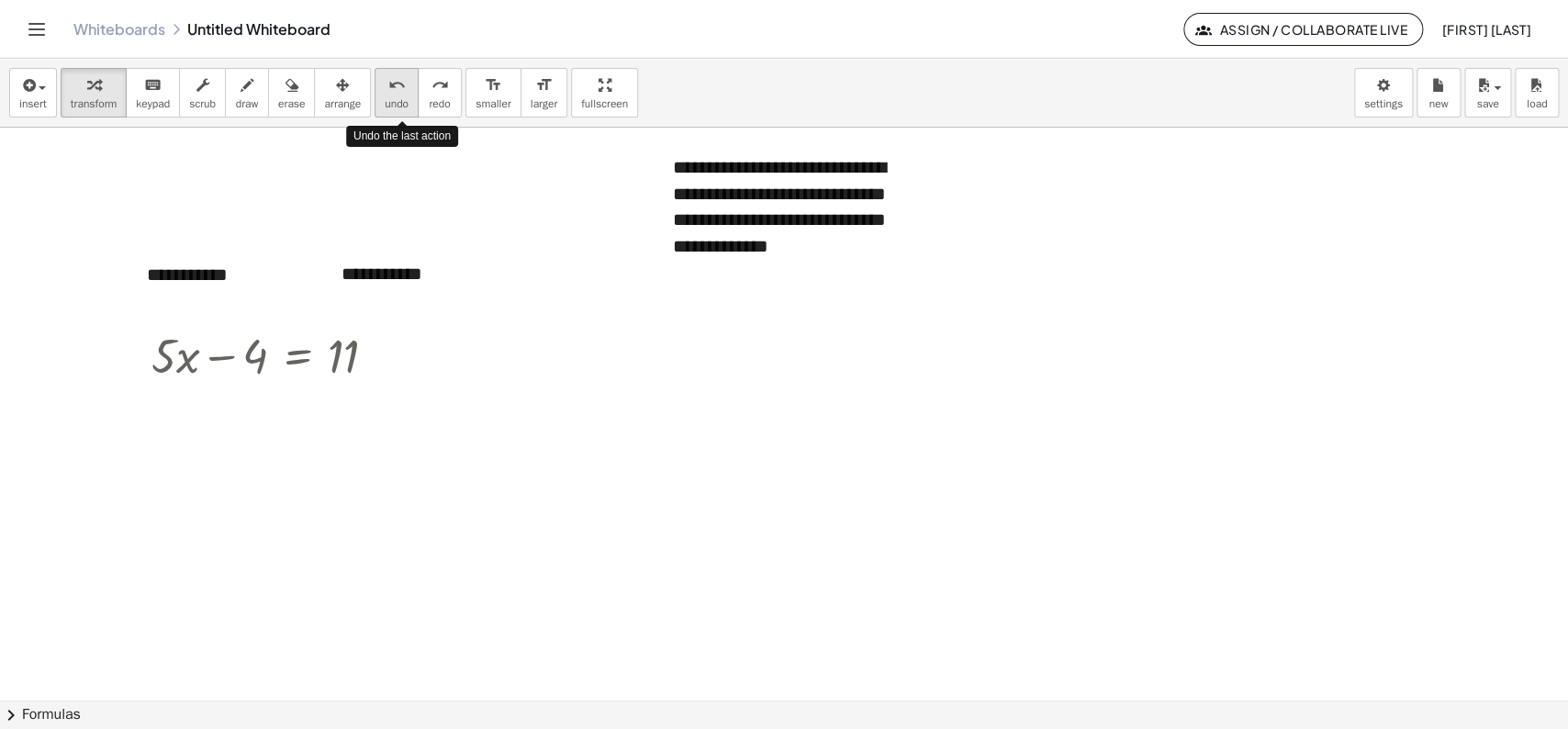 click on "undo" at bounding box center (397, 104) 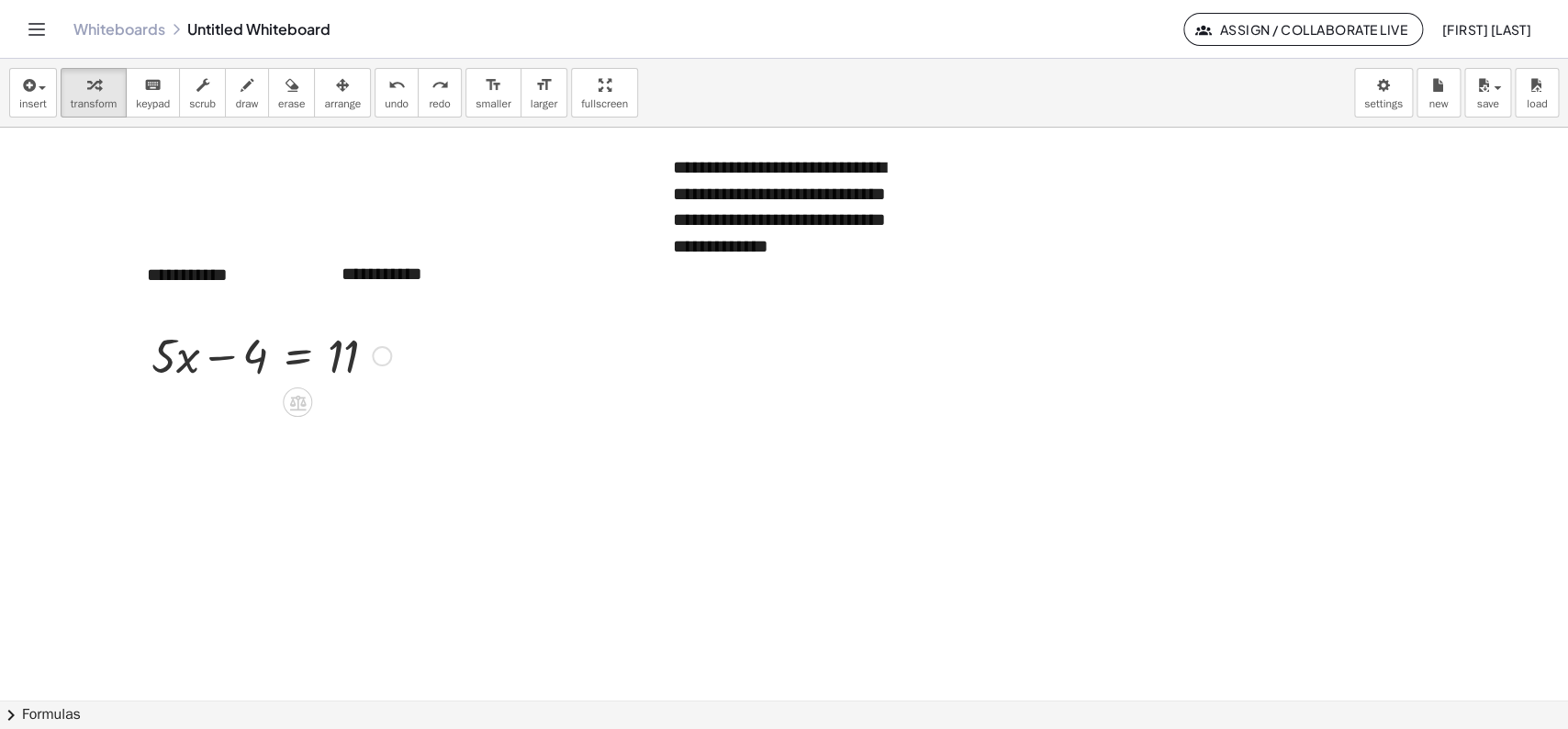 click at bounding box center (271, 354) 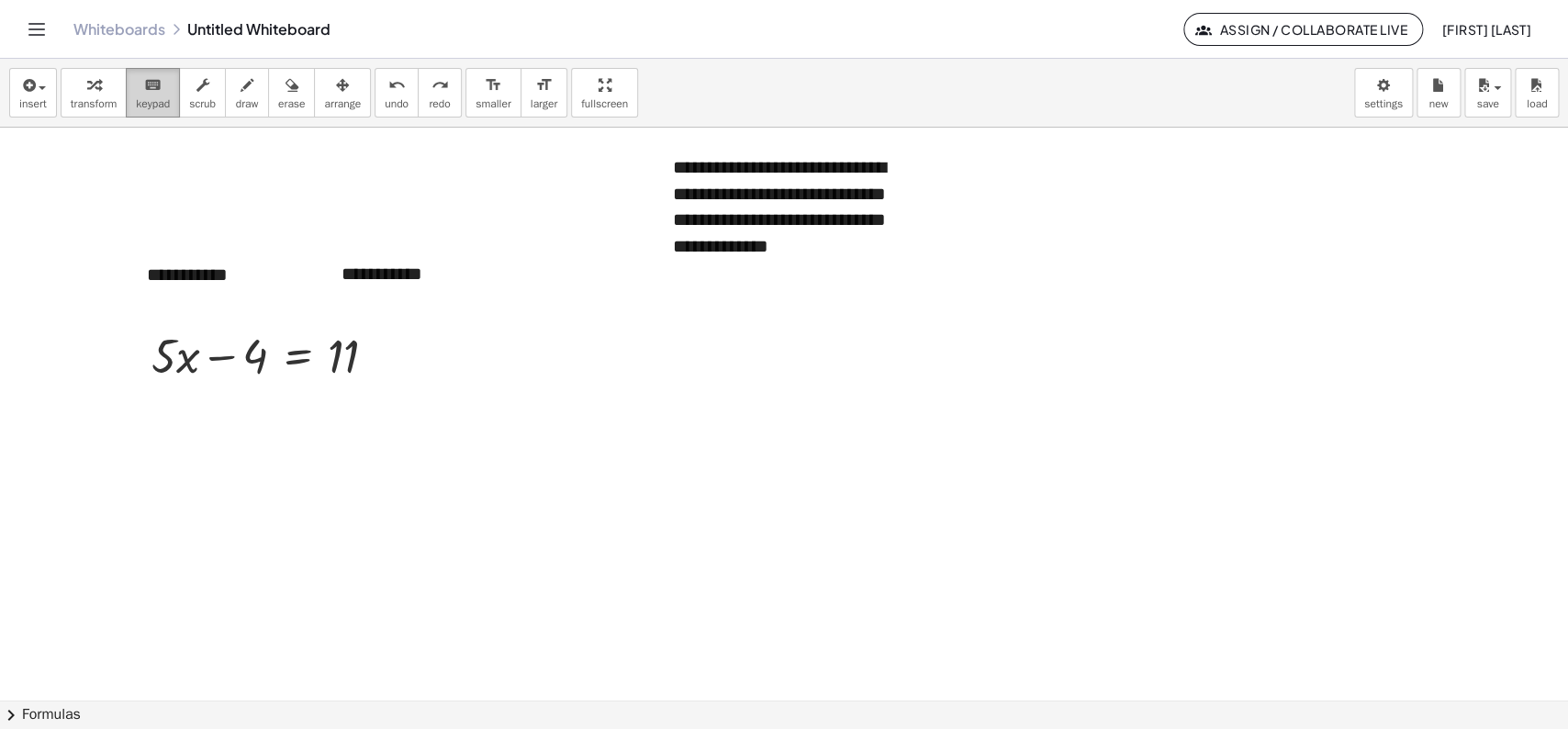 click on "keyboard keypad" at bounding box center (152, 93) 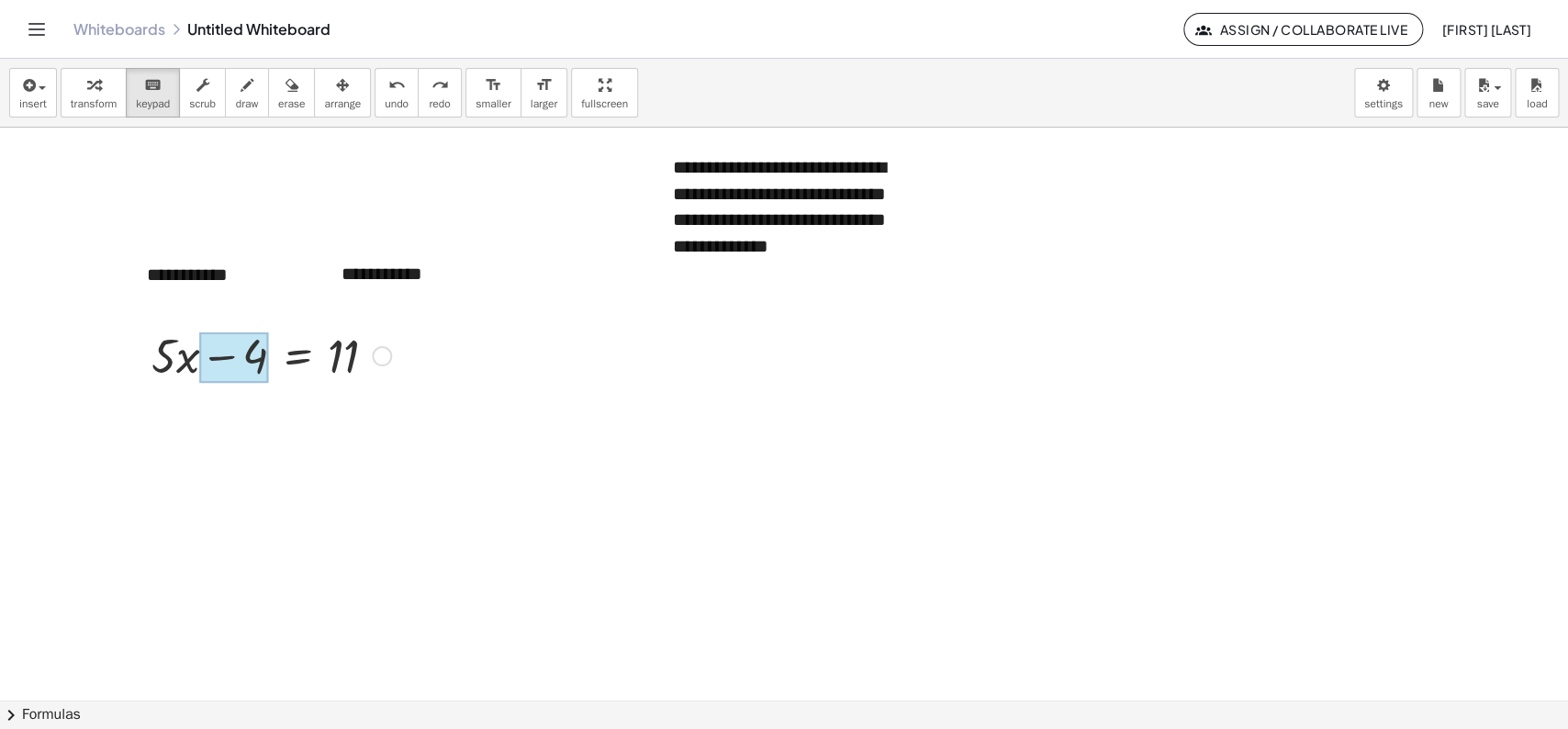 click at bounding box center [234, 358] 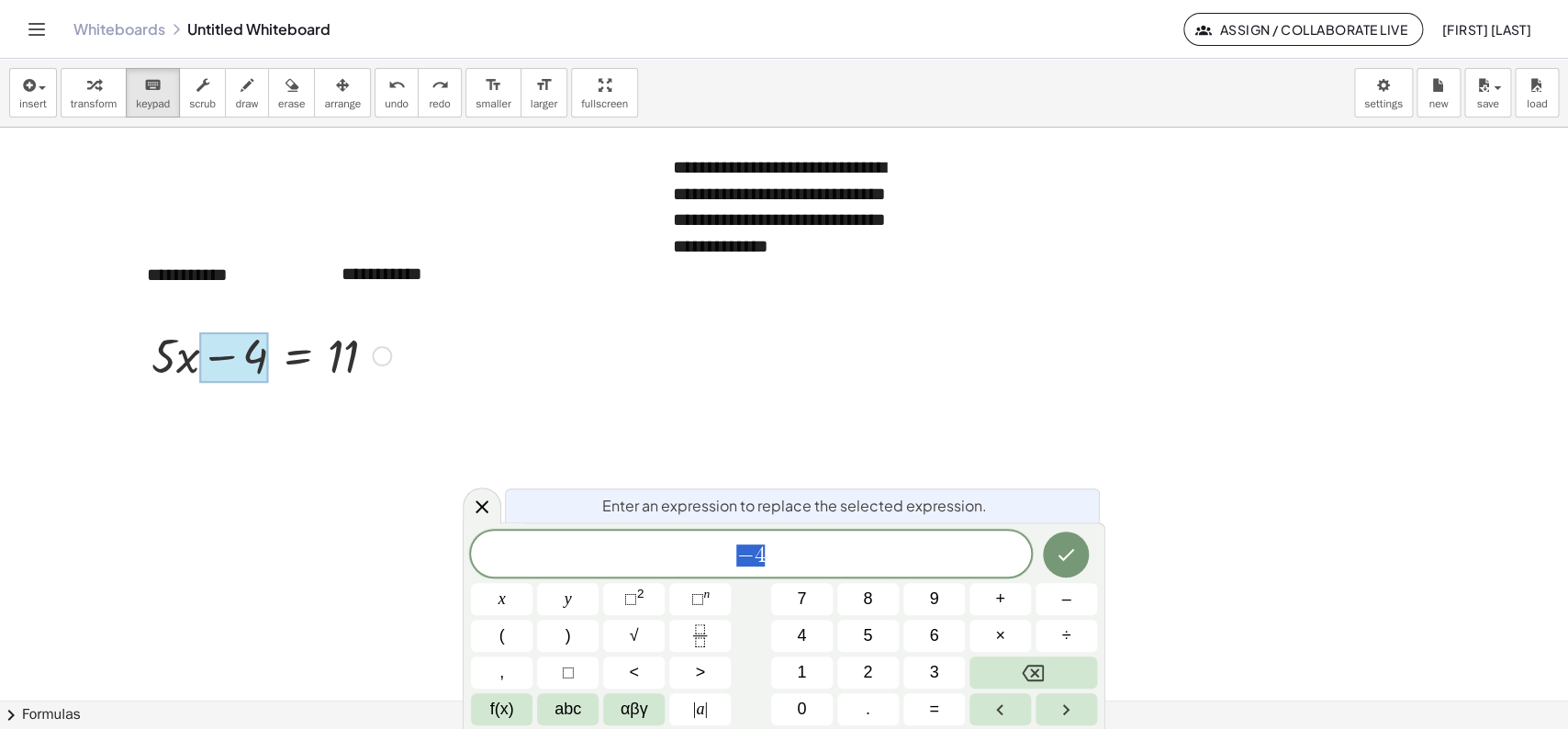 scroll, scrollTop: 22, scrollLeft: 10, axis: both 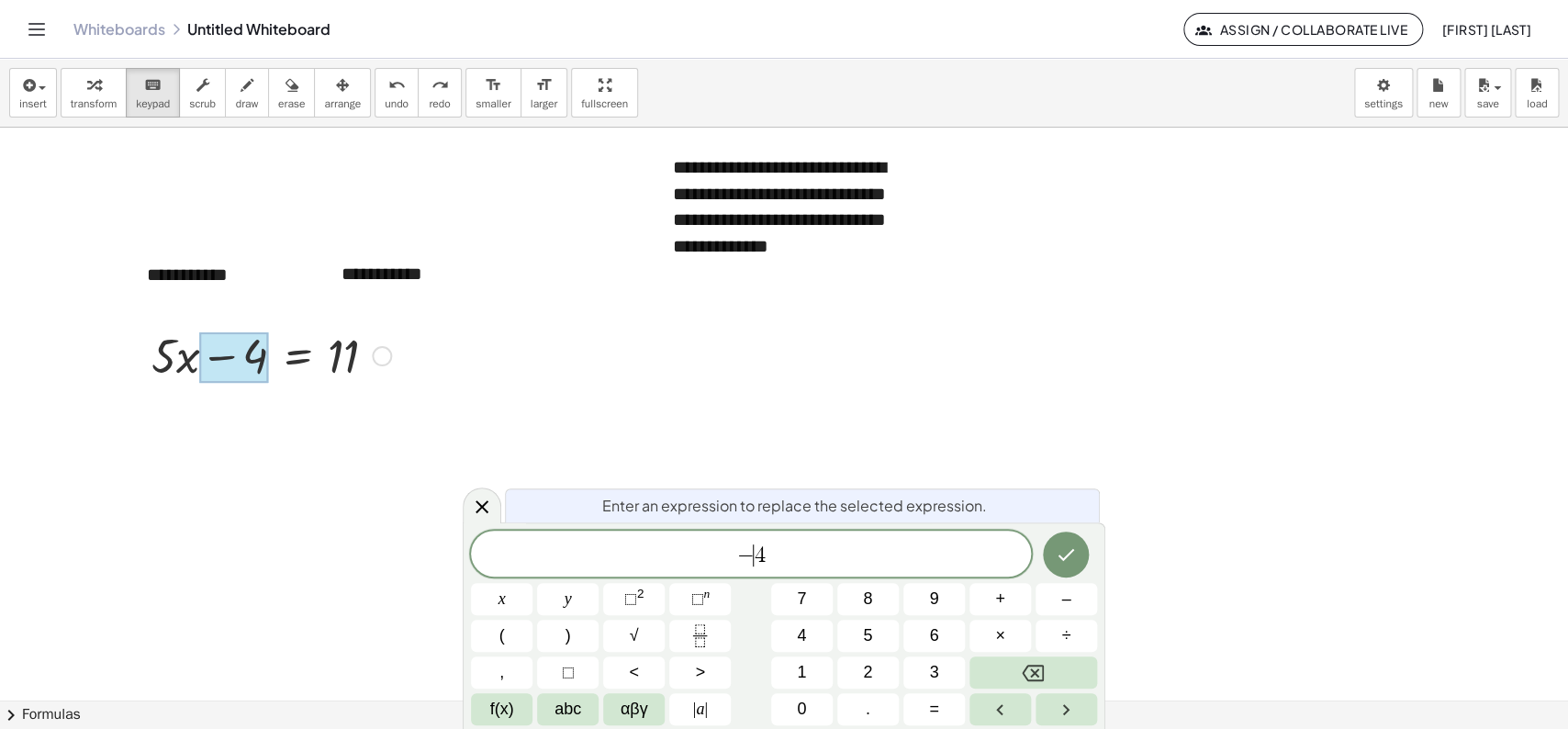 click on "4" at bounding box center [759, 555] 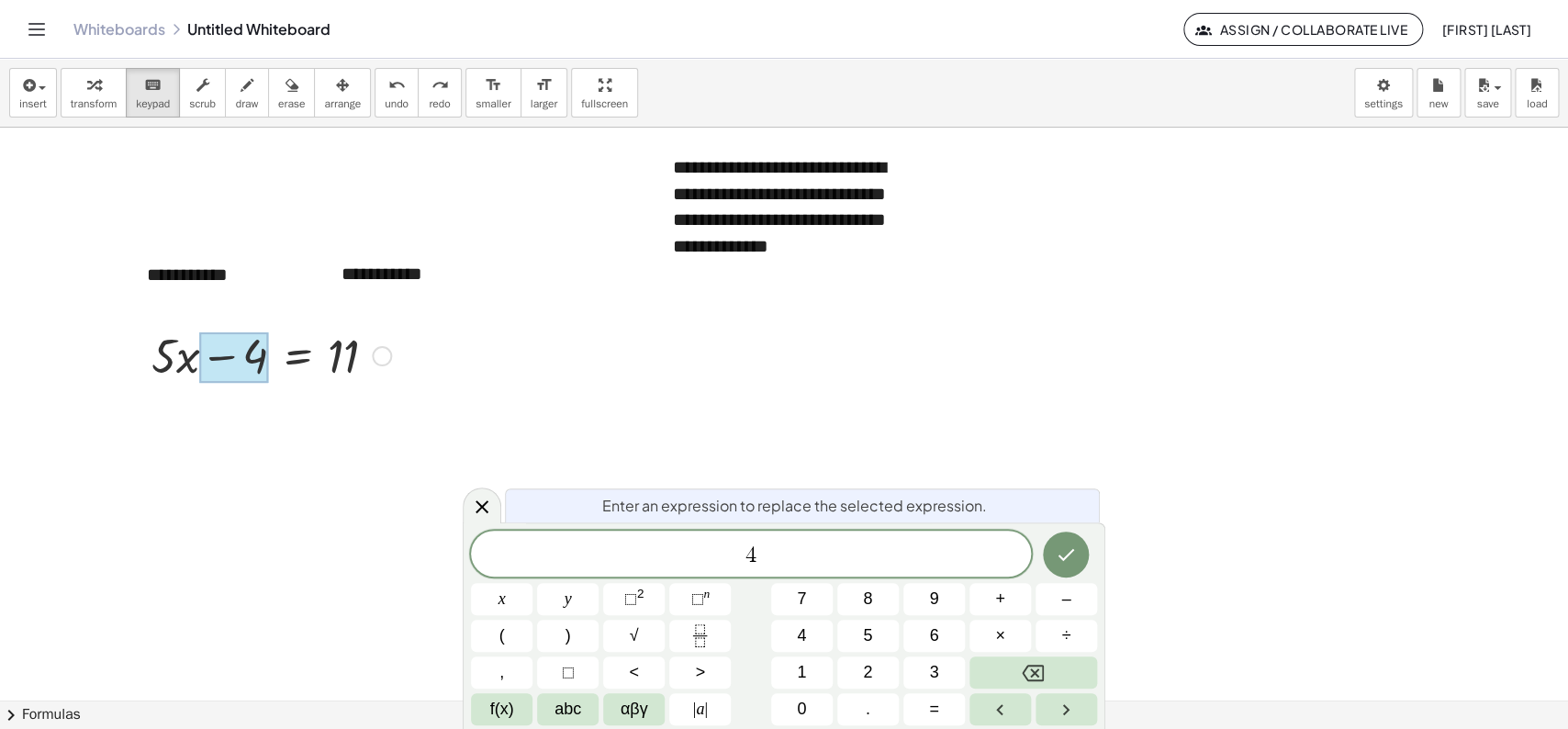 scroll, scrollTop: 17, scrollLeft: 0, axis: vertical 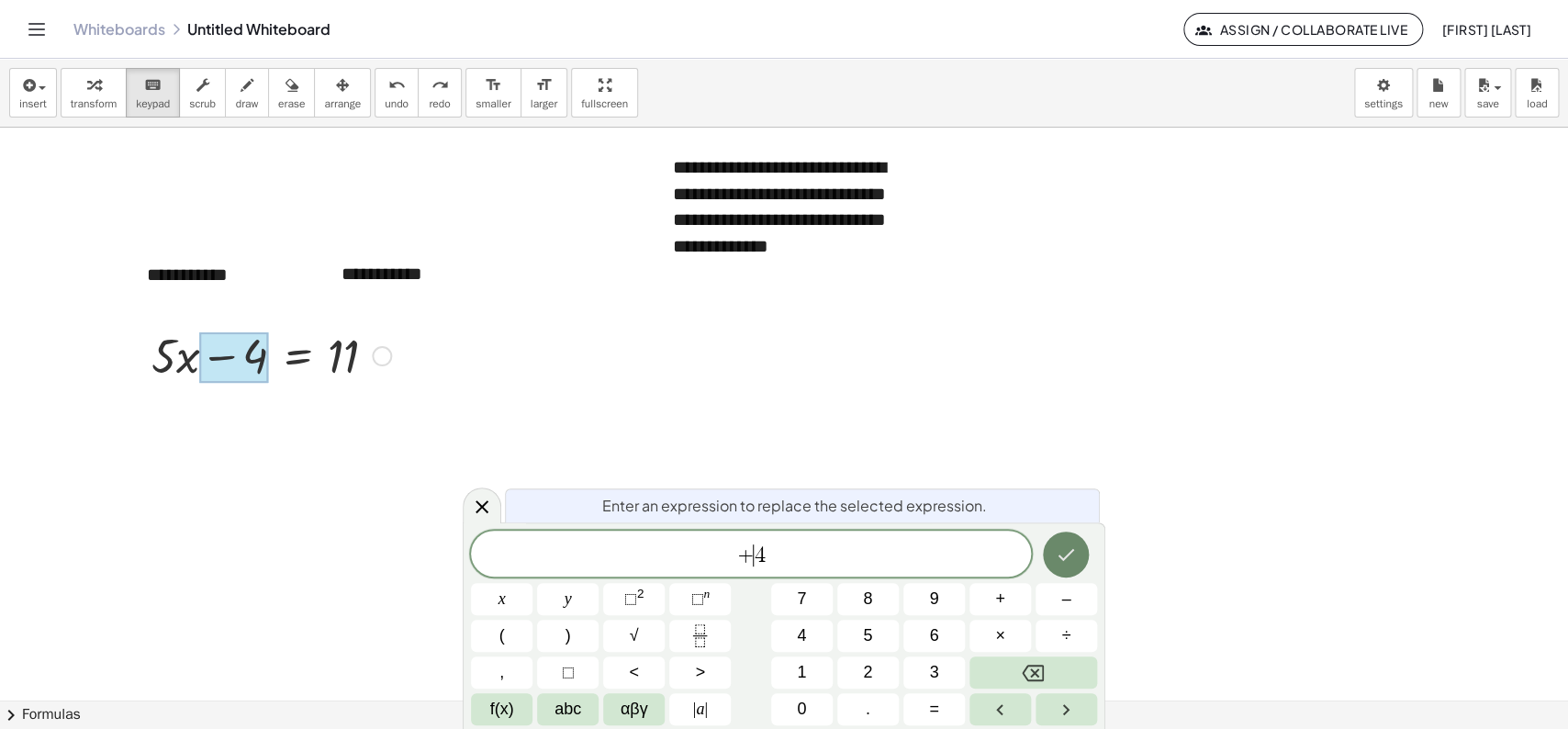 click 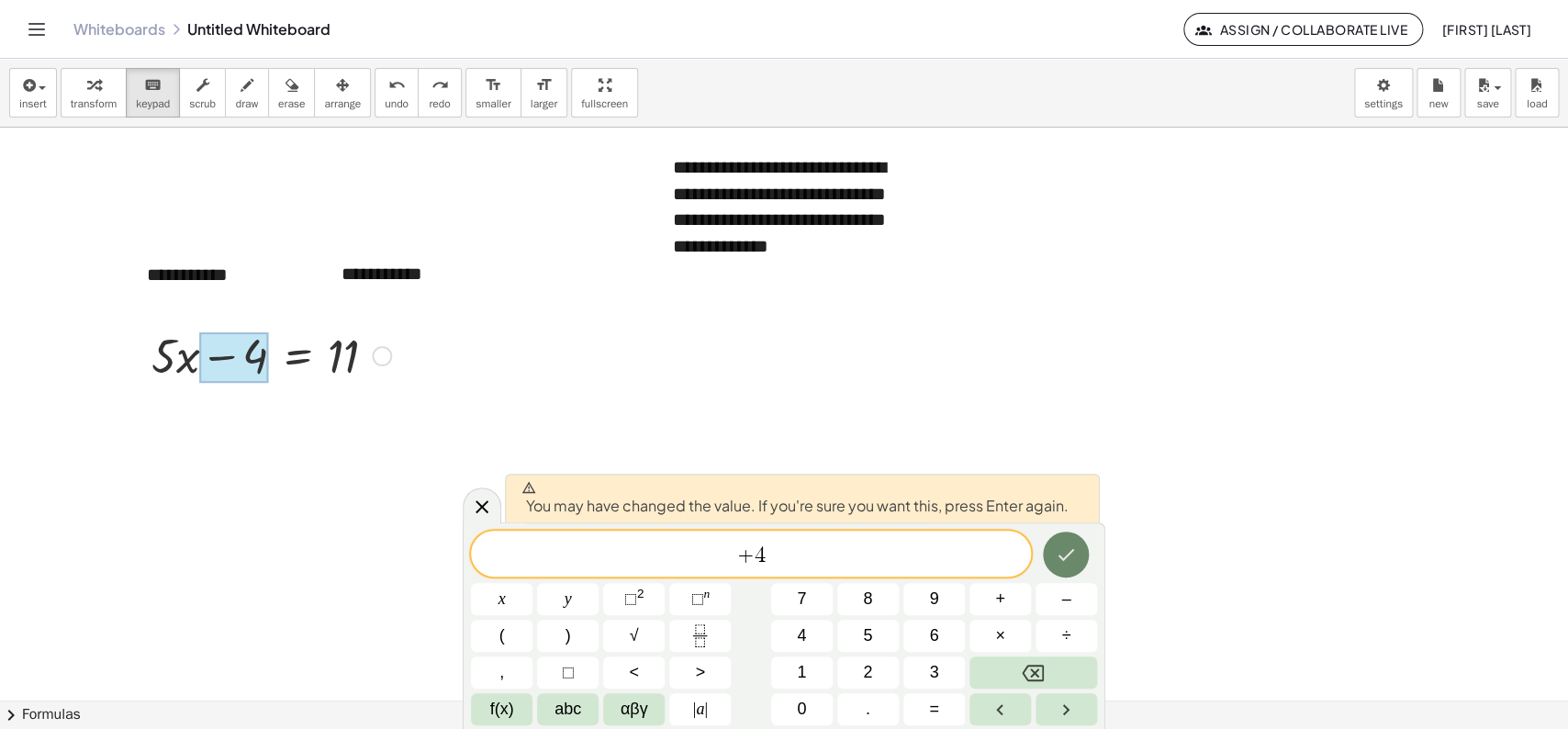 click at bounding box center (1066, 555) 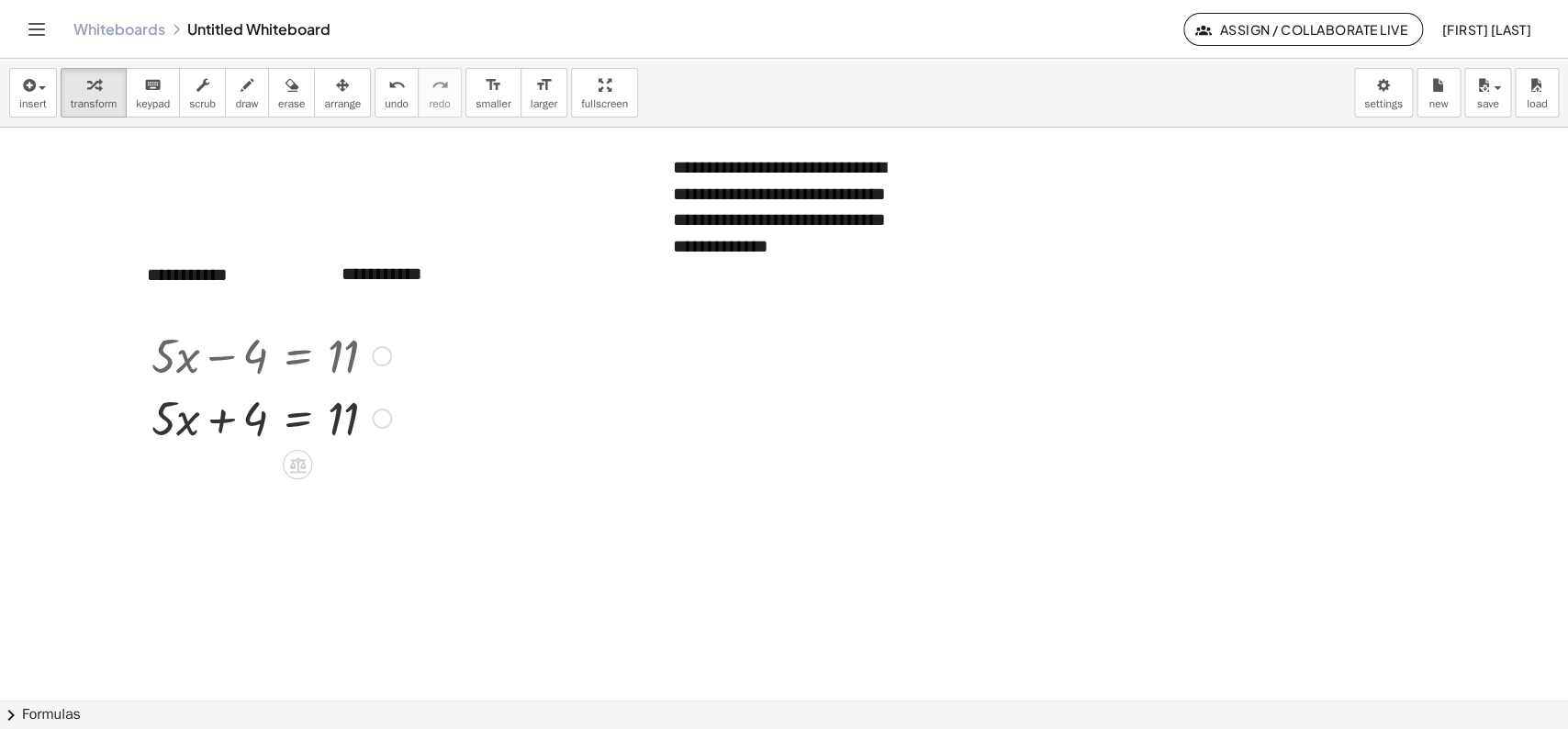 click at bounding box center [271, 354] 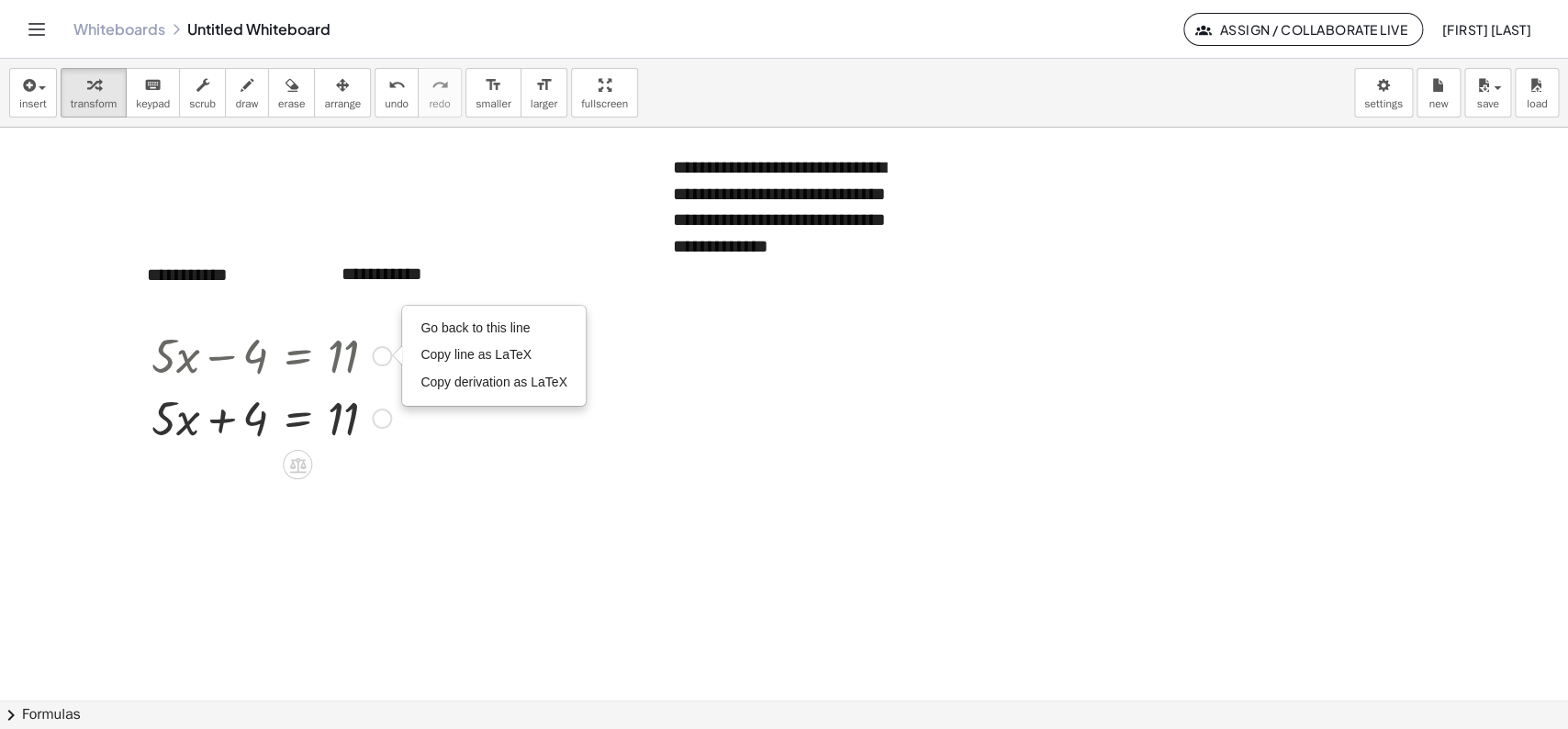 click at bounding box center (271, 354) 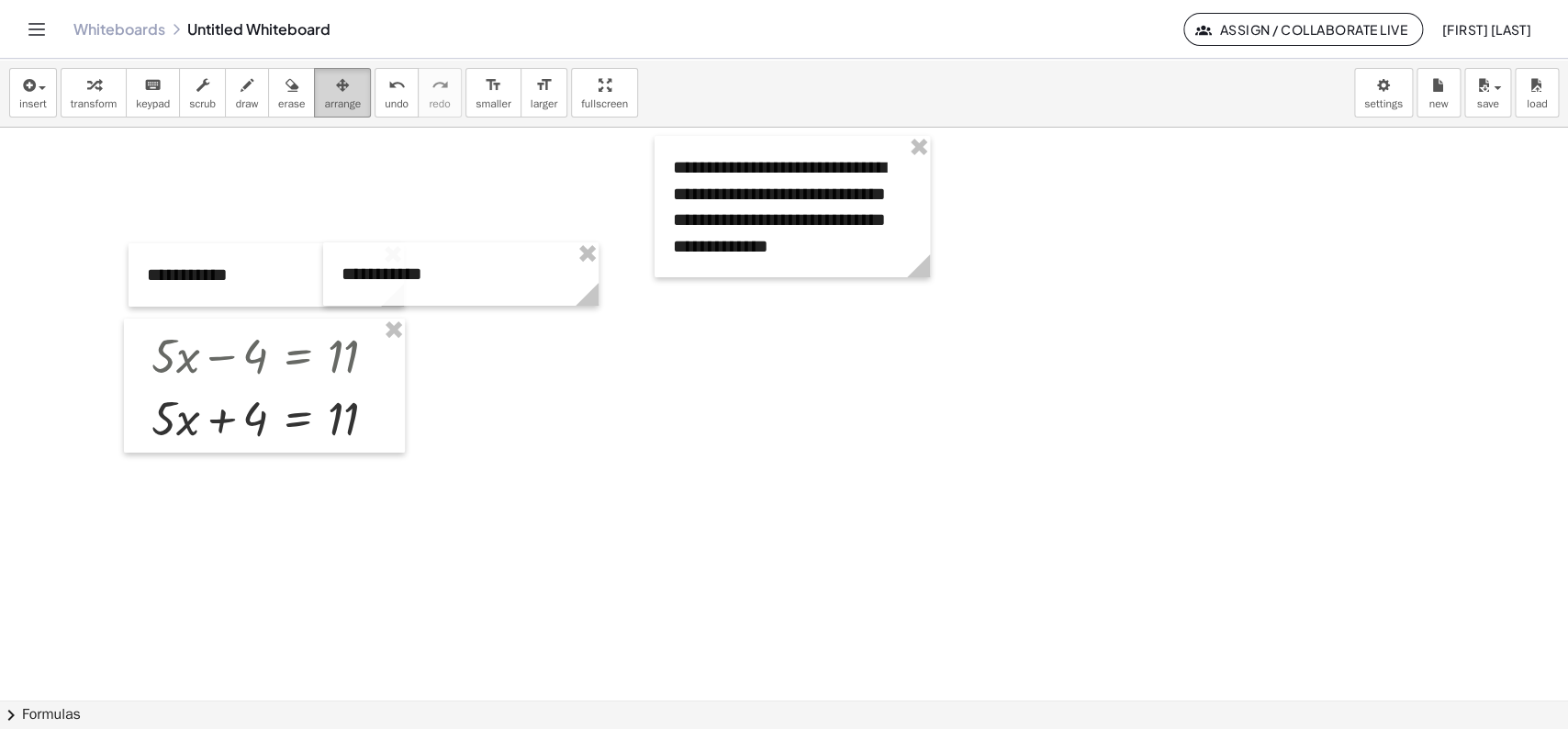 click on "arrange" at bounding box center [342, 104] 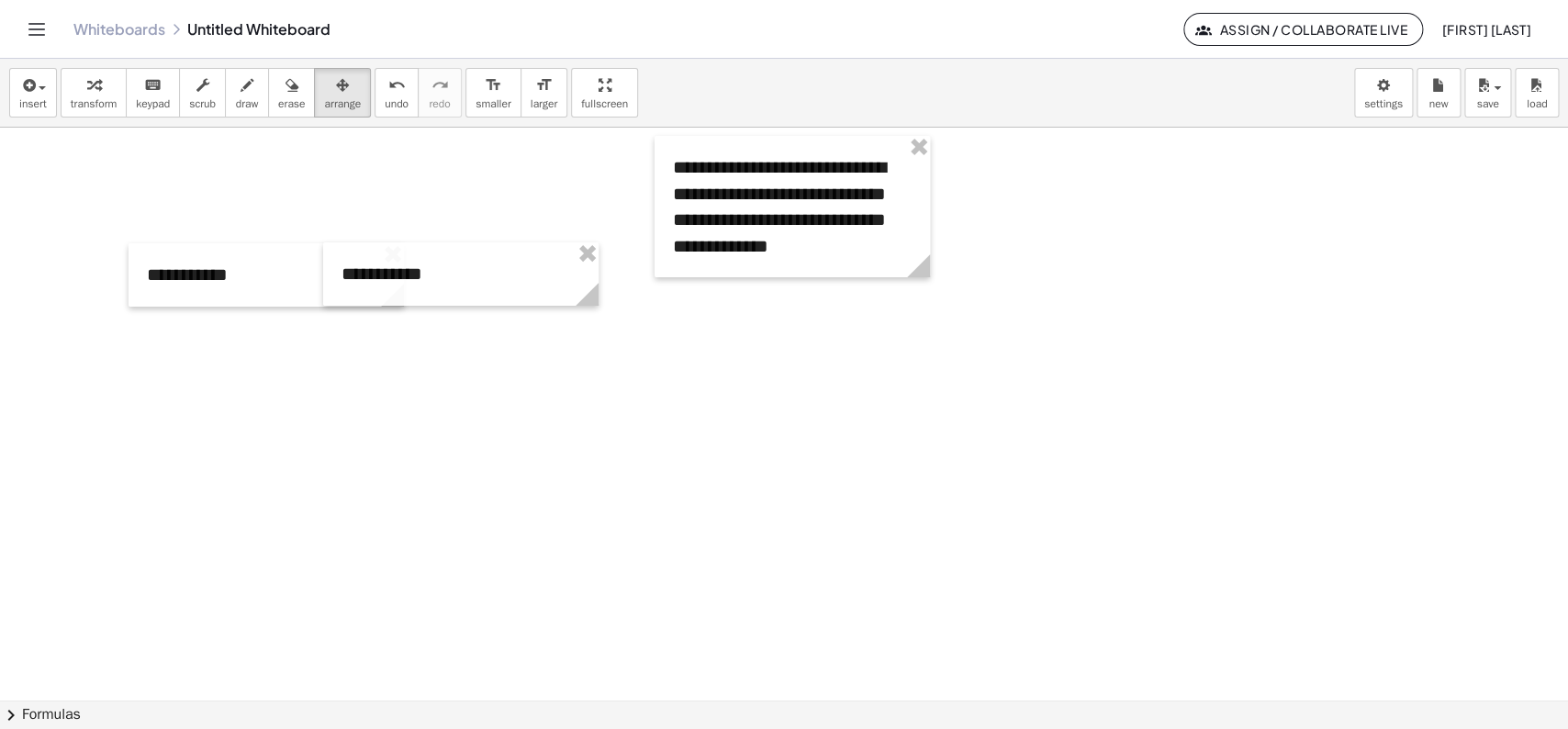click at bounding box center [784, 700] 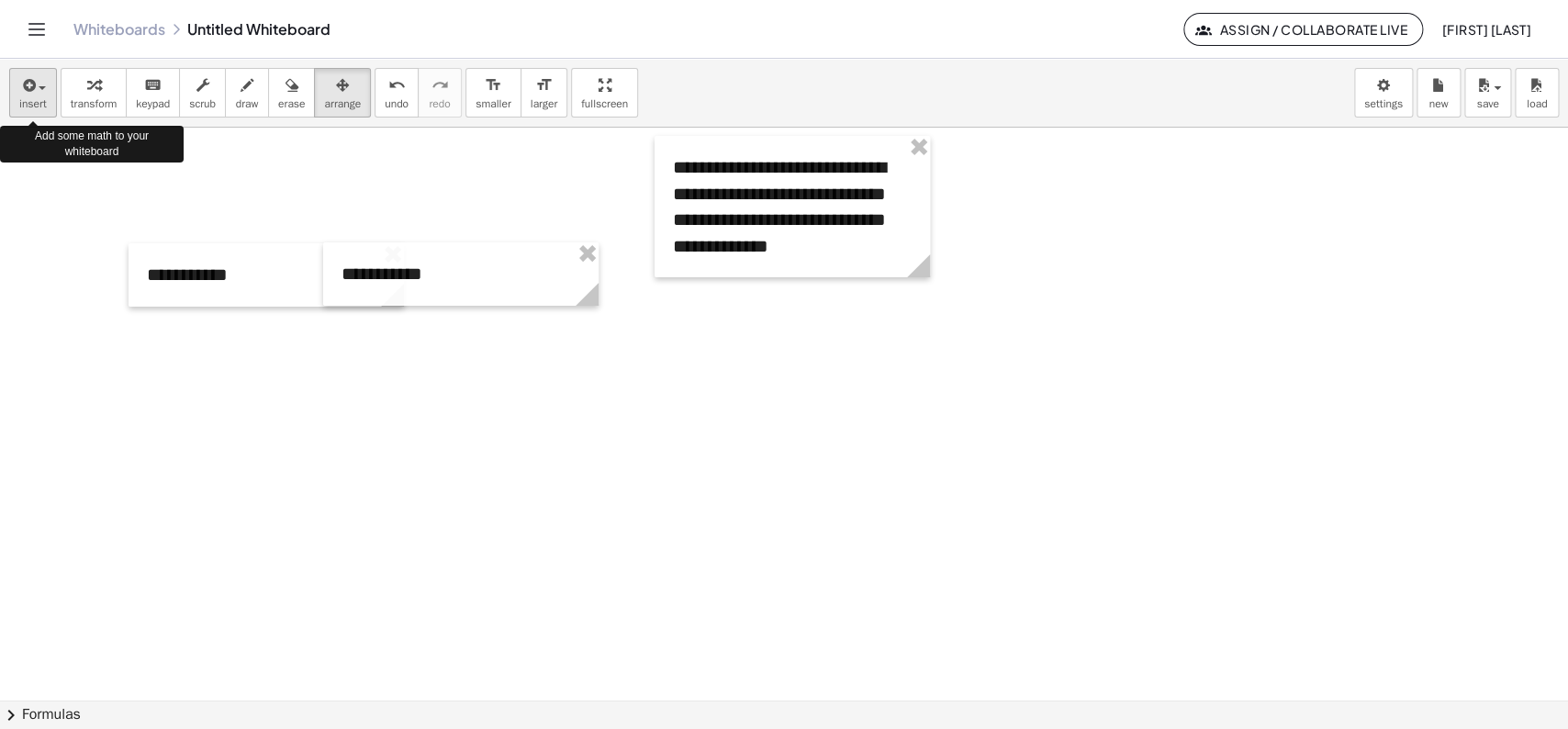 click at bounding box center [28, 85] 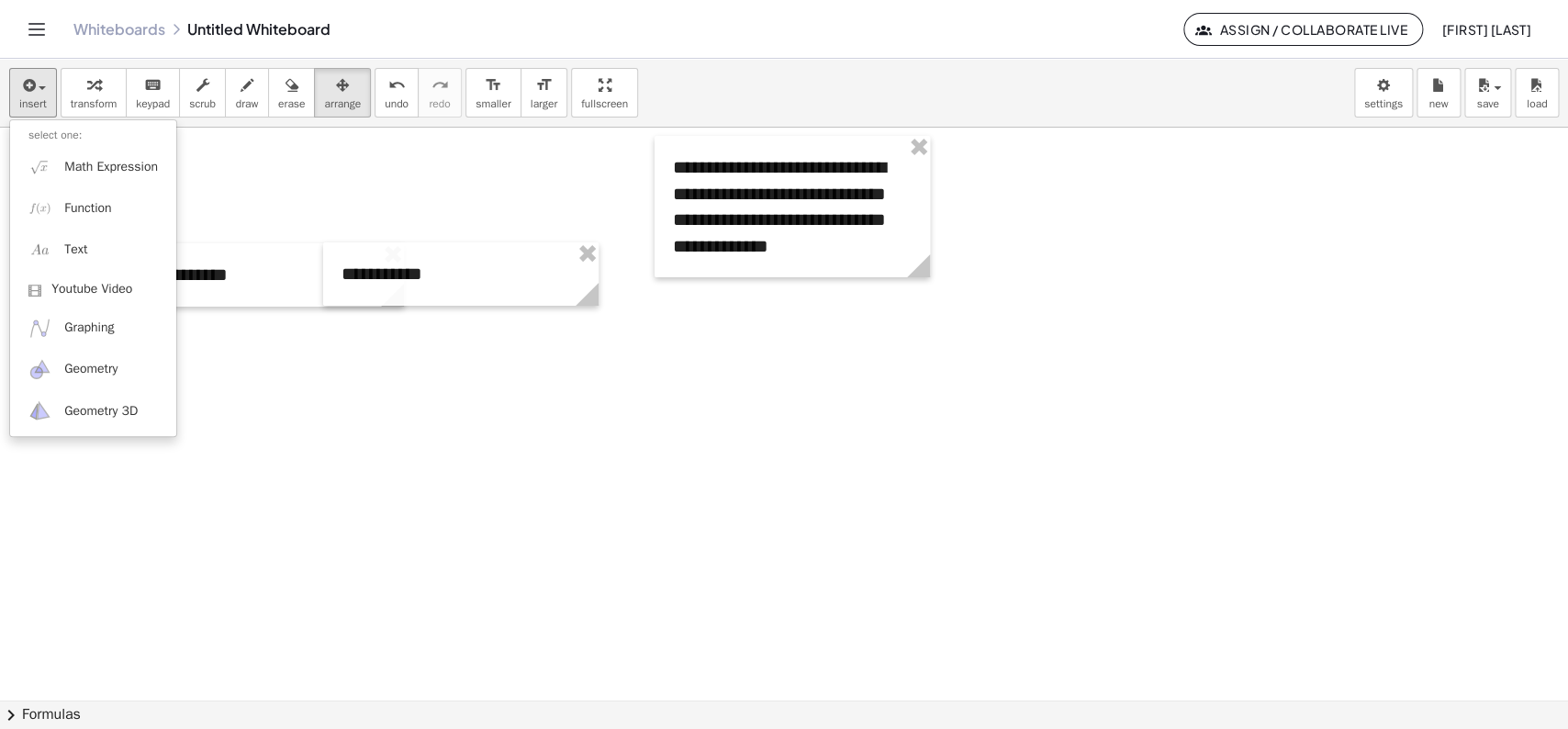 click at bounding box center [784, 700] 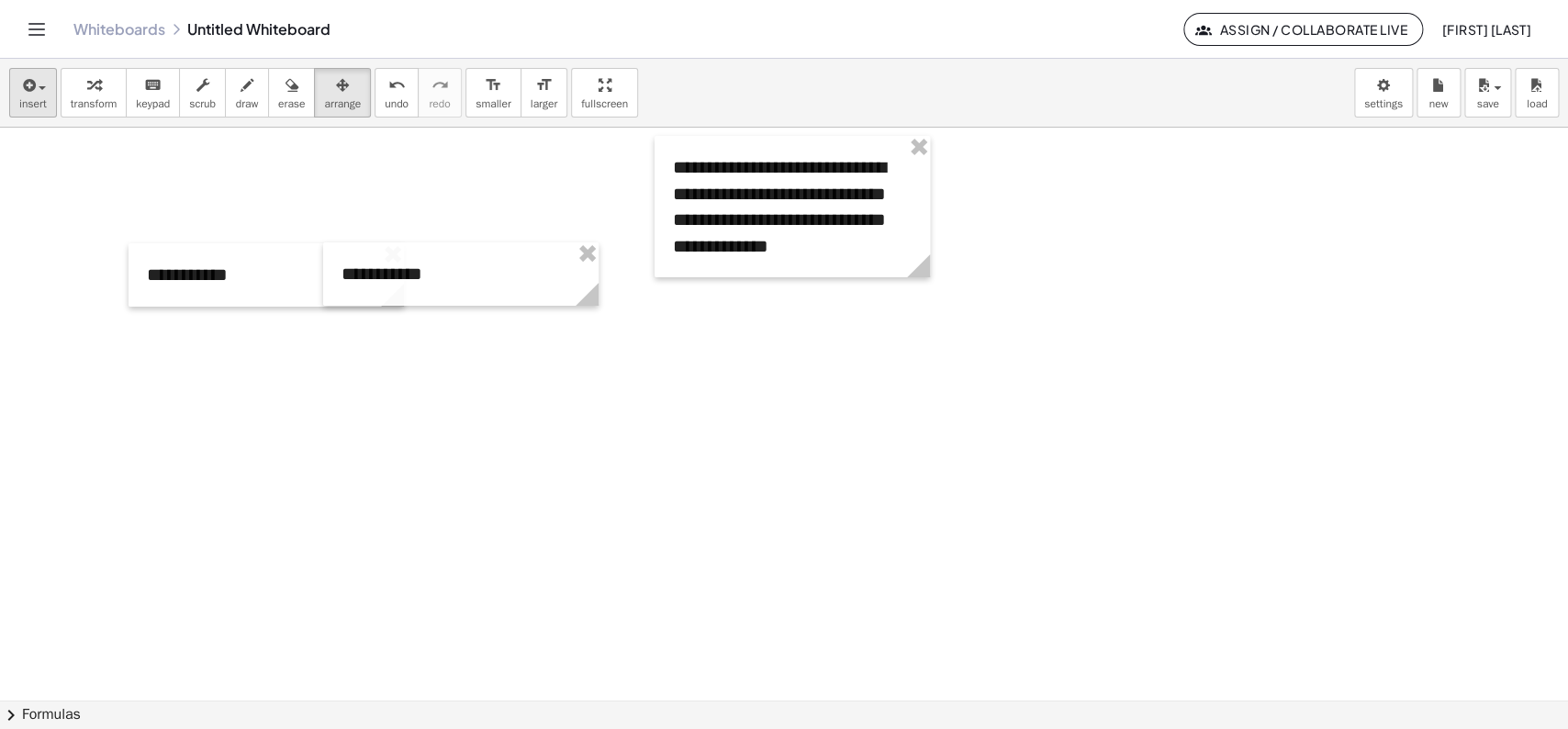 click at bounding box center (33, 84) 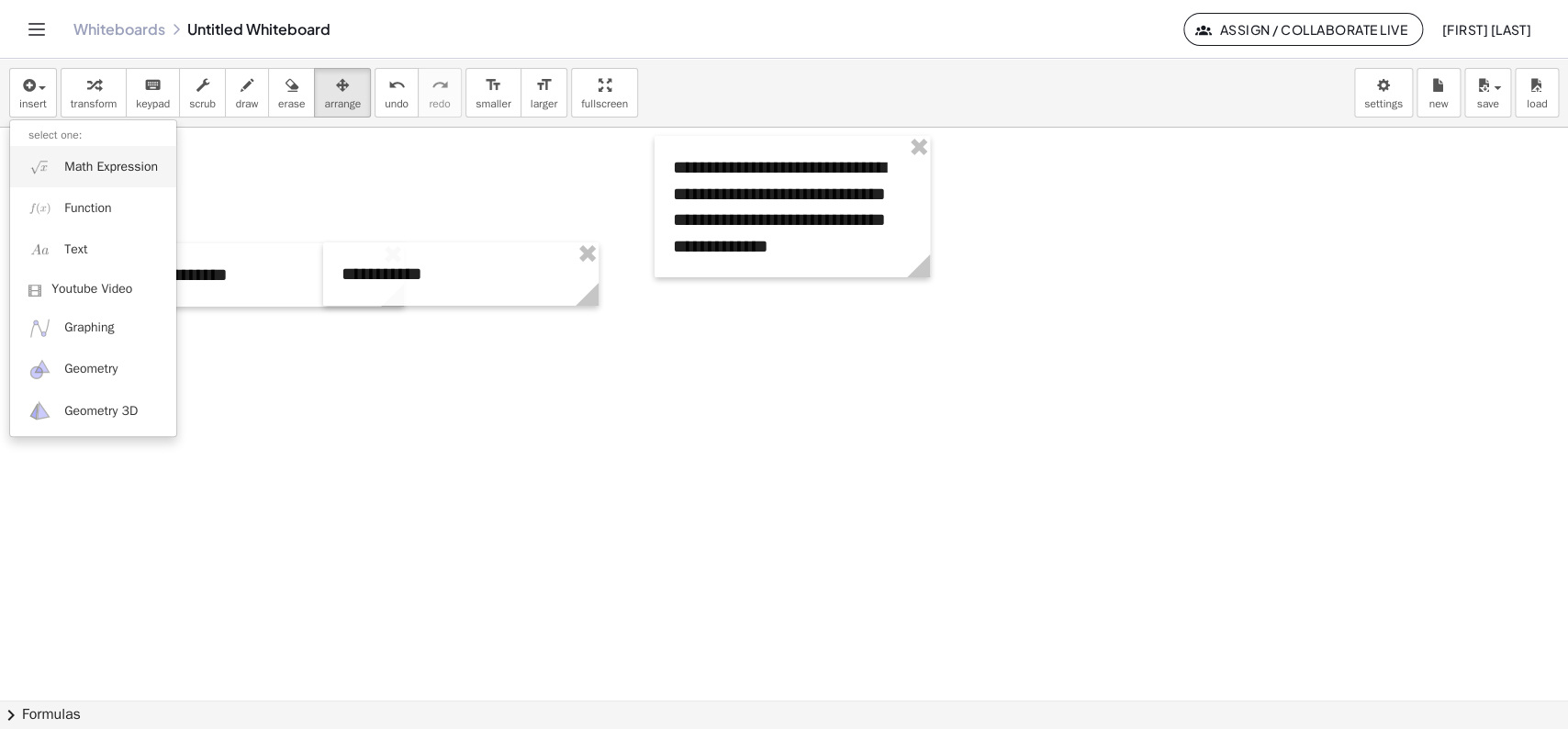 click on "Math Expression" at bounding box center [111, 167] 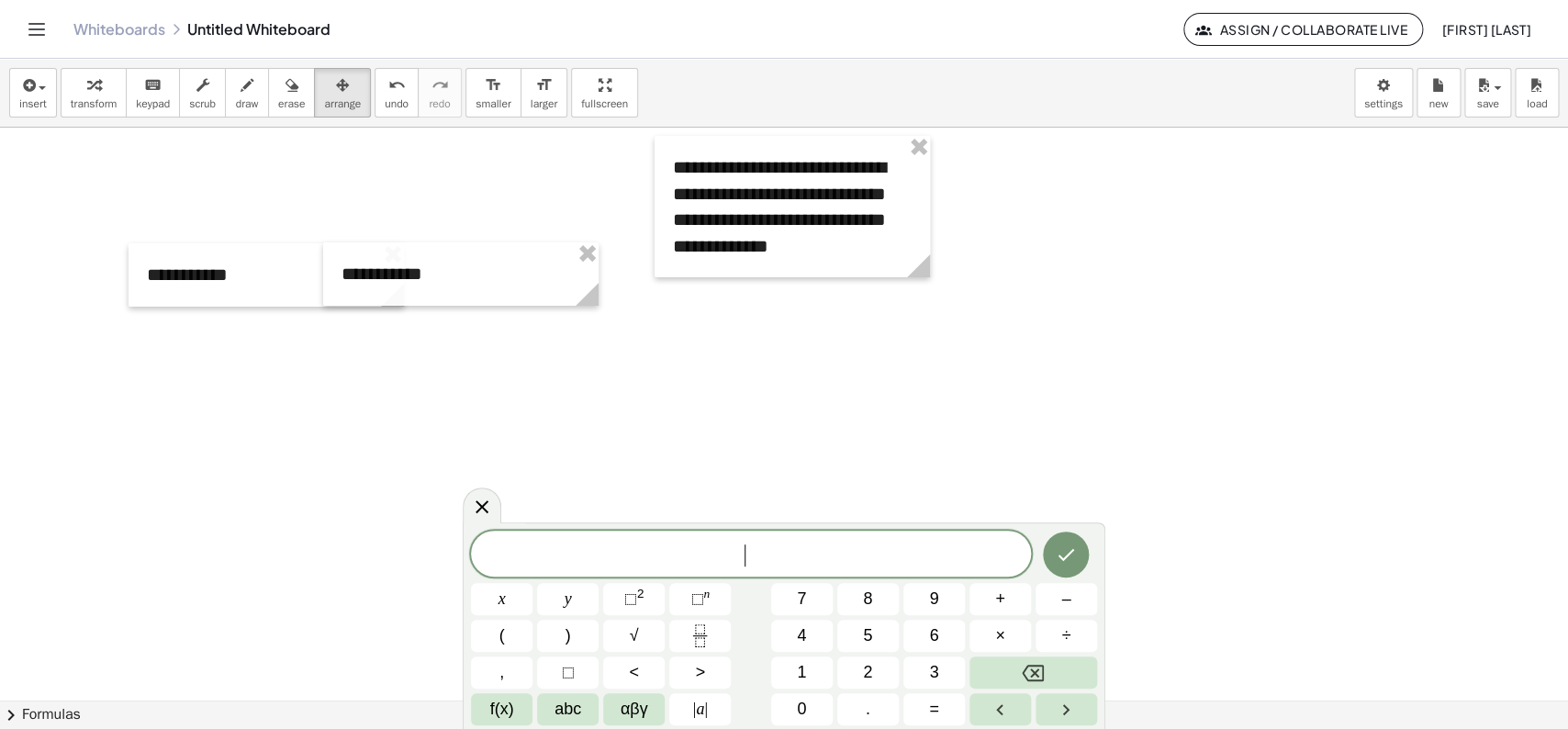 scroll, scrollTop: 17, scrollLeft: 0, axis: vertical 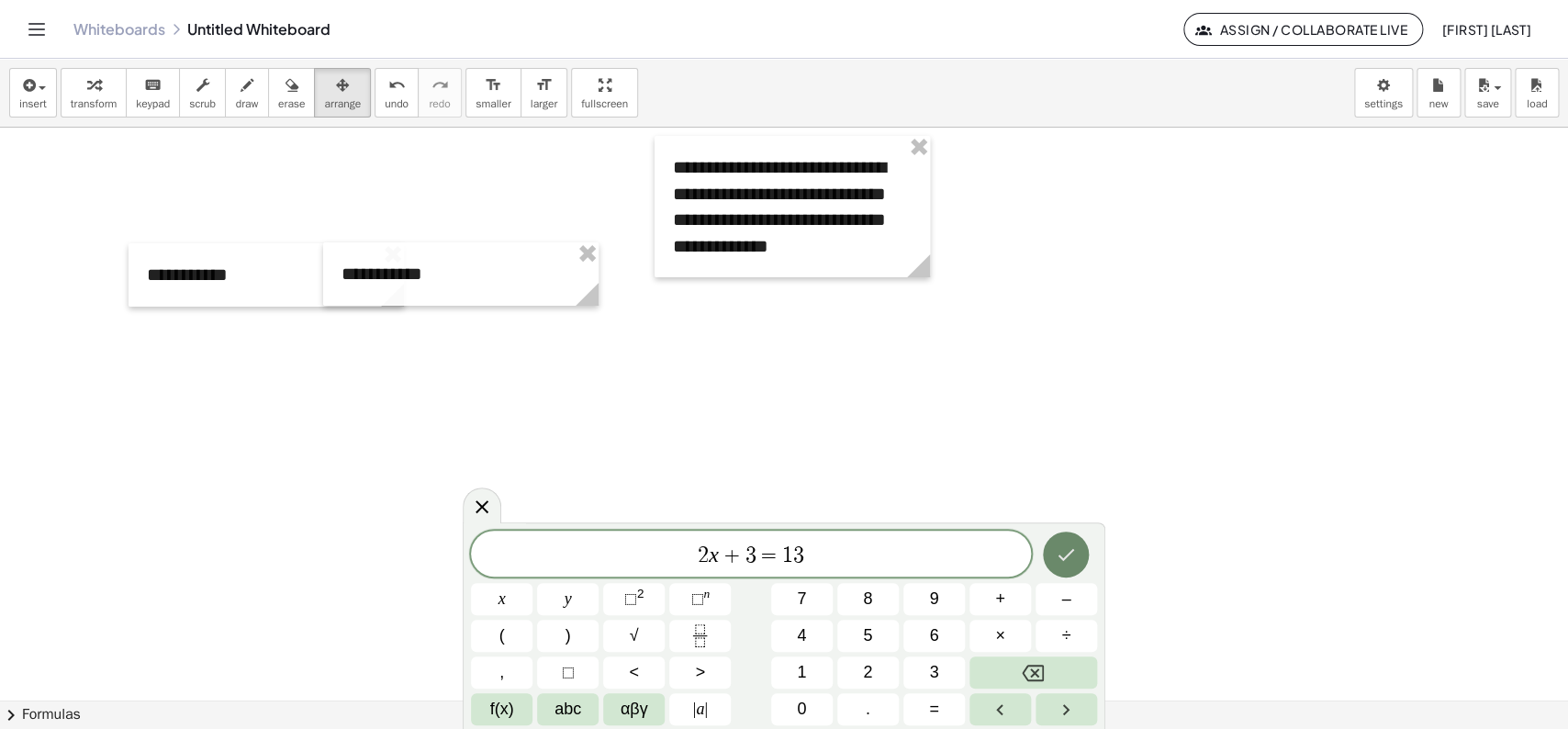click 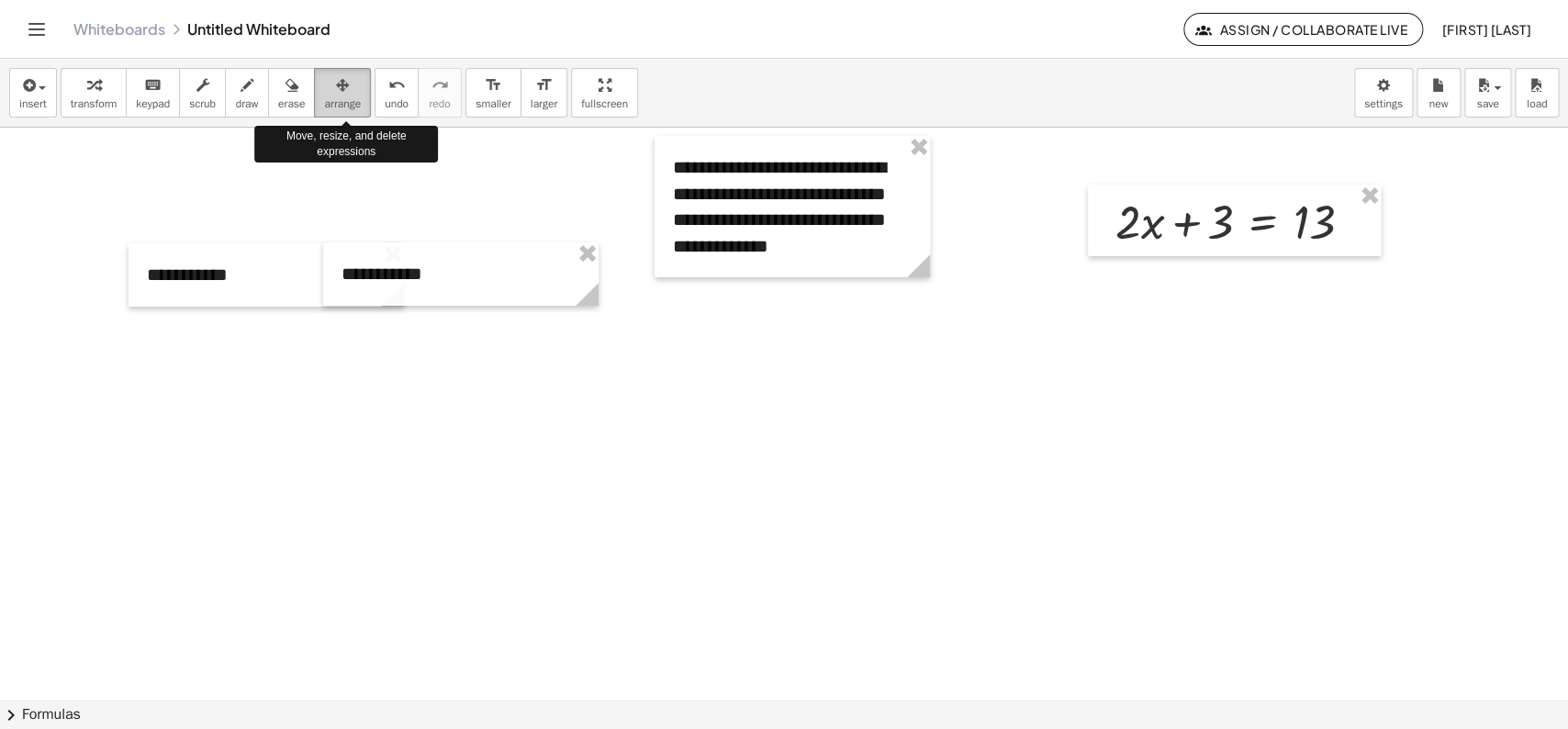 click at bounding box center [342, 85] 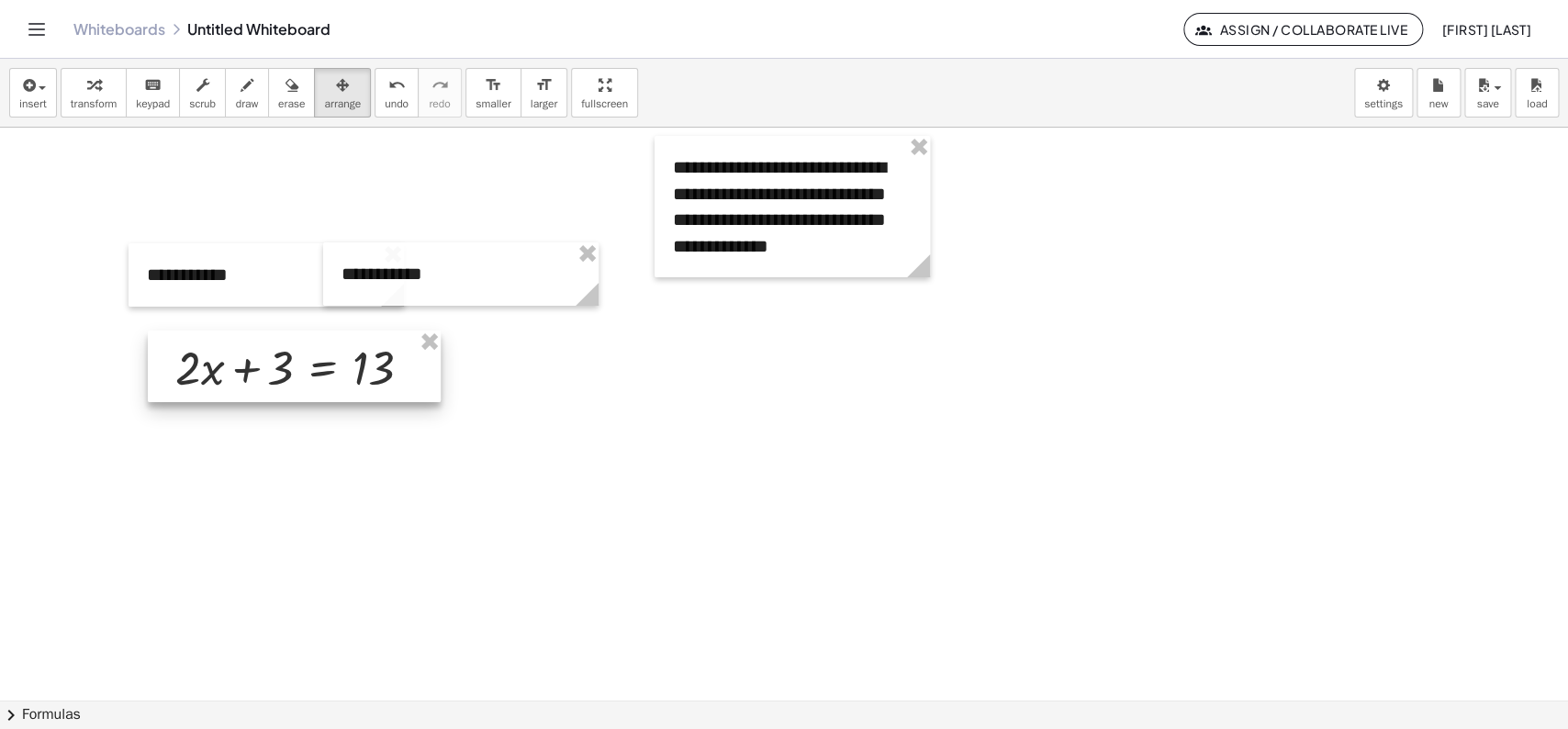 drag, startPoint x: 1207, startPoint y: 215, endPoint x: 266, endPoint y: 361, distance: 952.2589 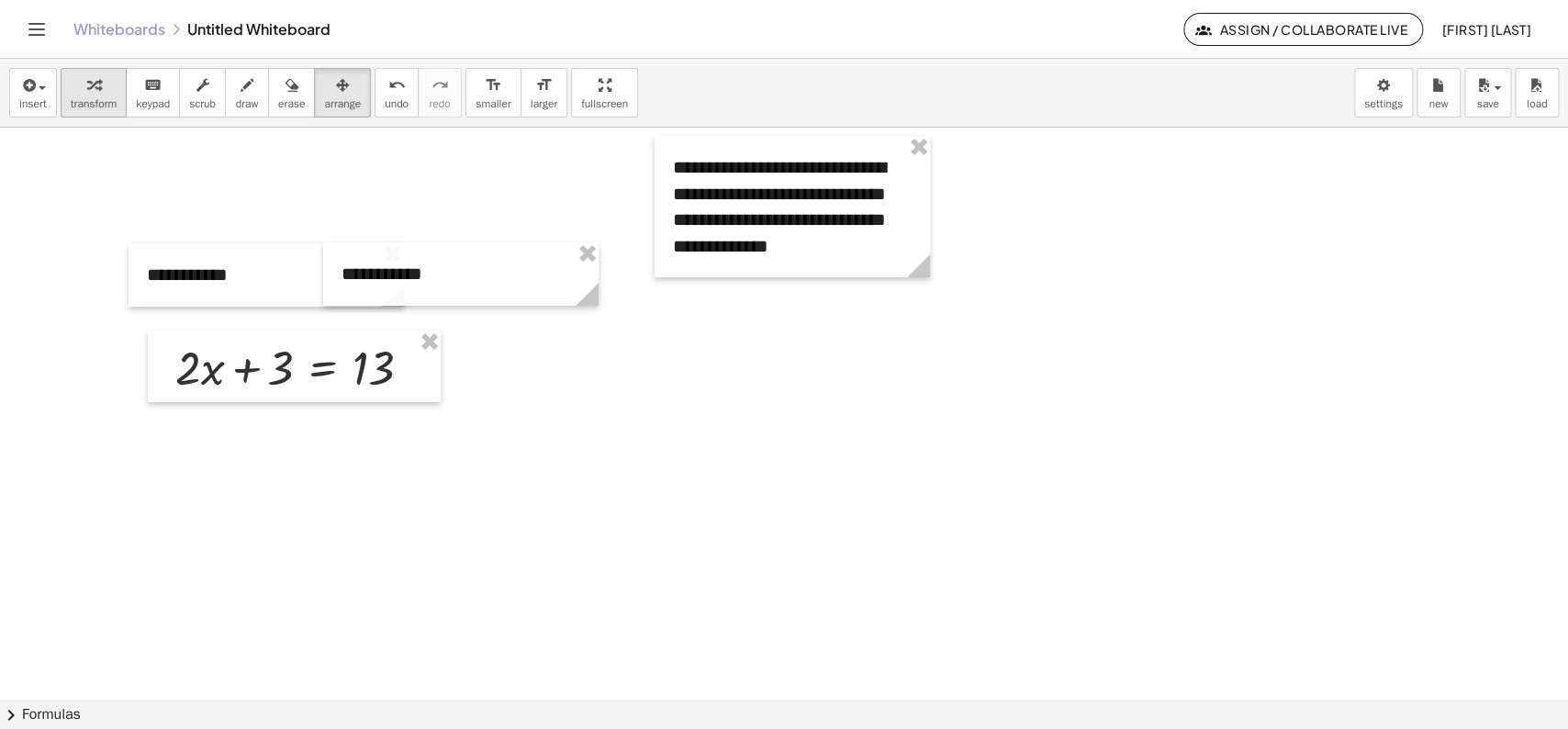 click on "transform" at bounding box center (94, 104) 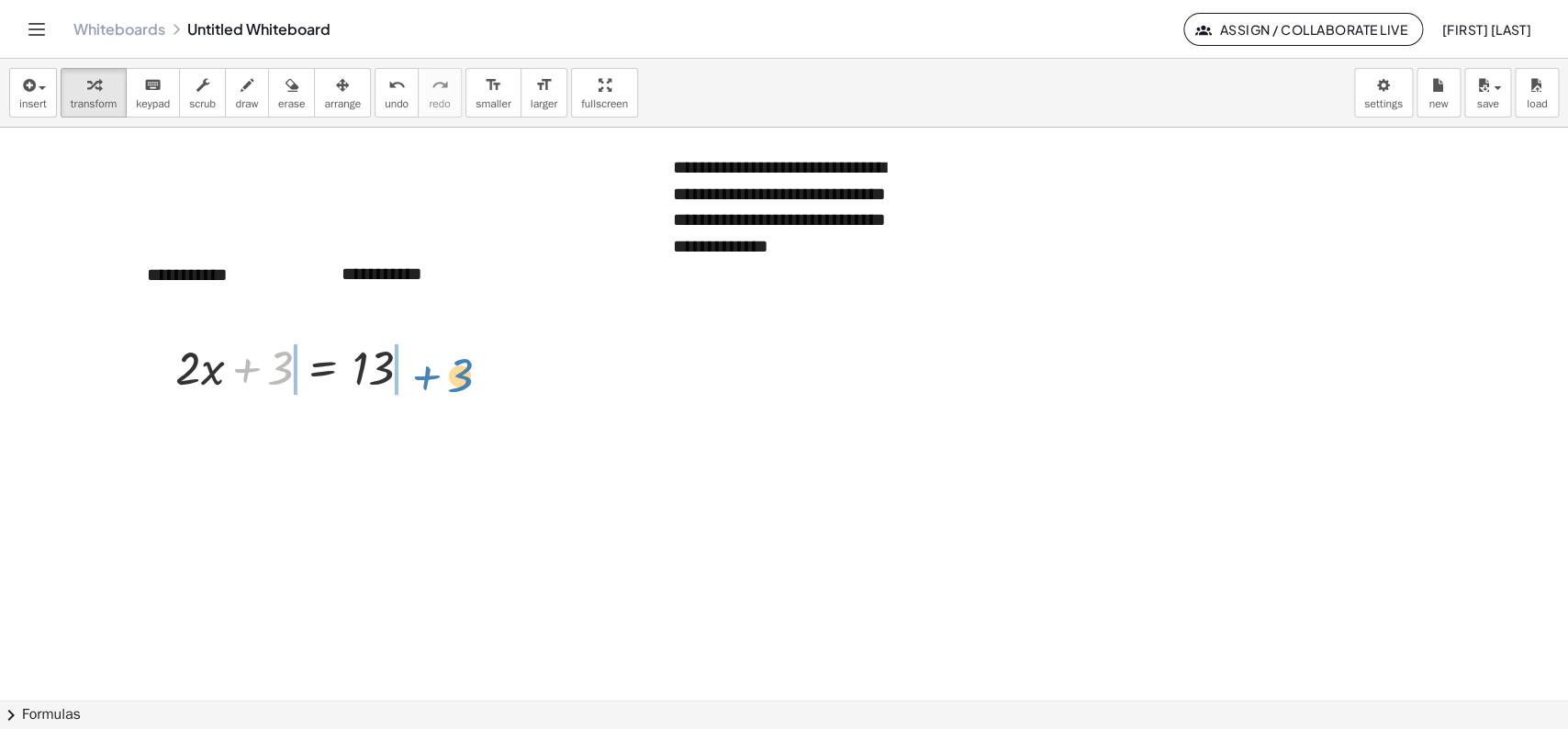 drag, startPoint x: 251, startPoint y: 368, endPoint x: 431, endPoint y: 376, distance: 180.1777 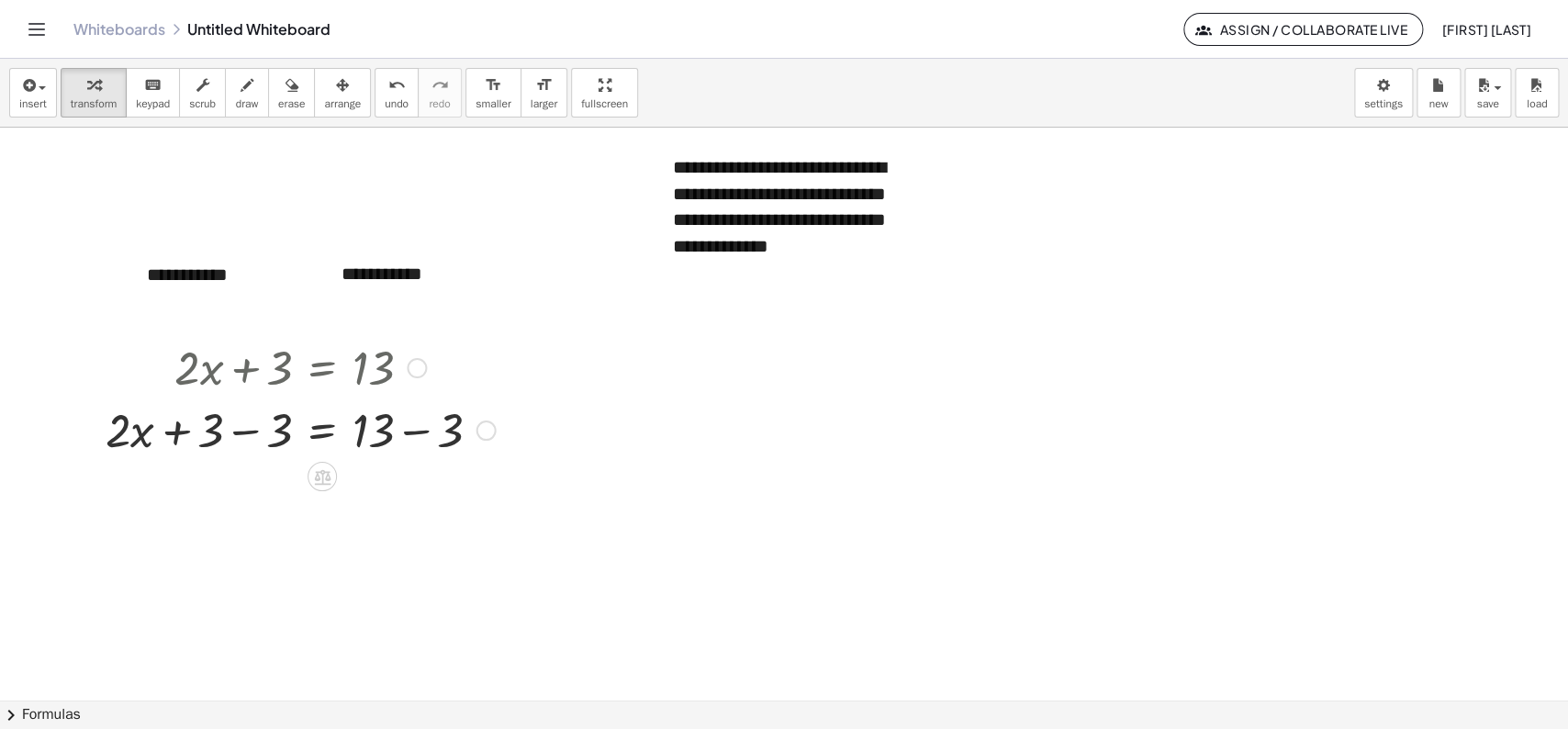 click at bounding box center (300, 429) 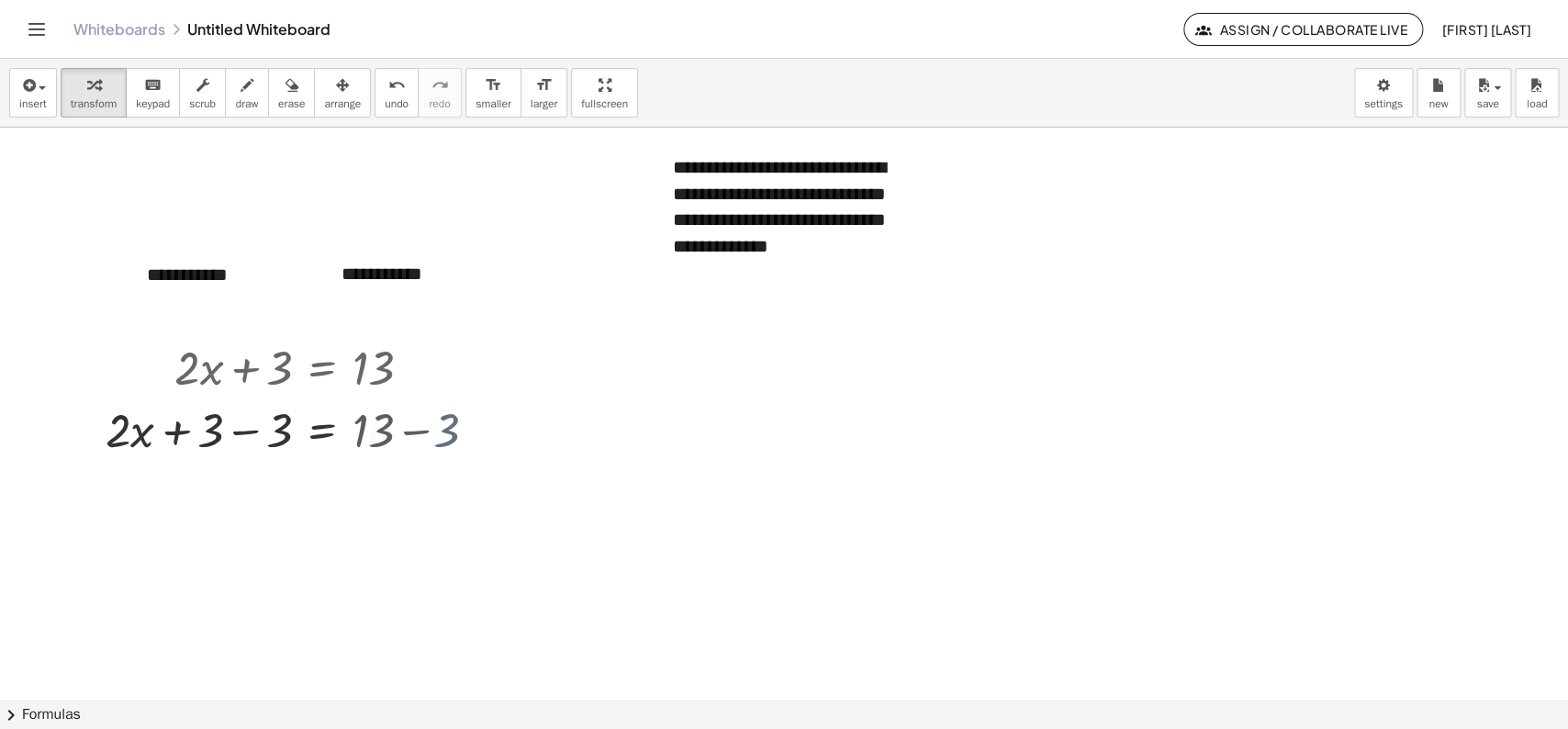 click at bounding box center (784, 700) 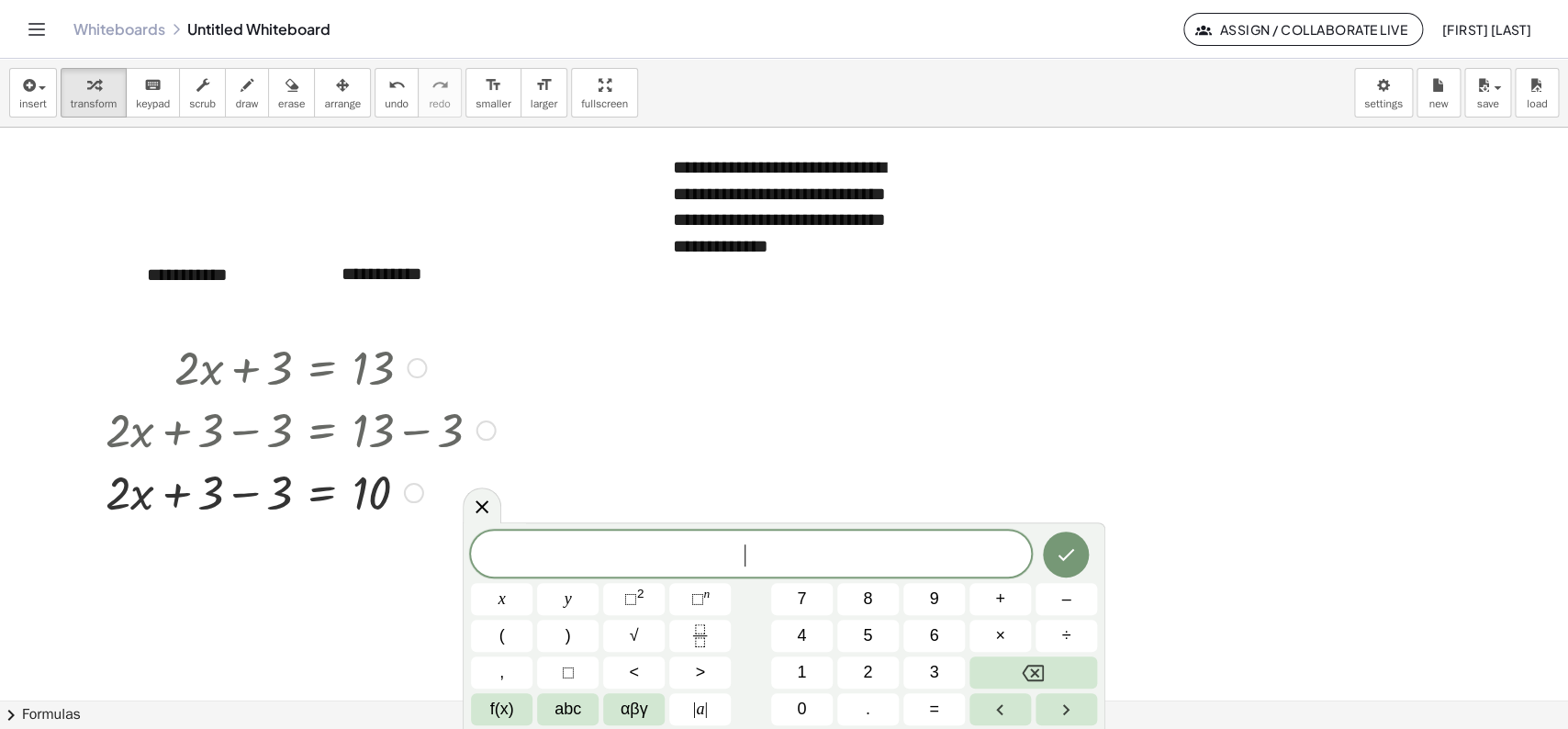 click at bounding box center [300, 491] 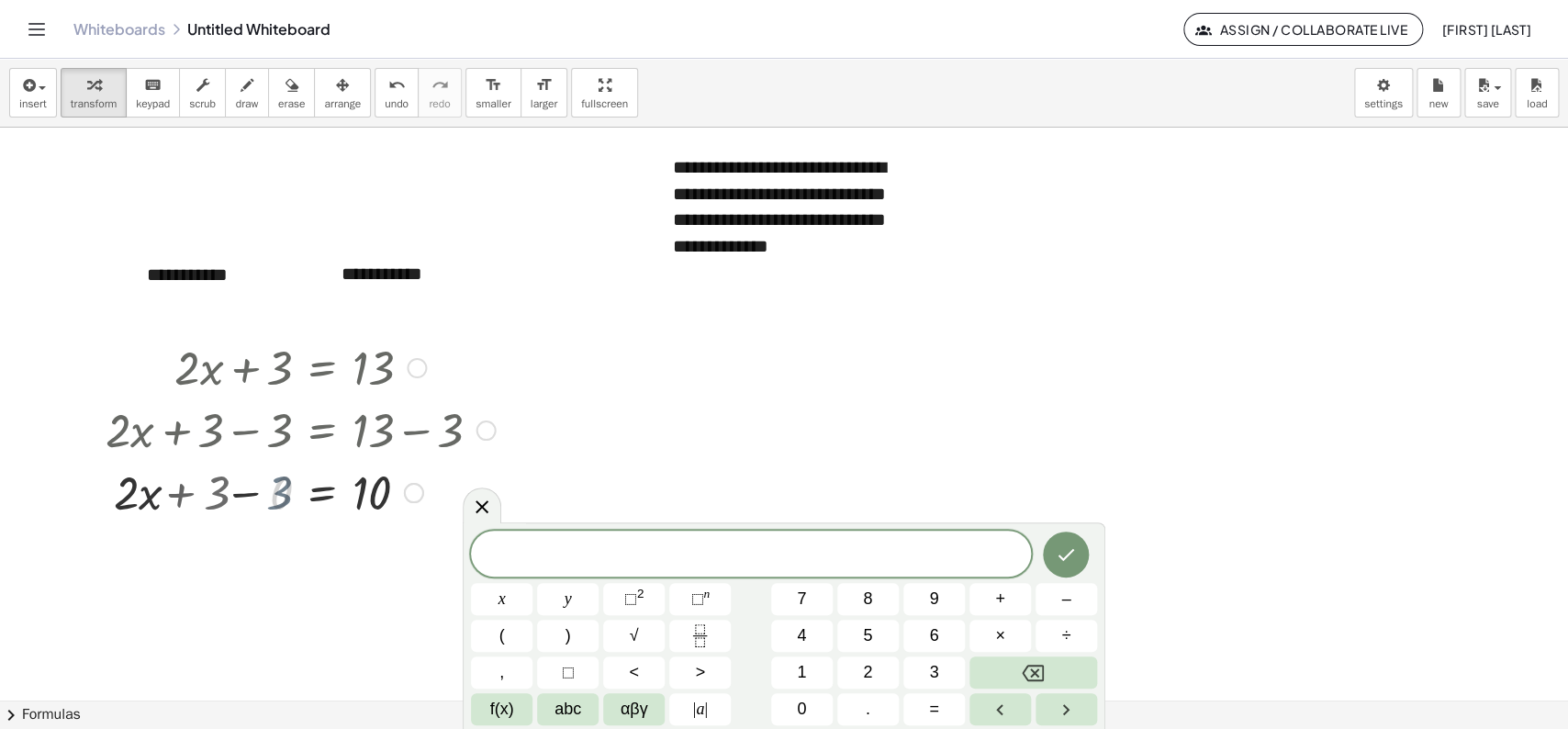 click at bounding box center (300, 491) 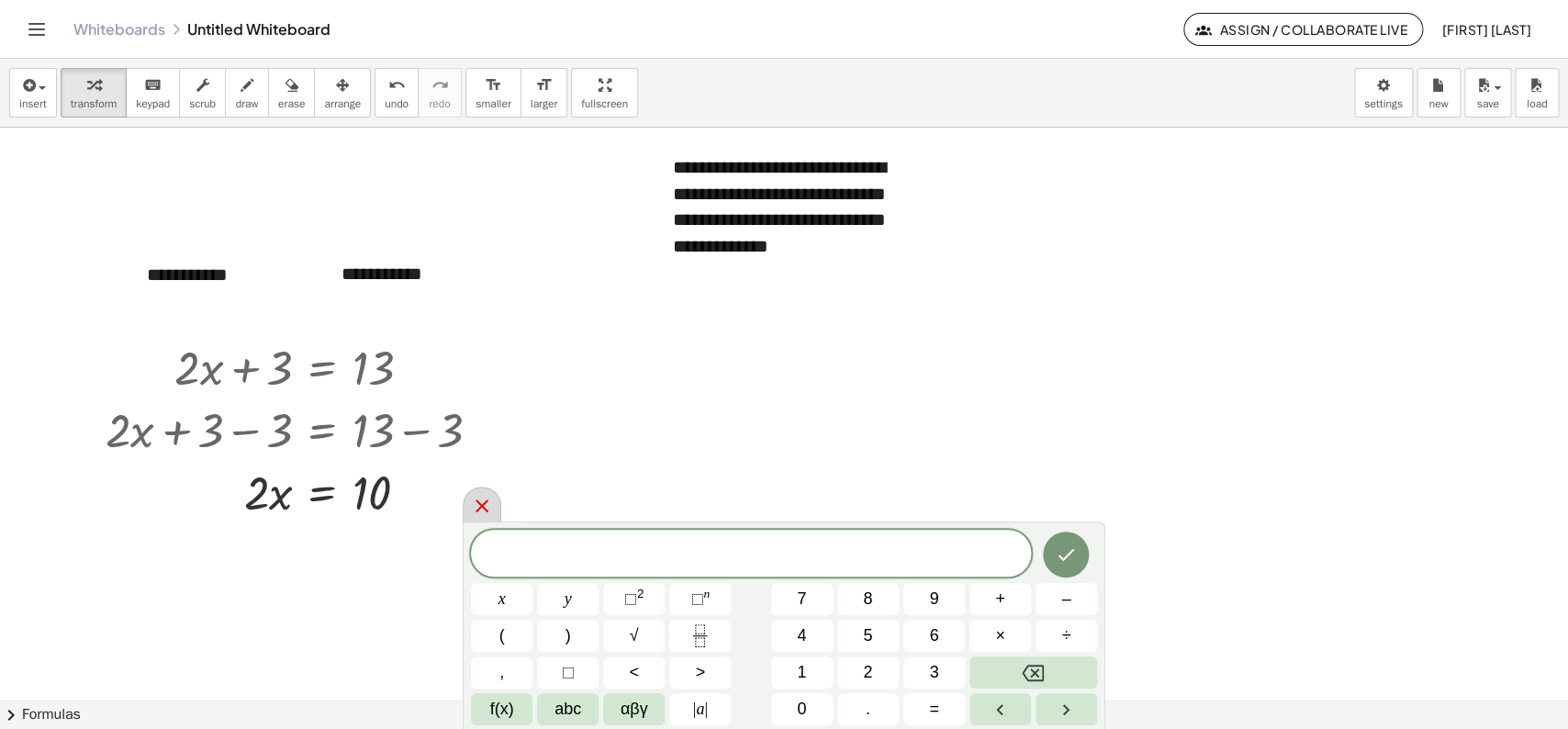 click 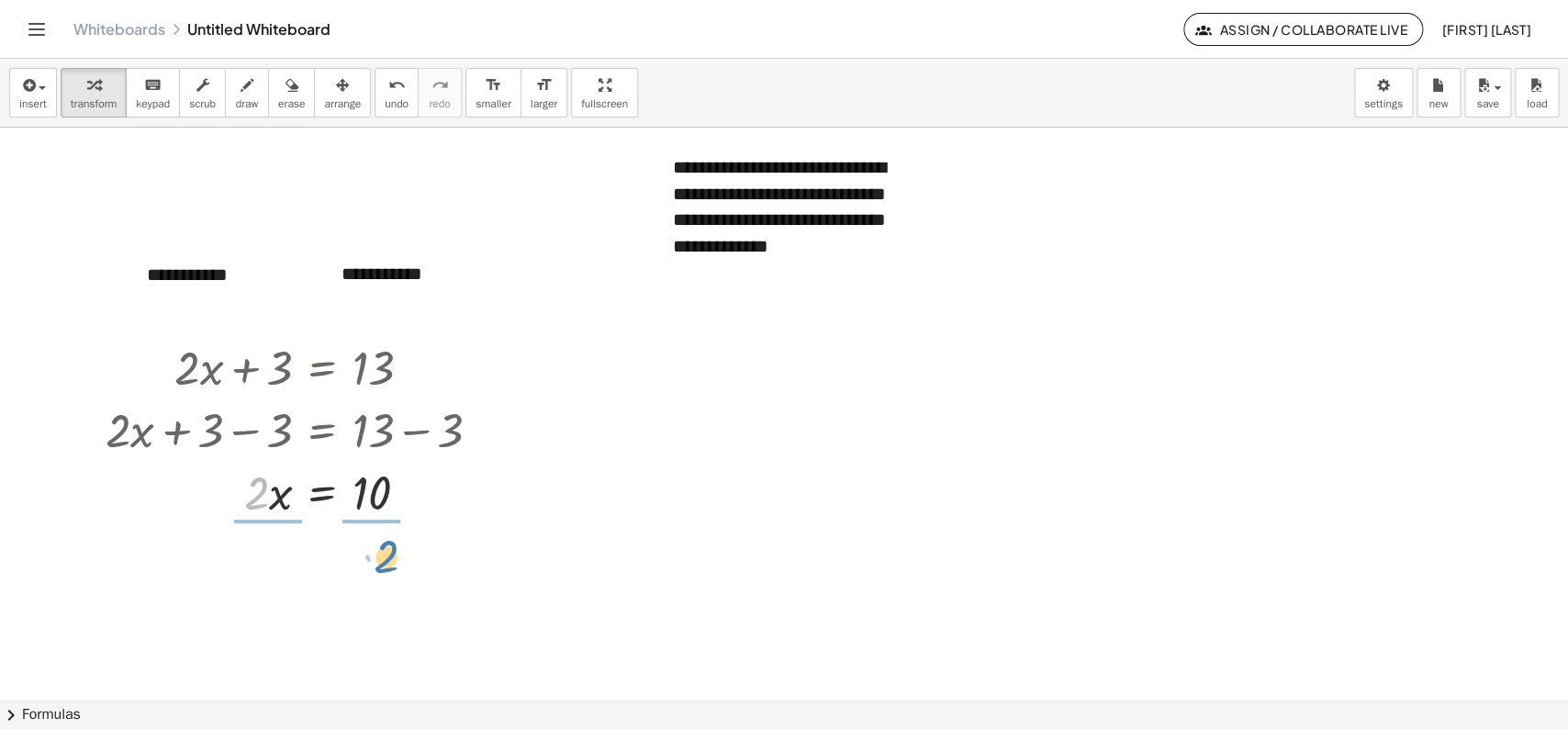 drag, startPoint x: 255, startPoint y: 499, endPoint x: 385, endPoint y: 561, distance: 144.02778 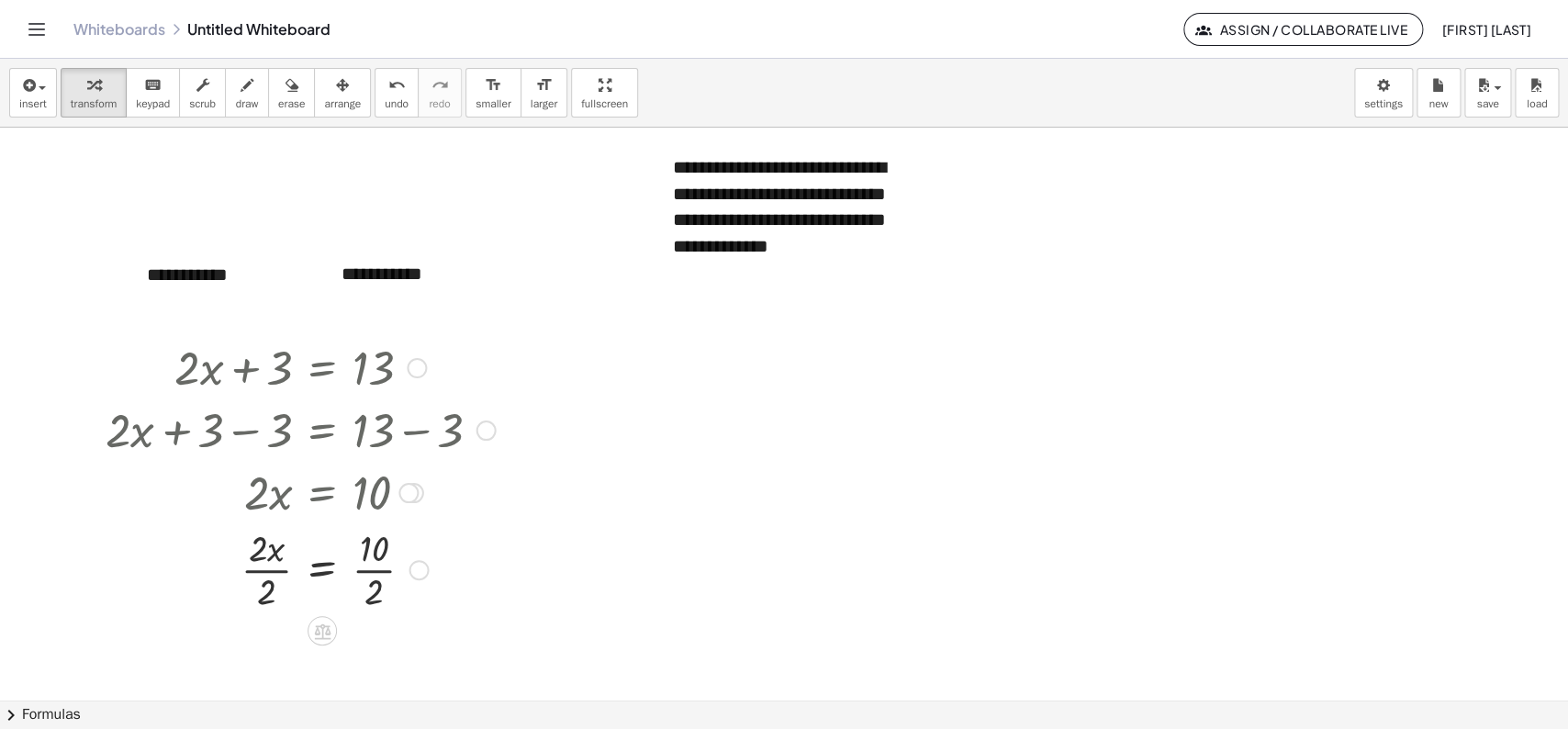 click at bounding box center [300, 568] 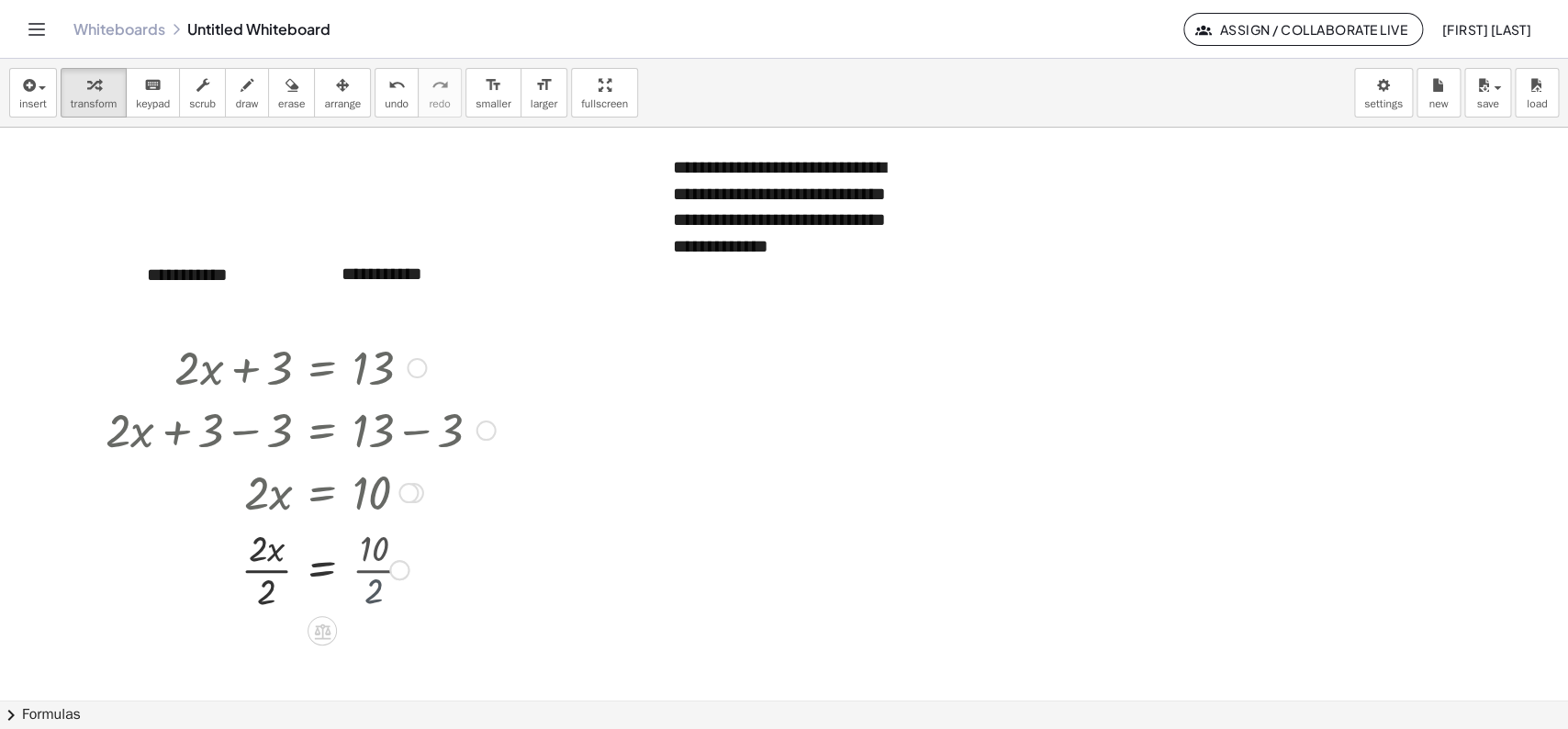 click at bounding box center (300, 568) 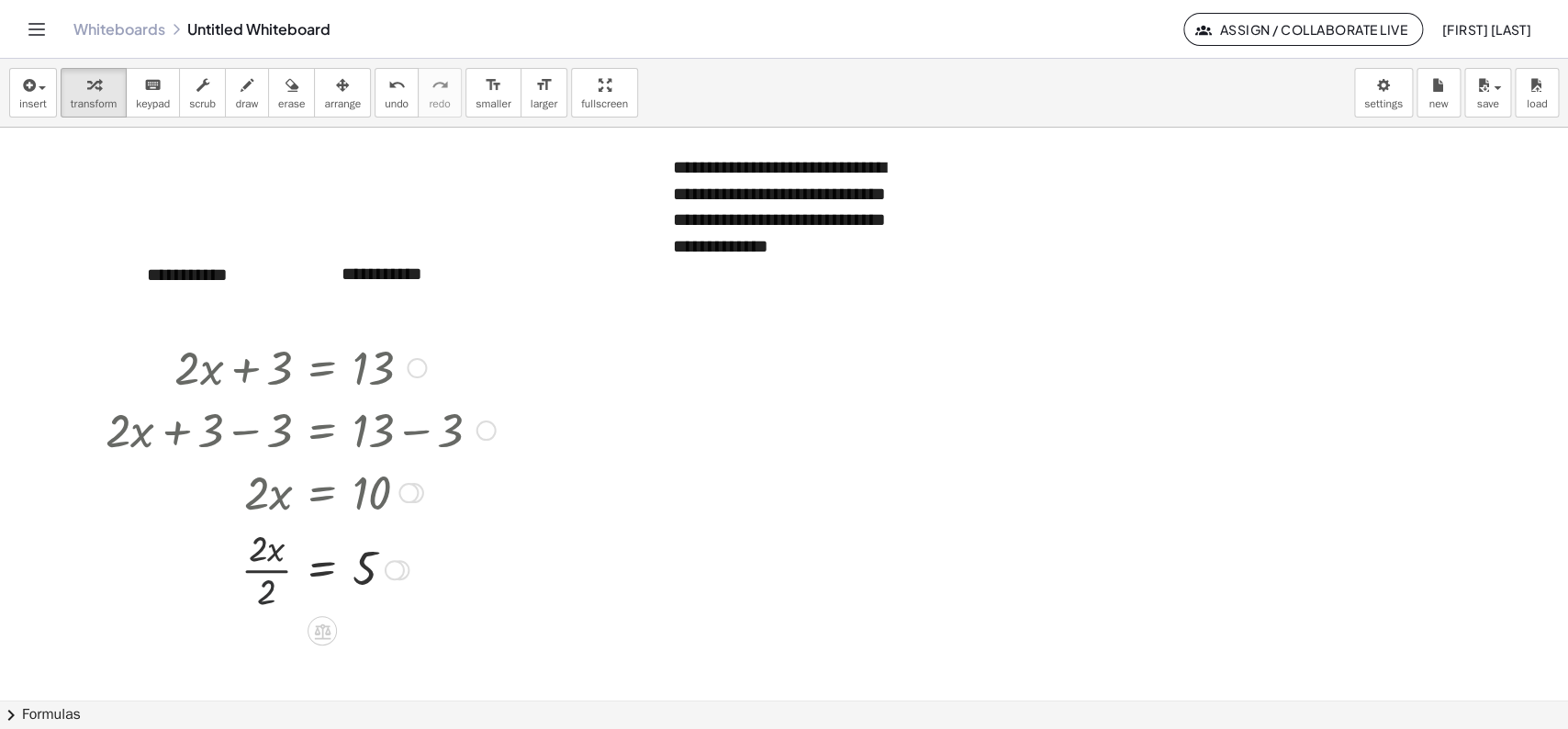click at bounding box center (300, 568) 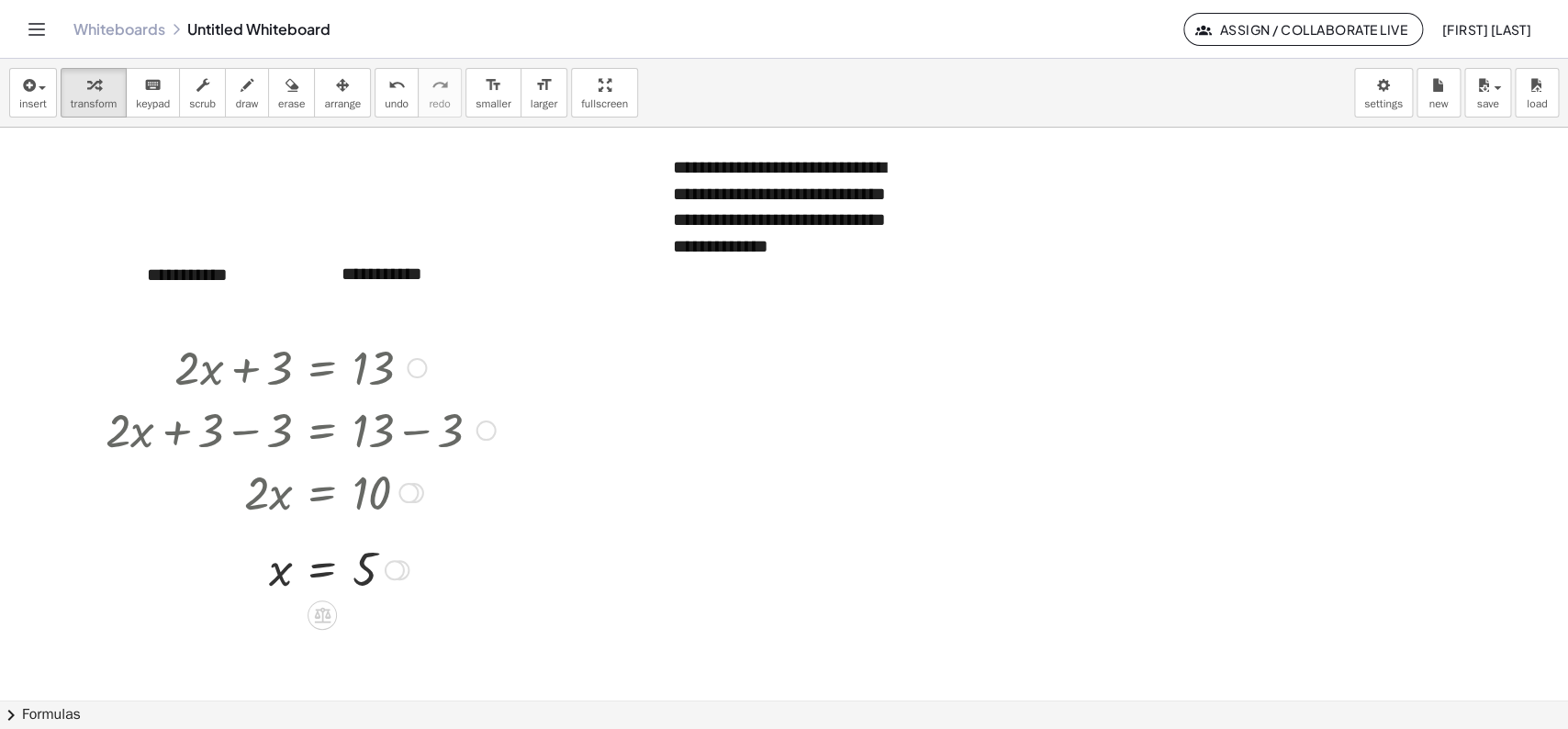 click at bounding box center (300, 366) 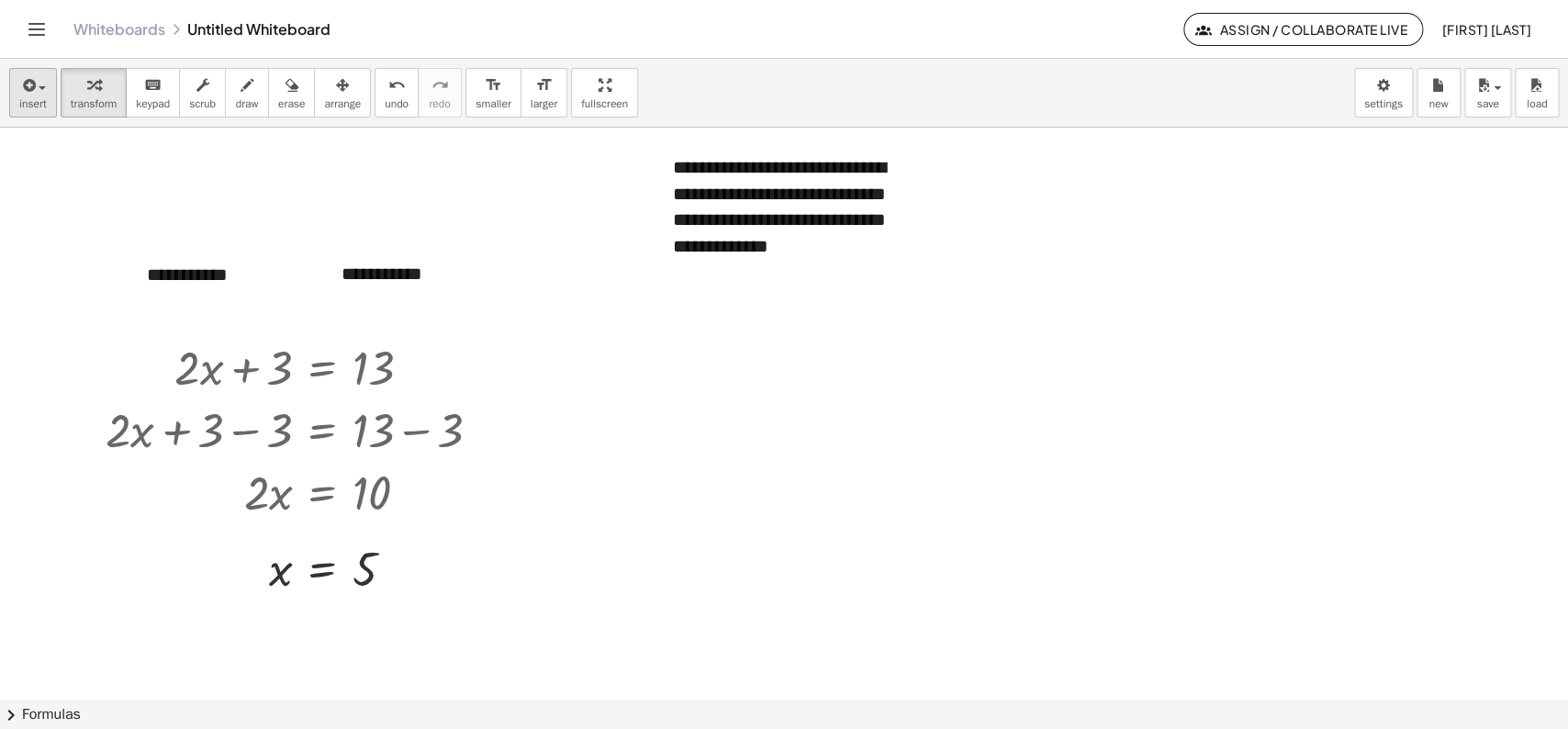 click on "insert" at bounding box center (33, 104) 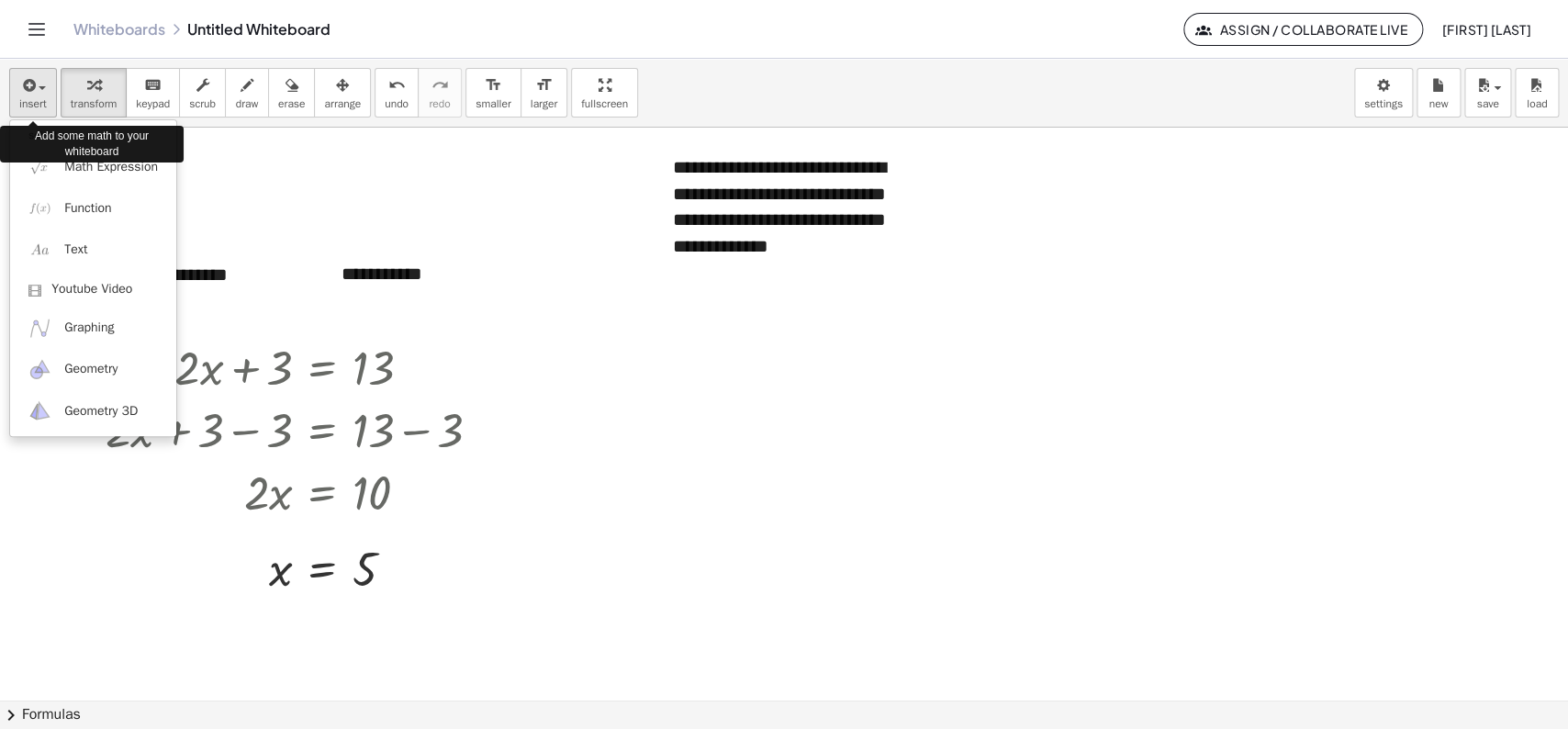 click on "insert" at bounding box center (33, 104) 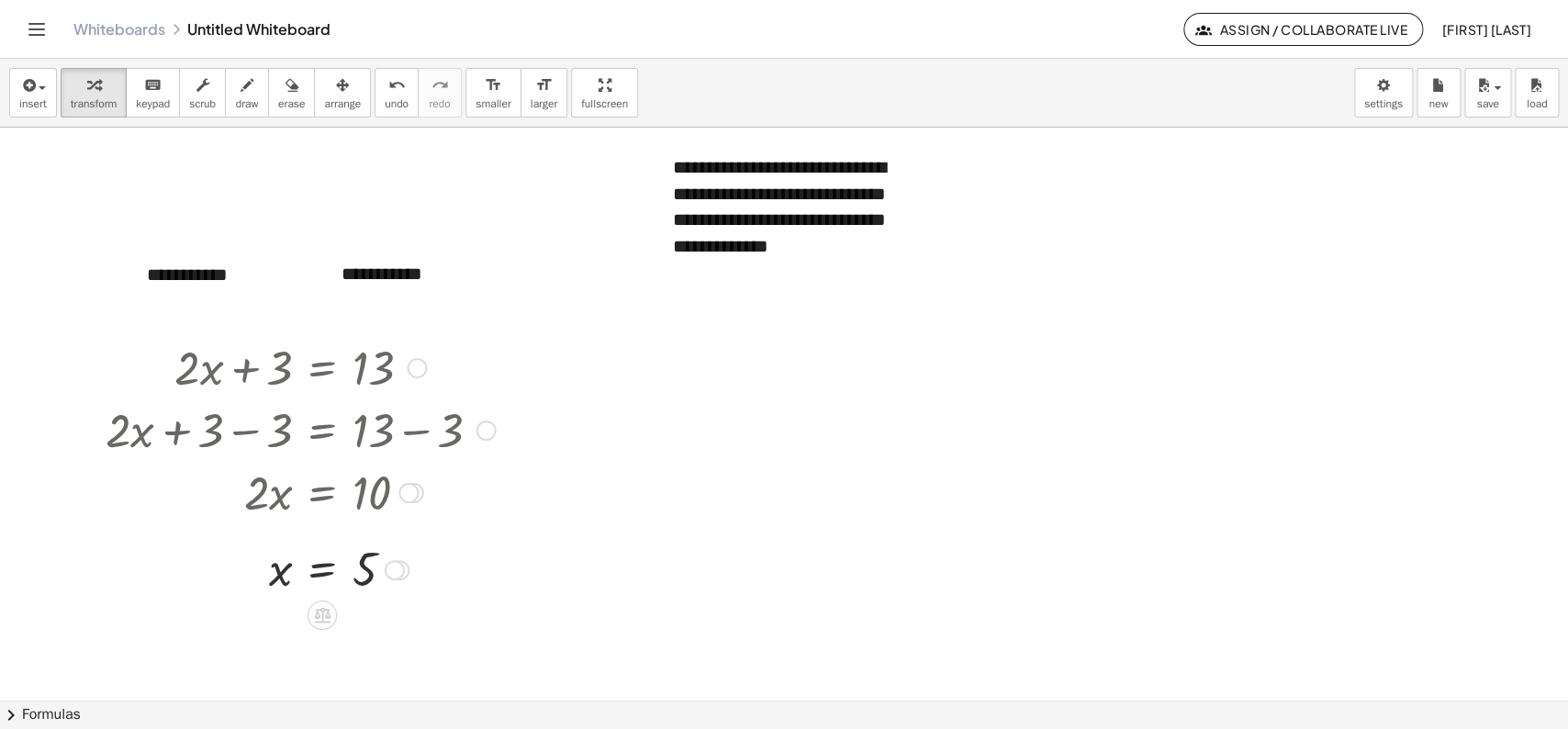 click at bounding box center [300, 366] 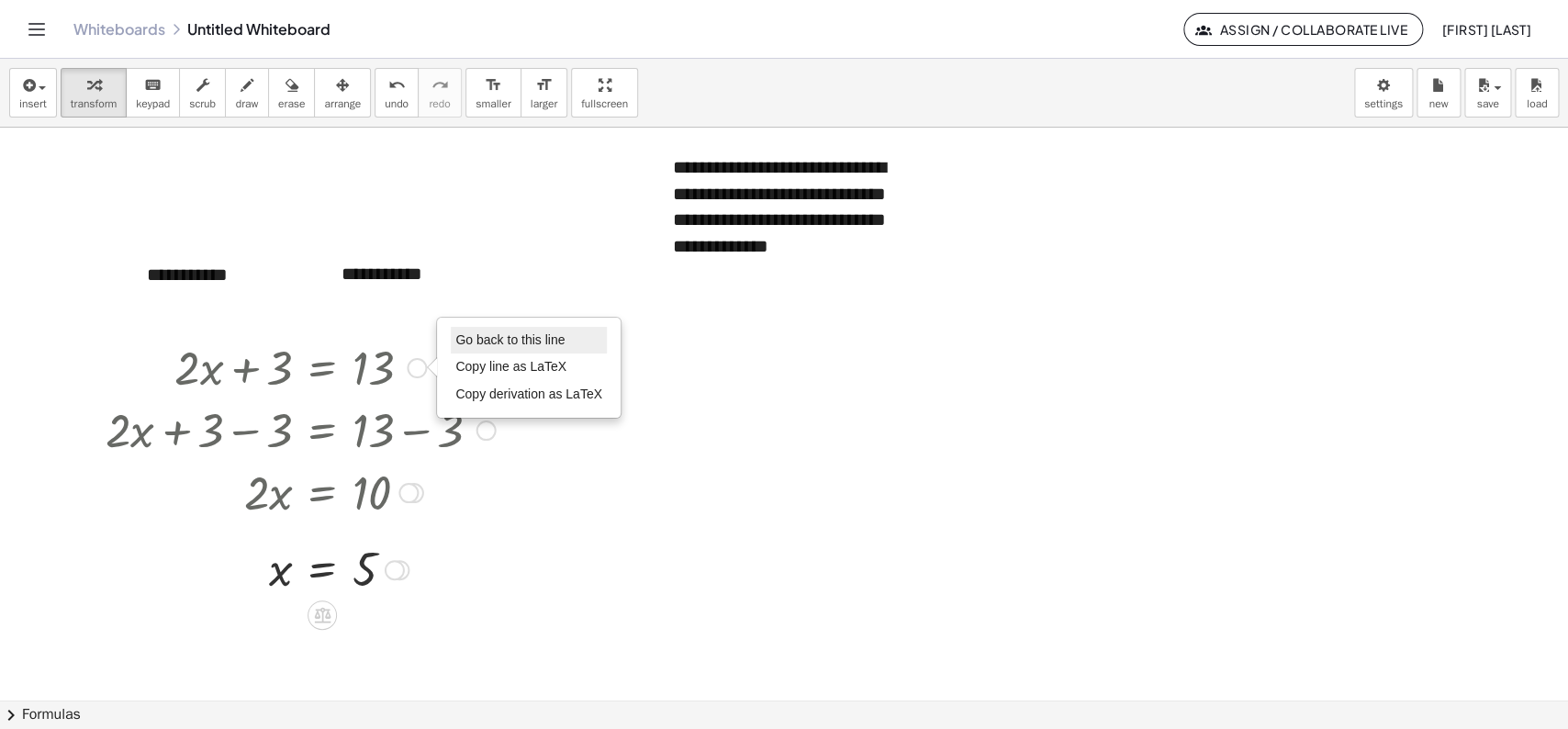 click on "Go back to this line" at bounding box center (510, 340) 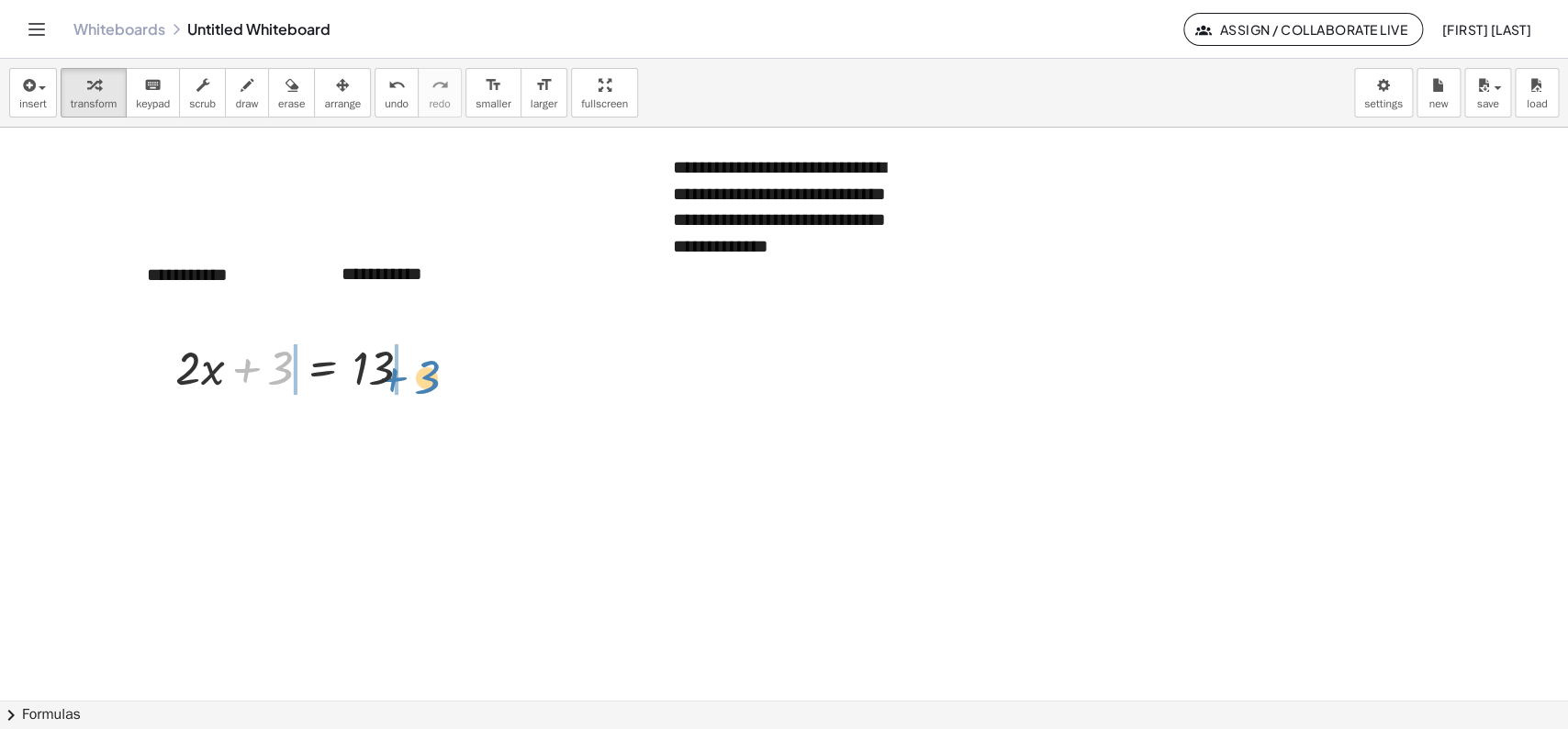 drag, startPoint x: 251, startPoint y: 361, endPoint x: 400, endPoint y: 367, distance: 149.12076 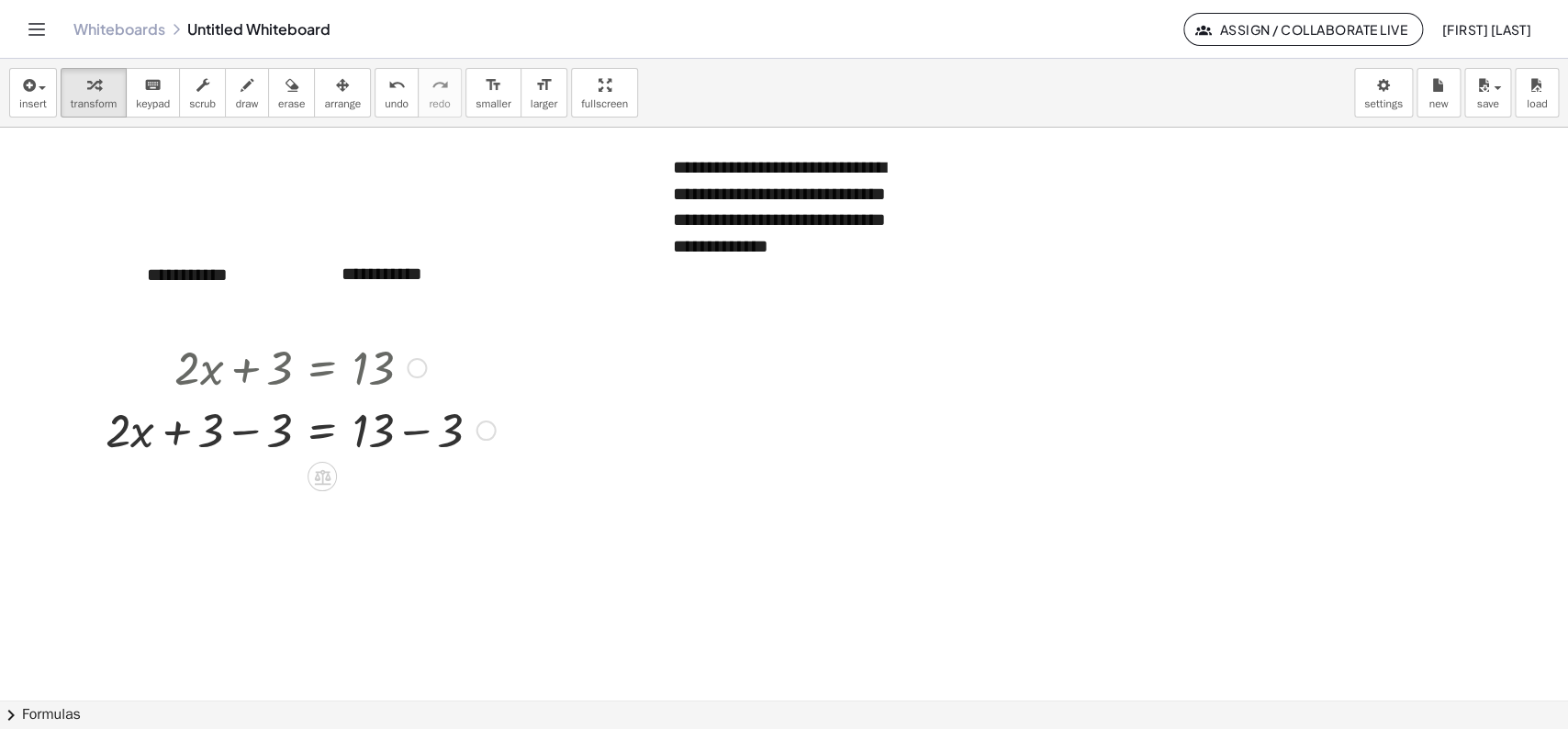click at bounding box center [300, 429] 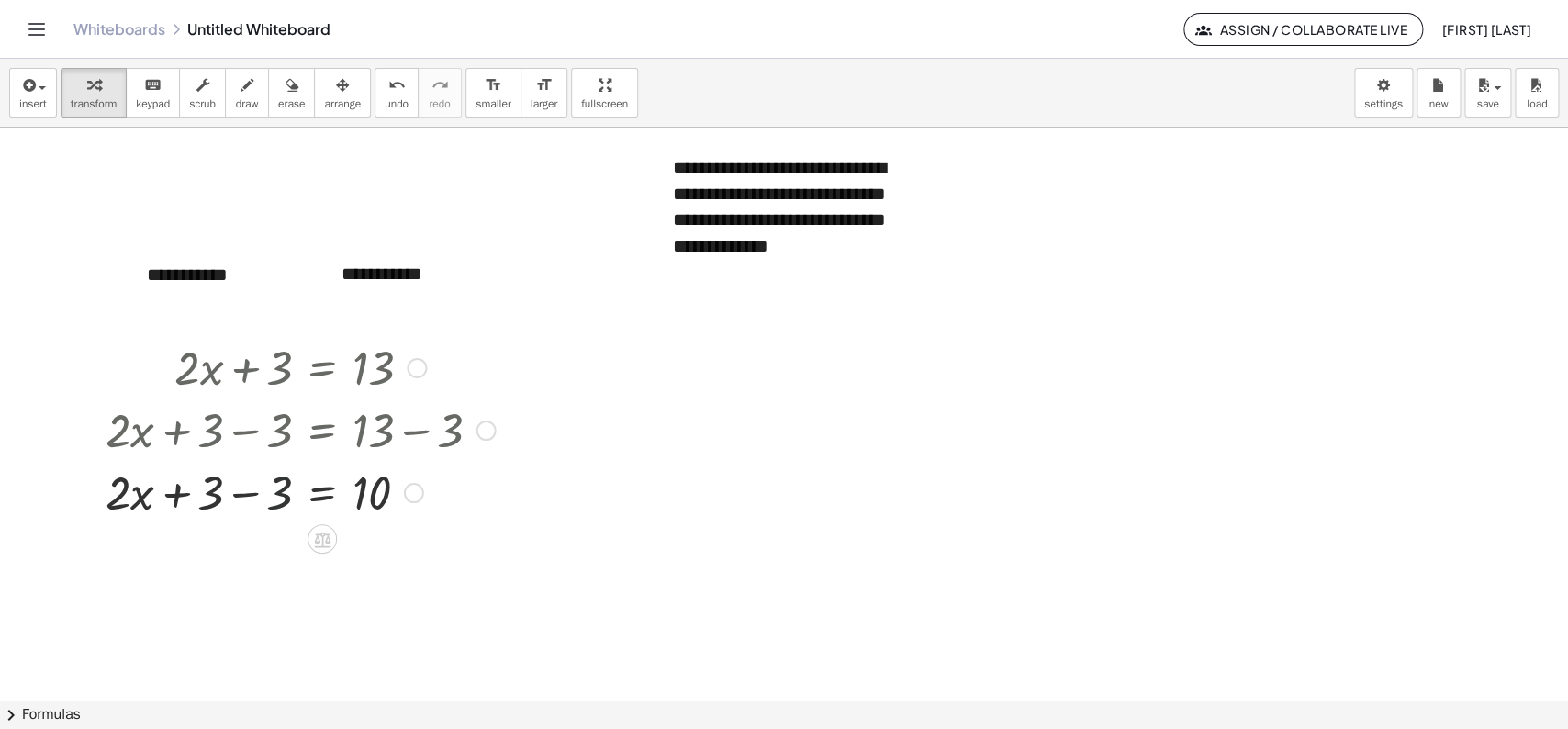 click at bounding box center [300, 491] 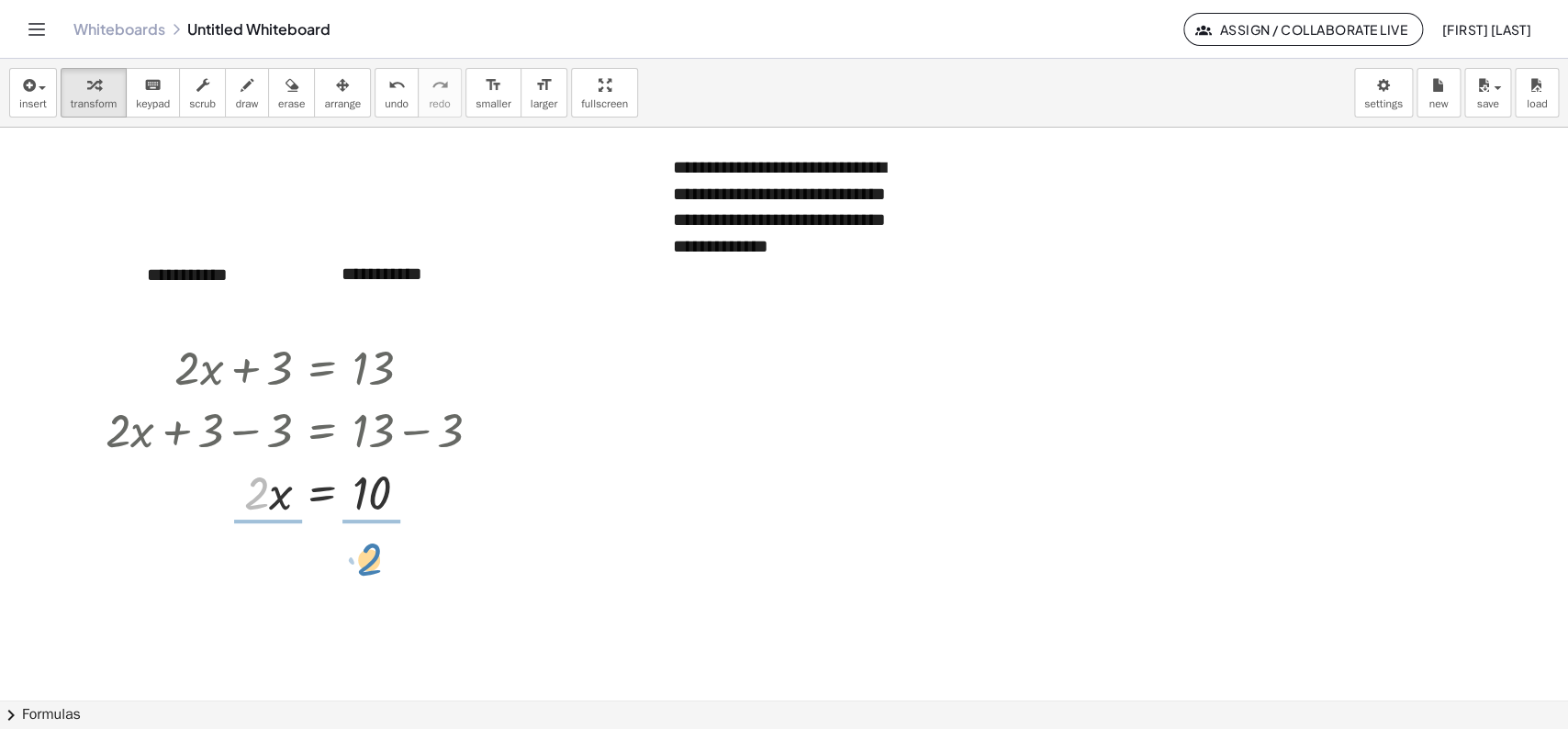 drag, startPoint x: 252, startPoint y: 494, endPoint x: 371, endPoint y: 559, distance: 135.59499 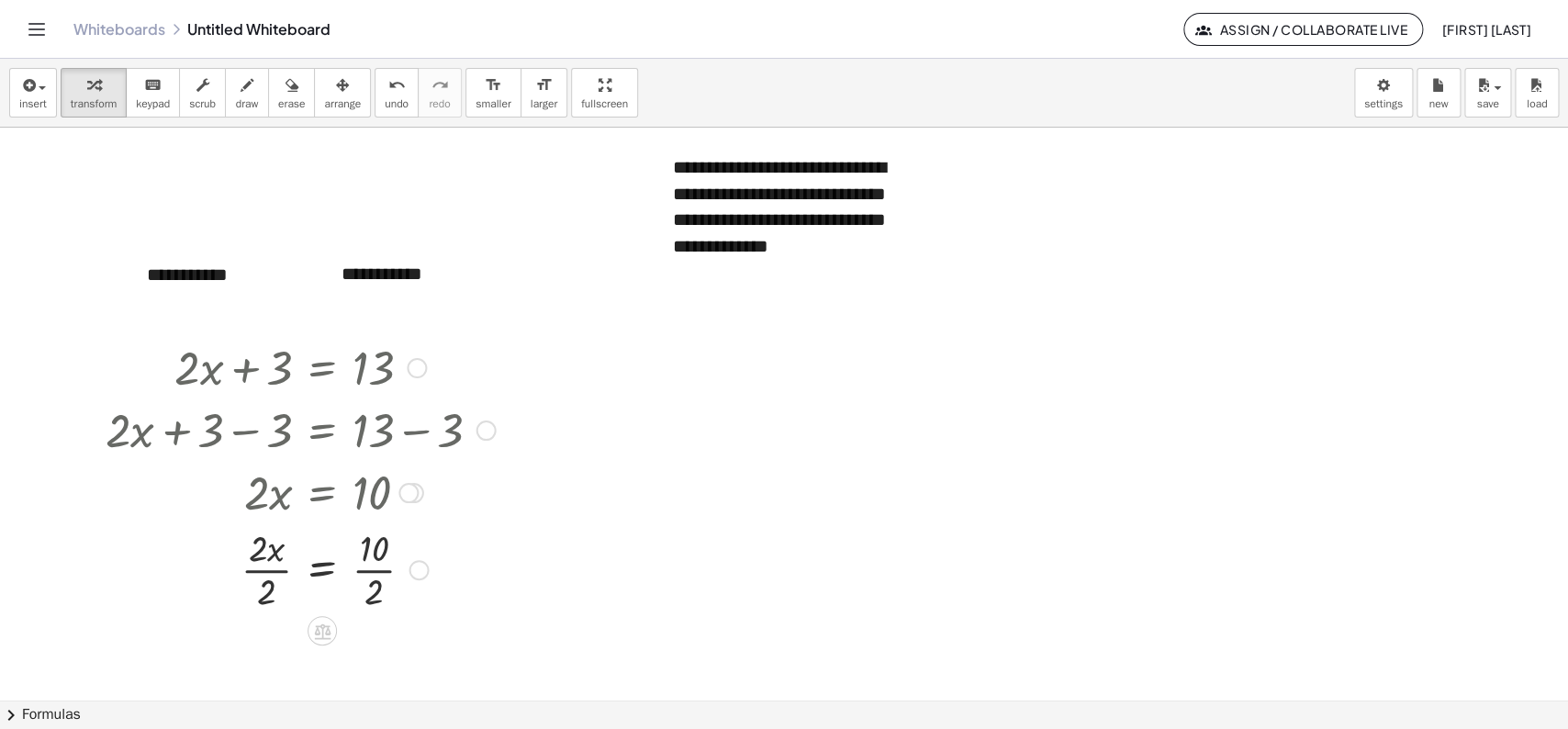 click at bounding box center [300, 568] 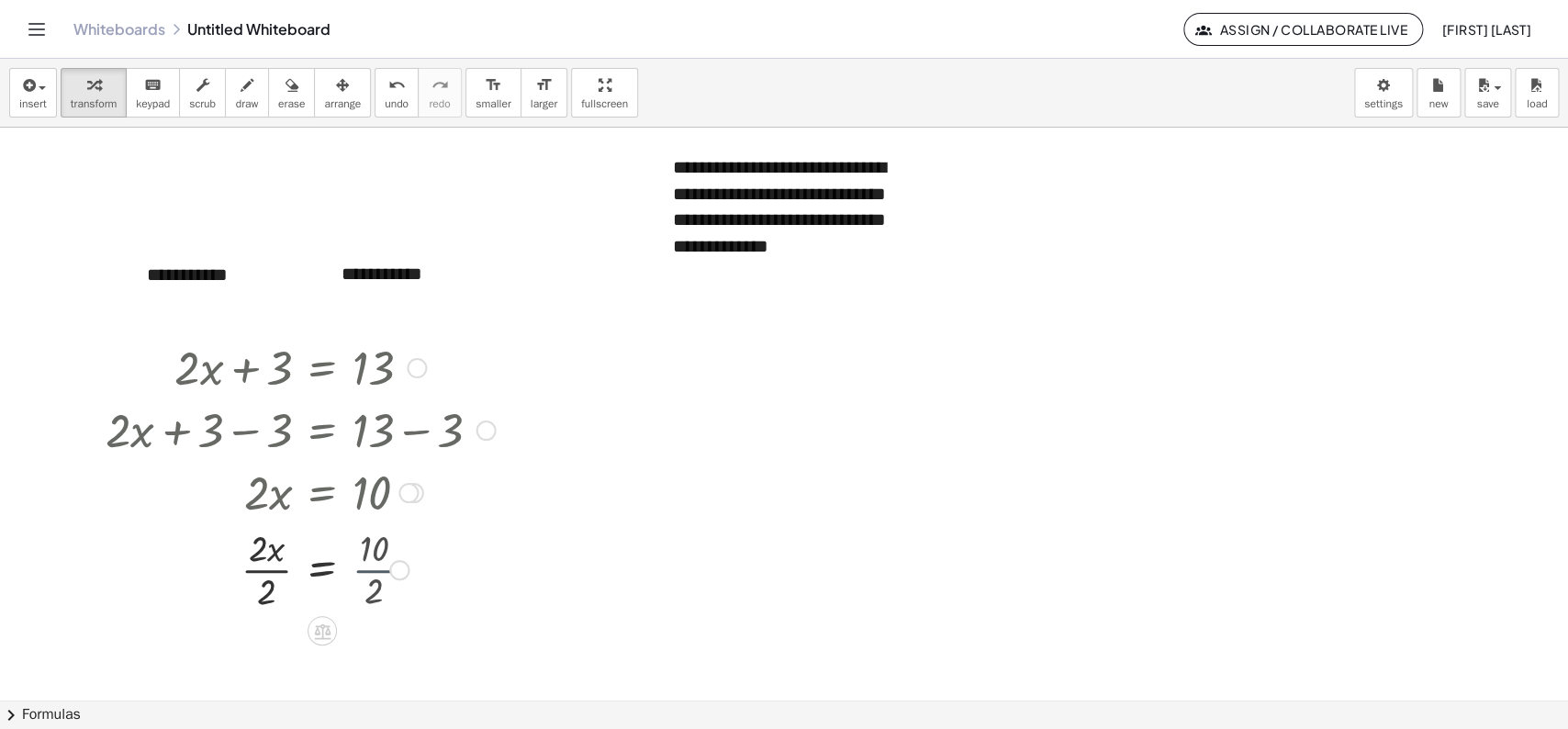 click at bounding box center [300, 568] 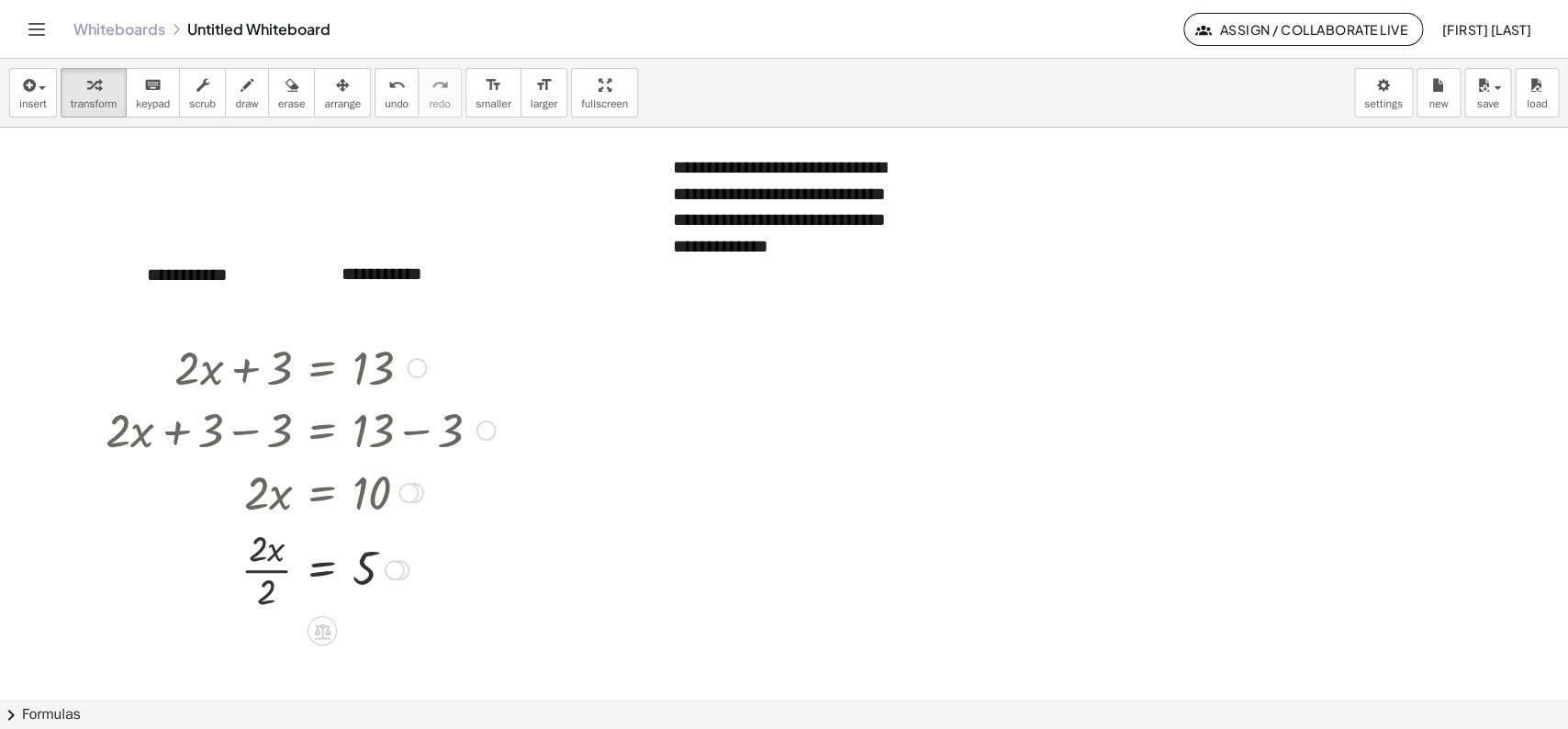 click at bounding box center (300, 568) 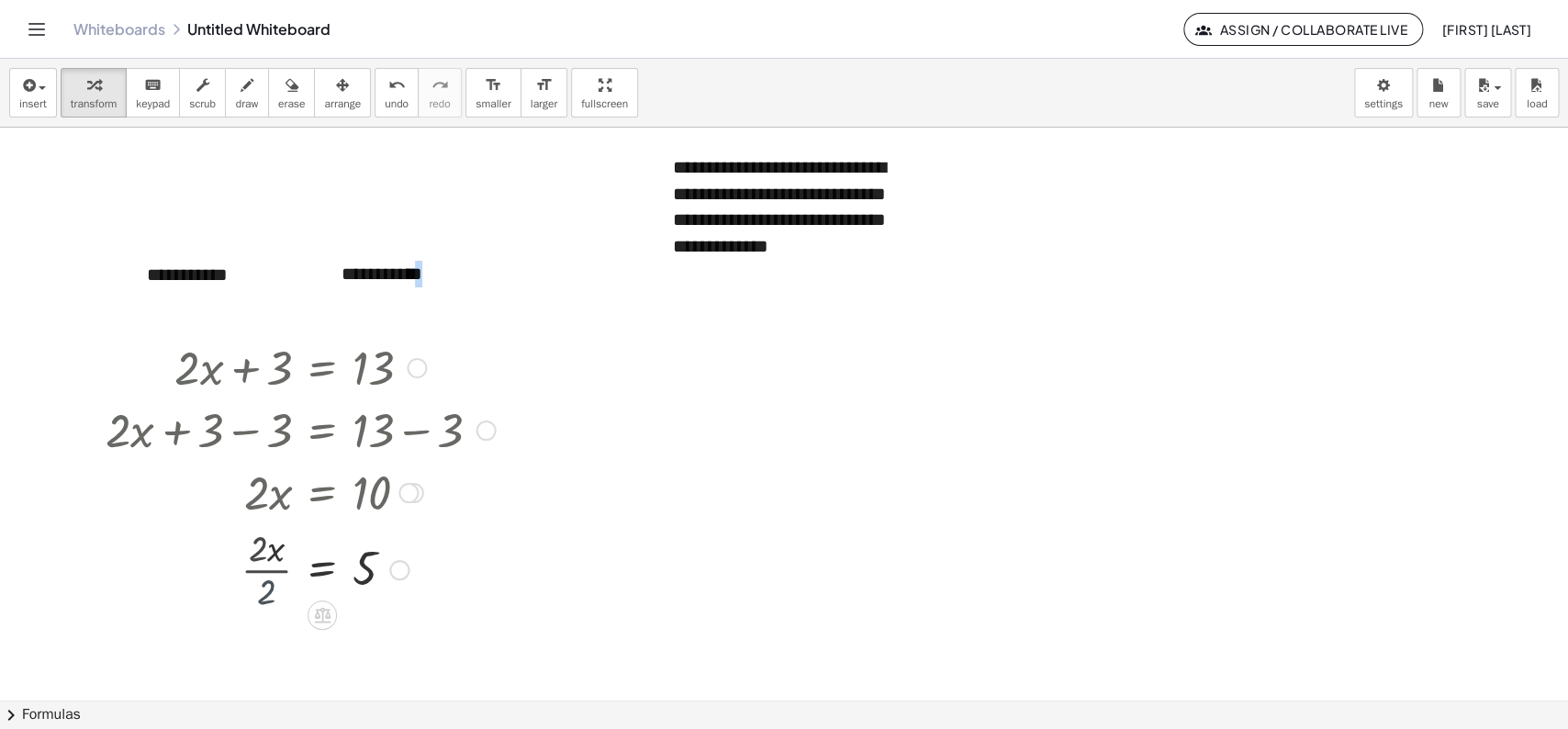 click on "+ · 2 · x + 3 = 13 + · 2 · x + 3 − 3 = + 13 − 3 + · 2 · x + 3 − 3 = 10 + · 2 · x + 0 = 10 · 2 · x = 10 · 2 · x · 2 = · 10 · 2 · x = · 2 · 2 5 Go back to this line Copy line as LaTeX Copy derivation as LaTeX · 2 · x · 2 = 5" at bounding box center [294, 466] 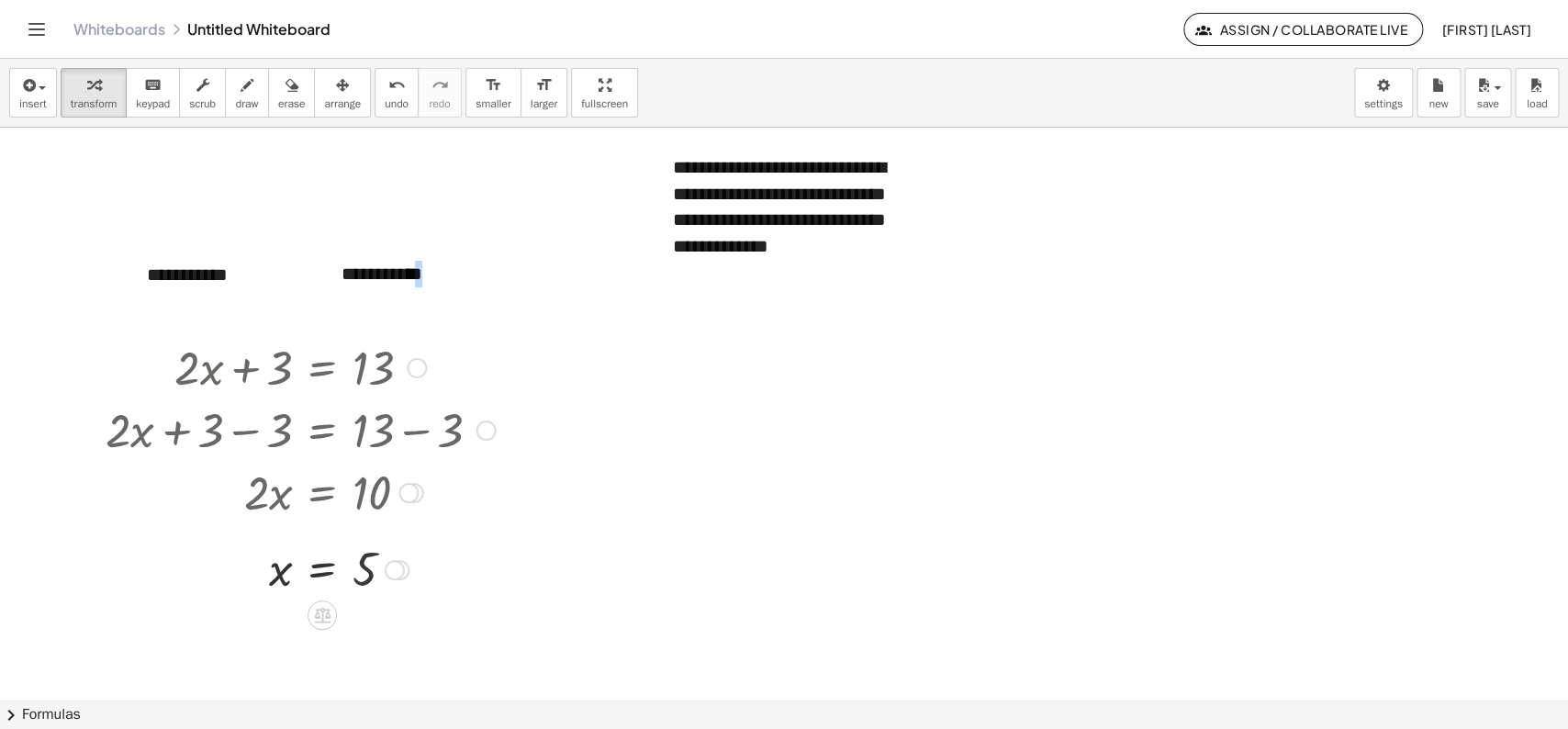 click at bounding box center (300, 568) 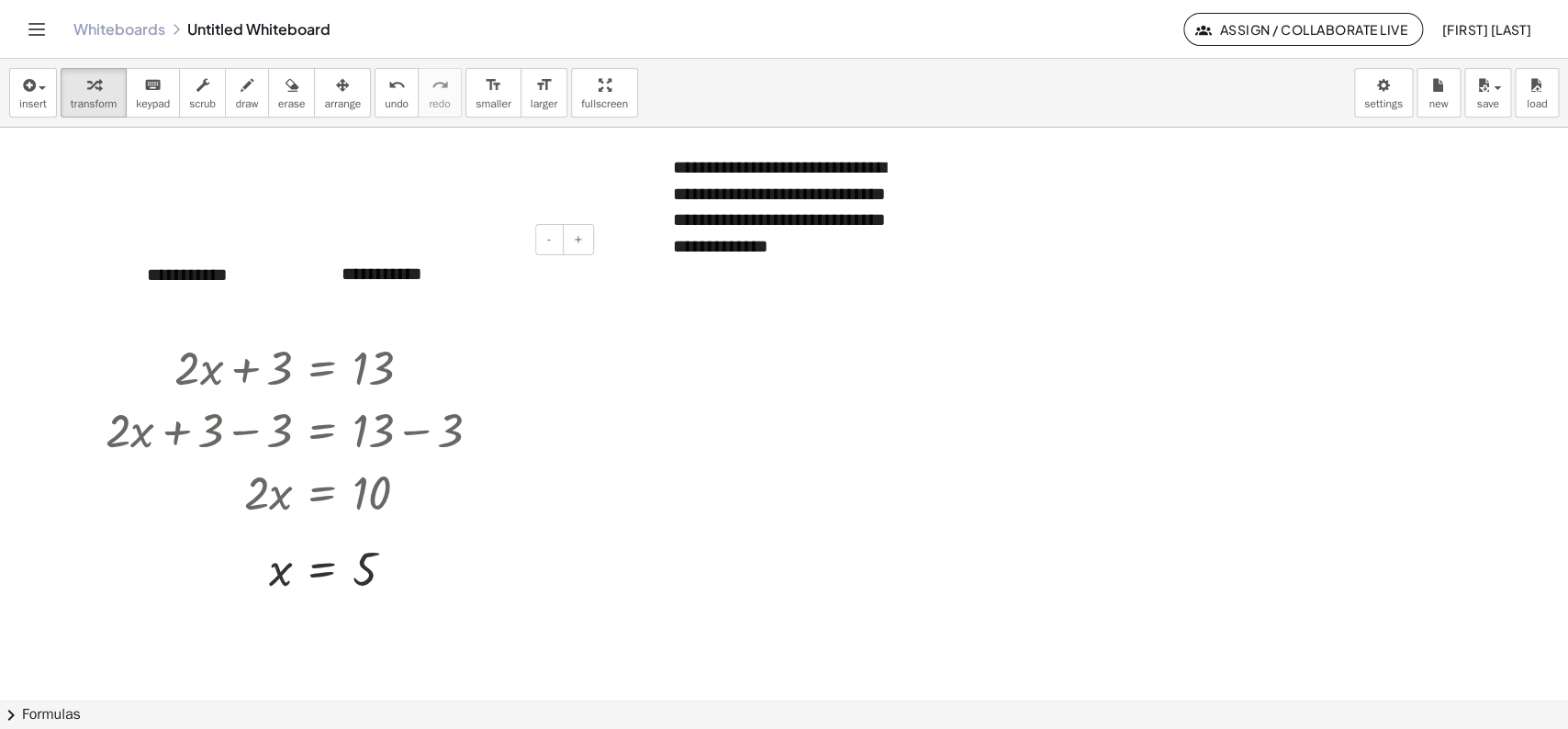 click on "**********" at bounding box center (461, 274) 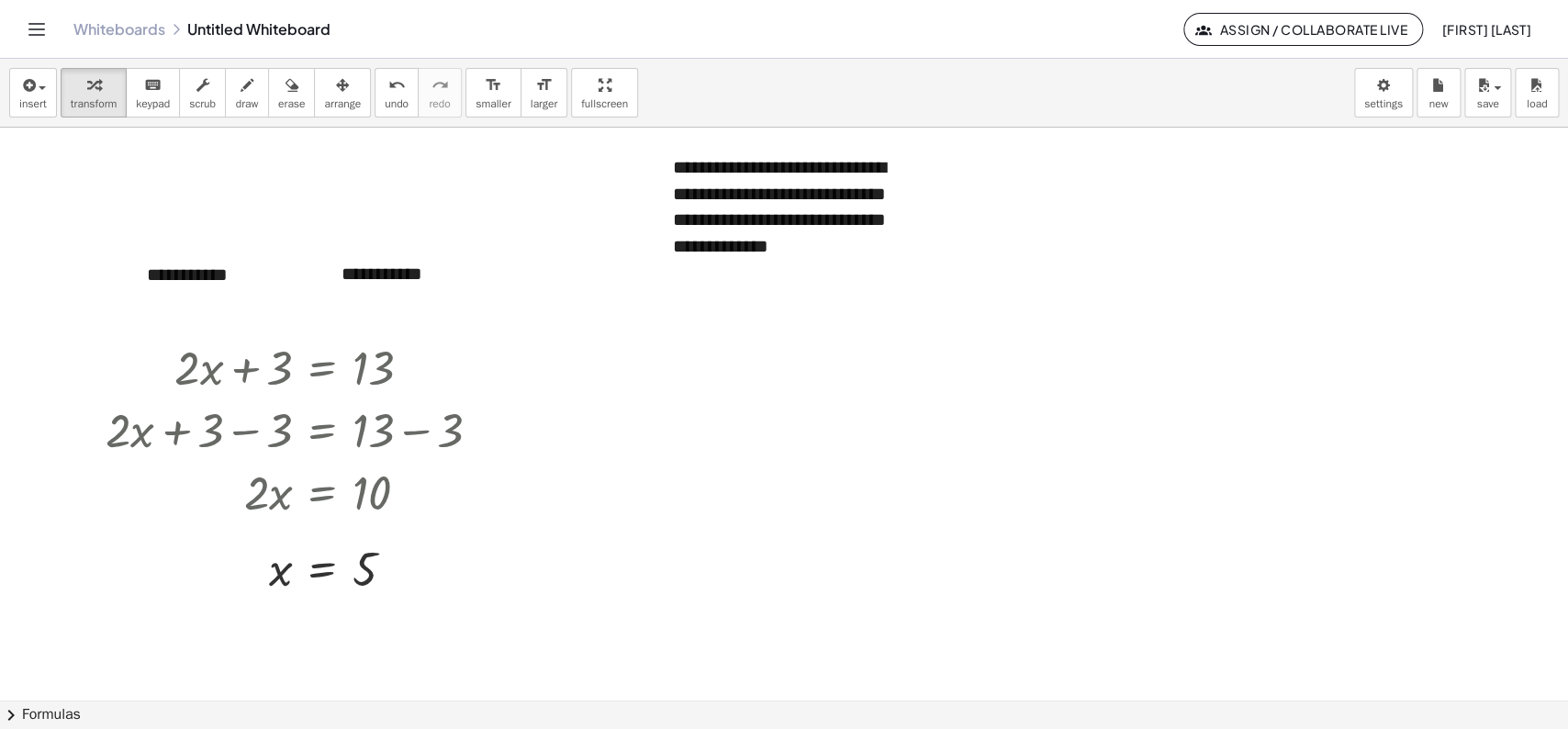 click at bounding box center [784, 700] 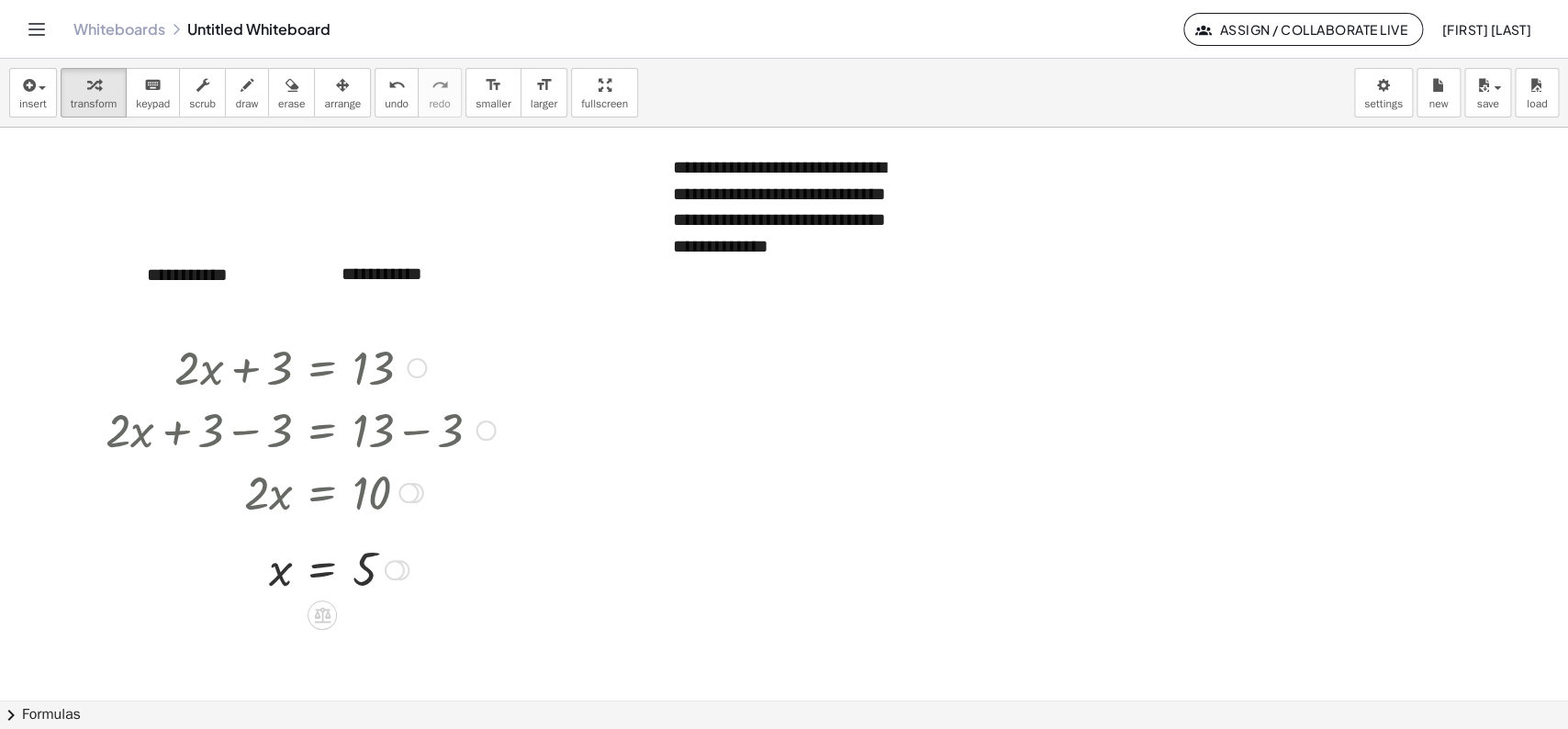 click at bounding box center [417, 368] 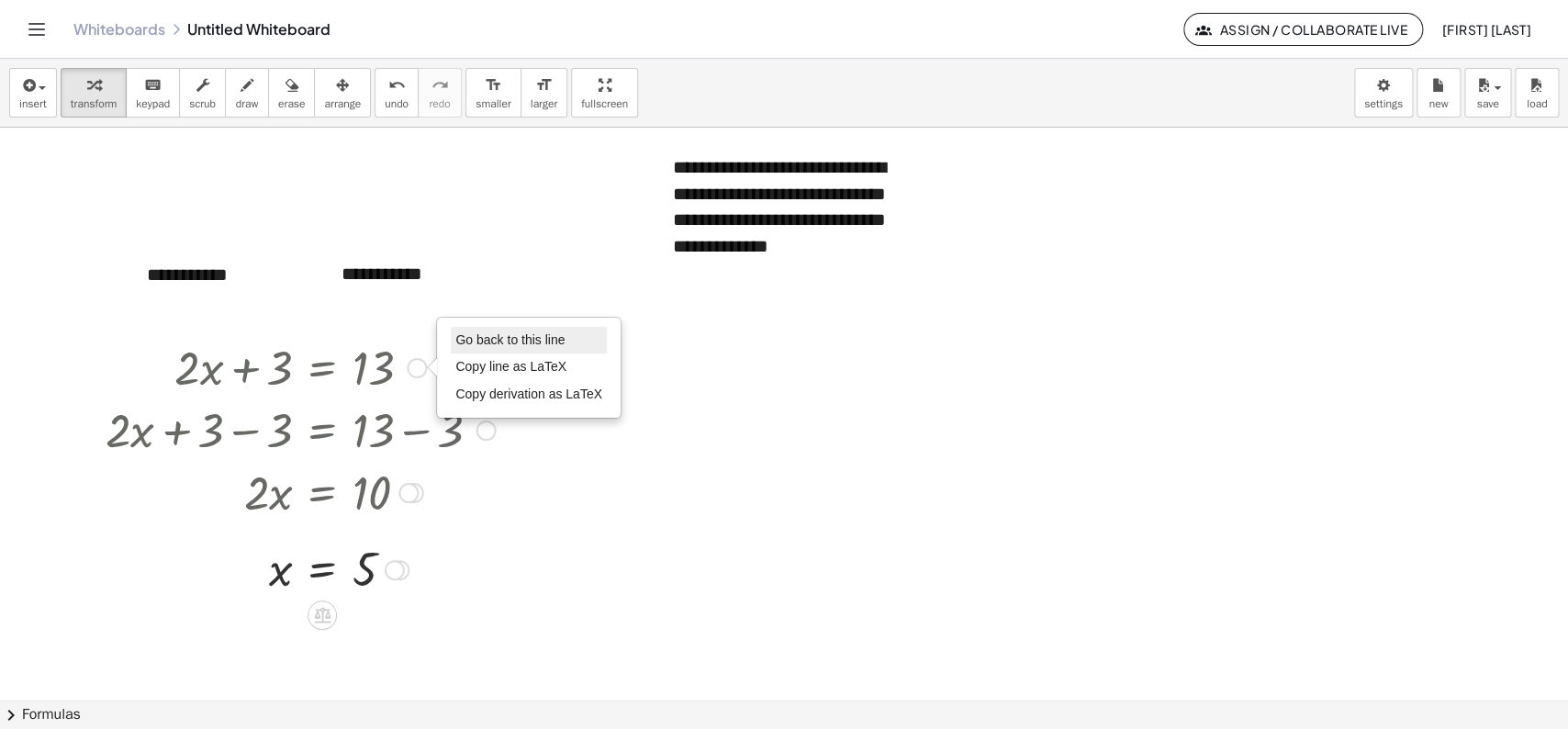 click on "Go back to this line" at bounding box center (510, 340) 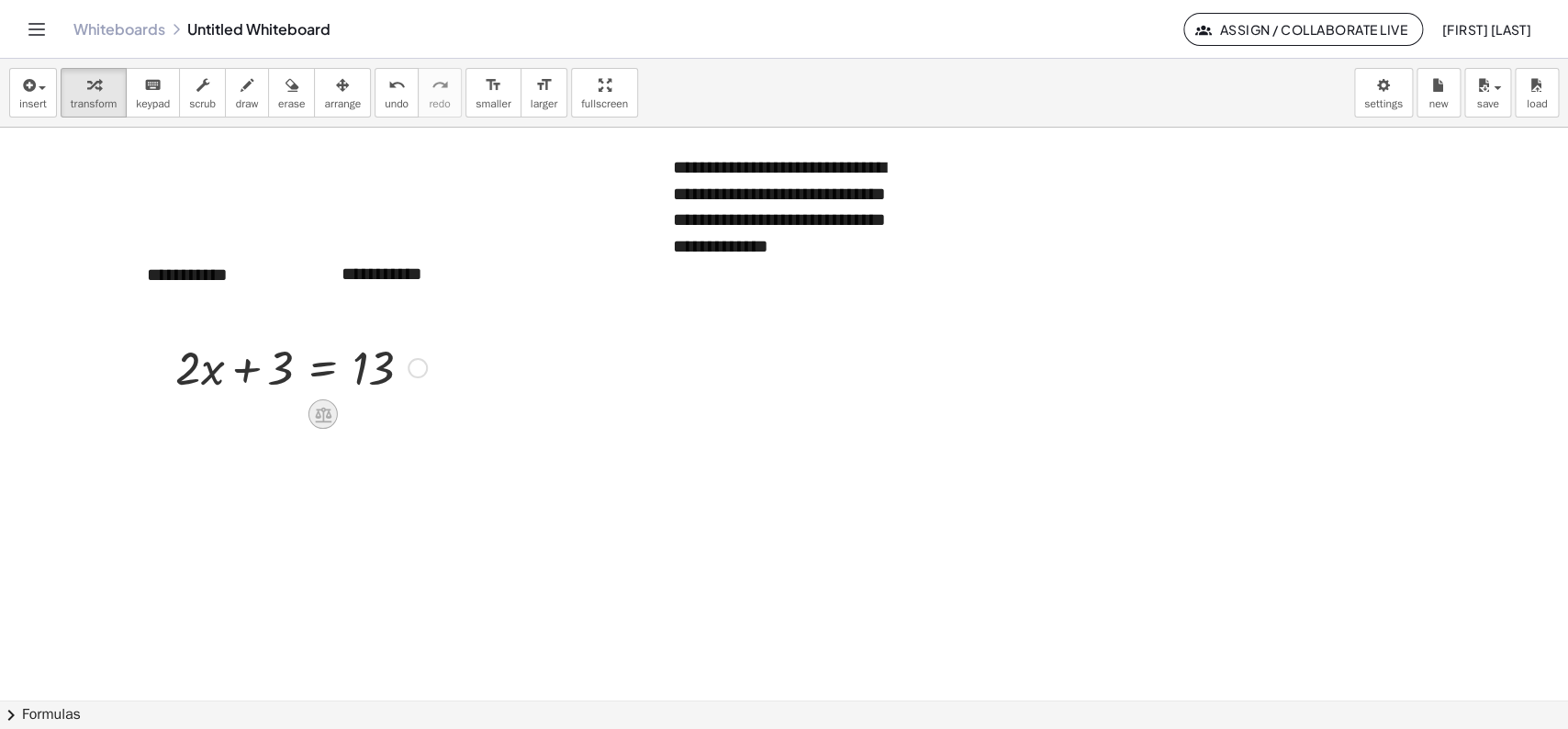 click 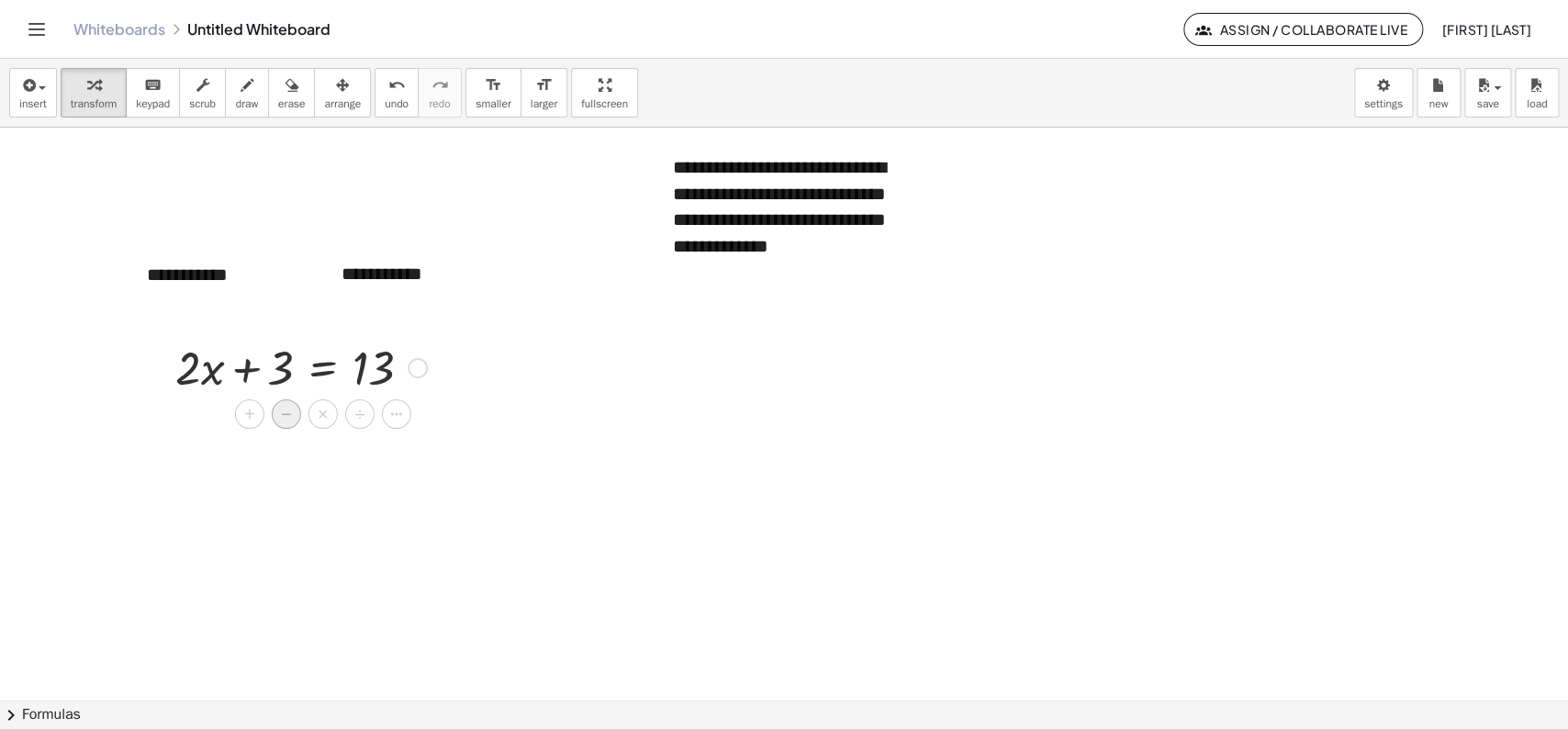 click on "−" at bounding box center (286, 414) 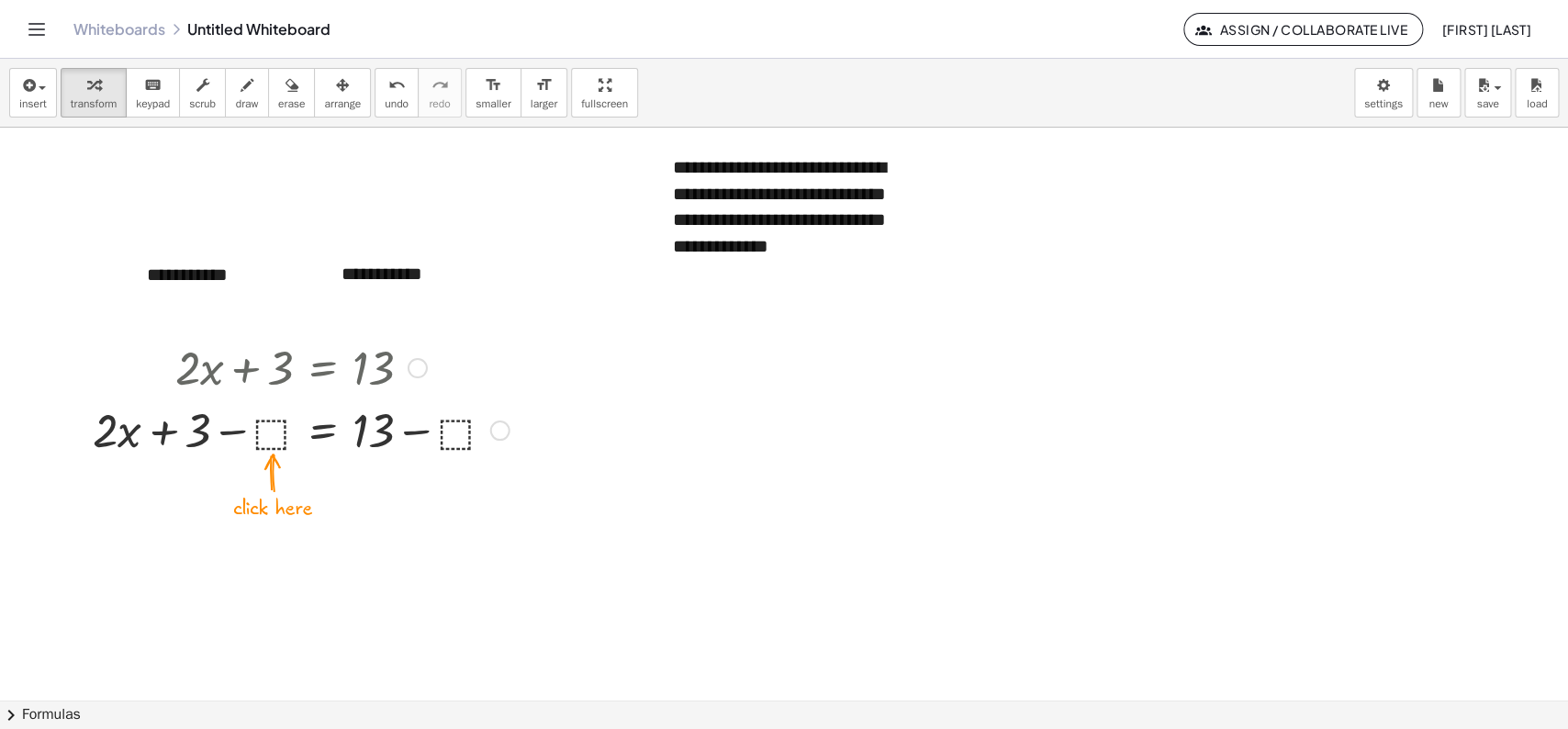 click at bounding box center [418, 368] 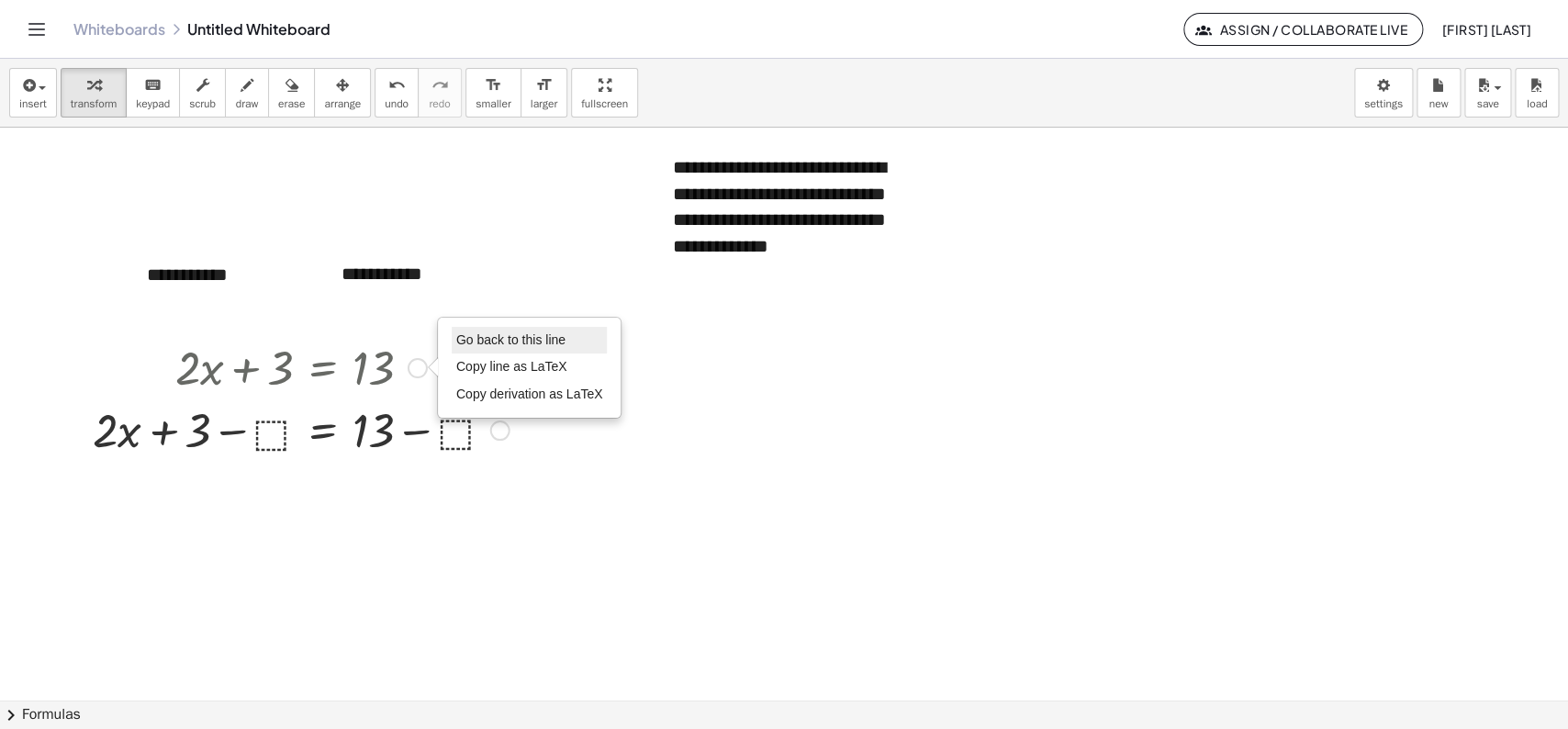 click on "Go back to this line" at bounding box center (510, 340) 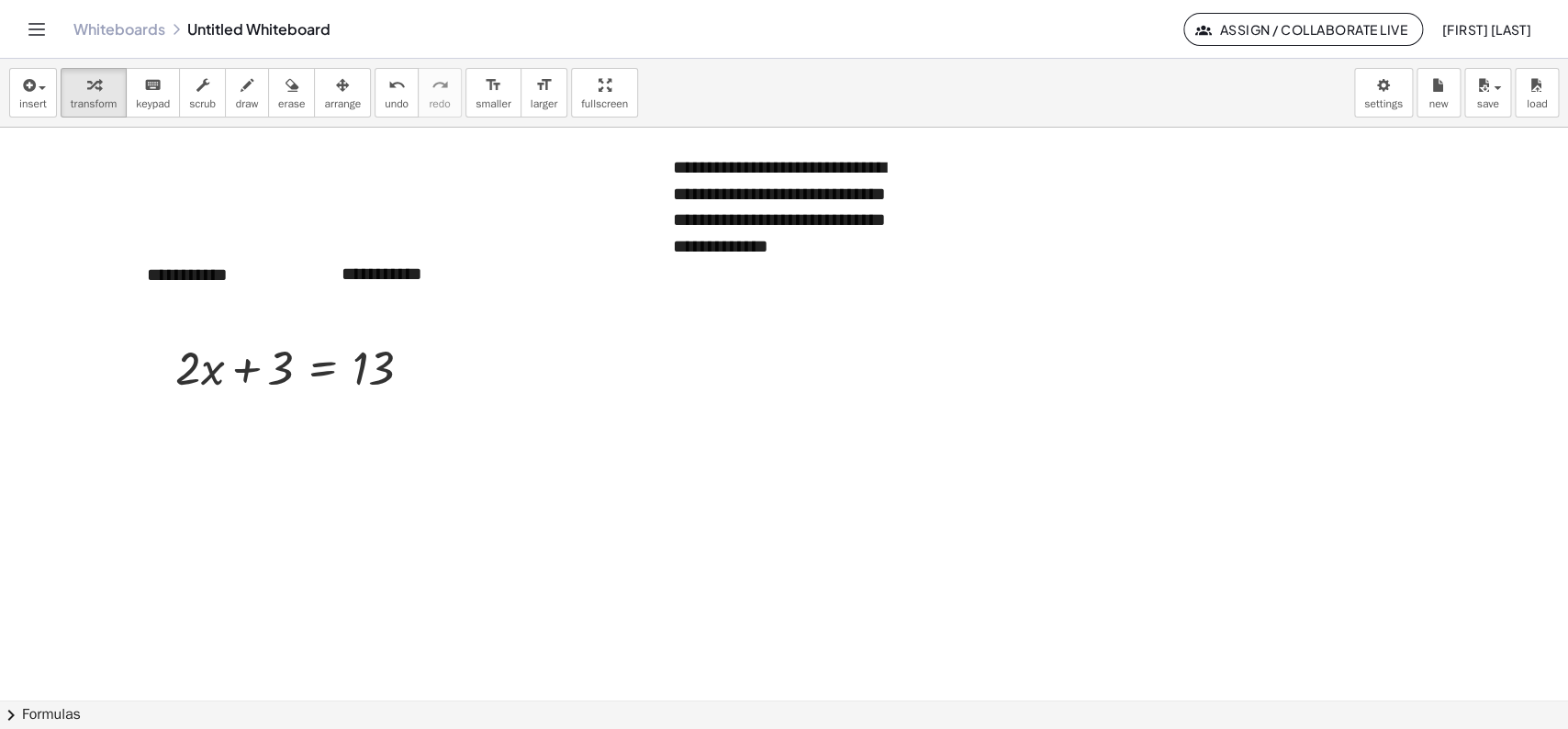 click at bounding box center [784, 700] 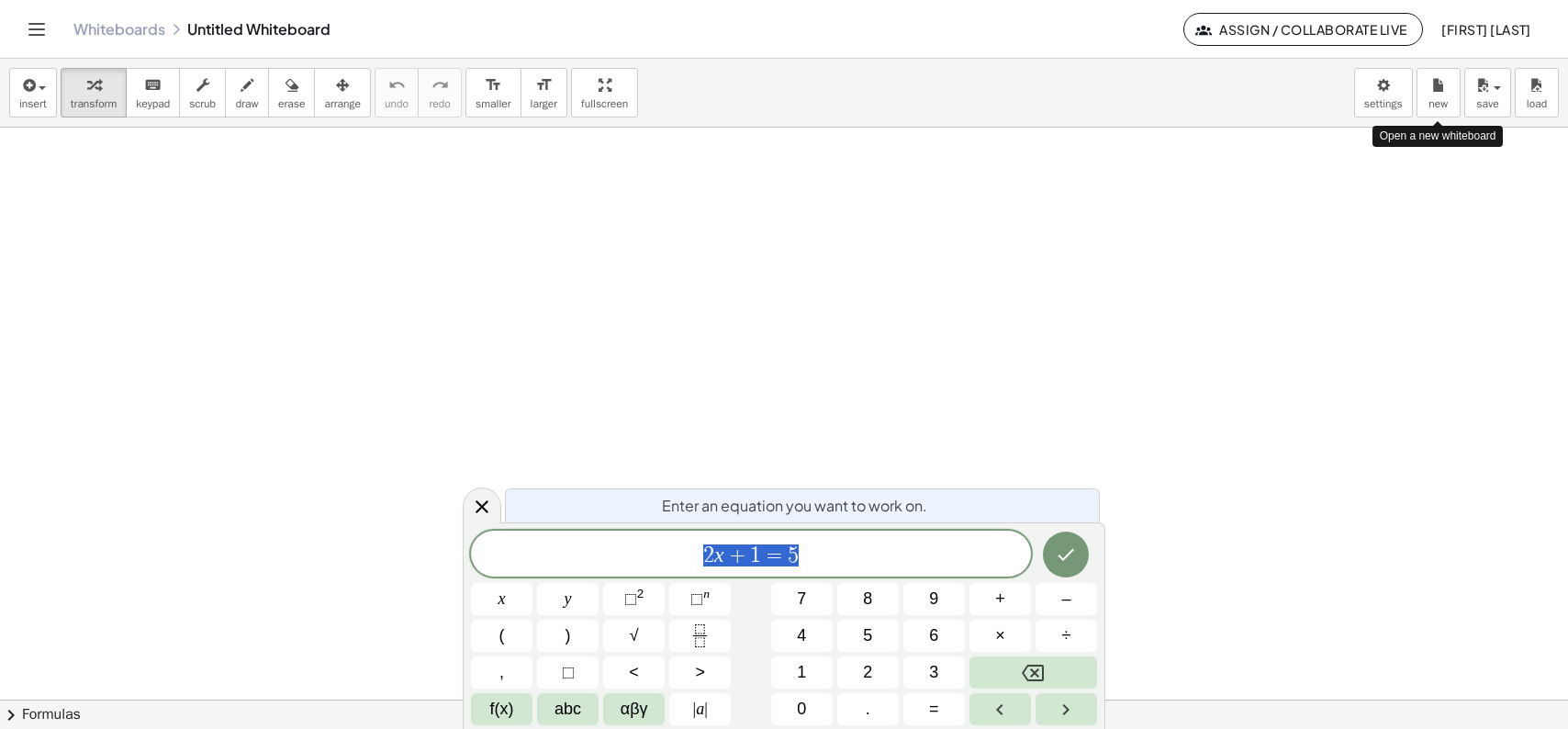 scroll, scrollTop: 0, scrollLeft: 0, axis: both 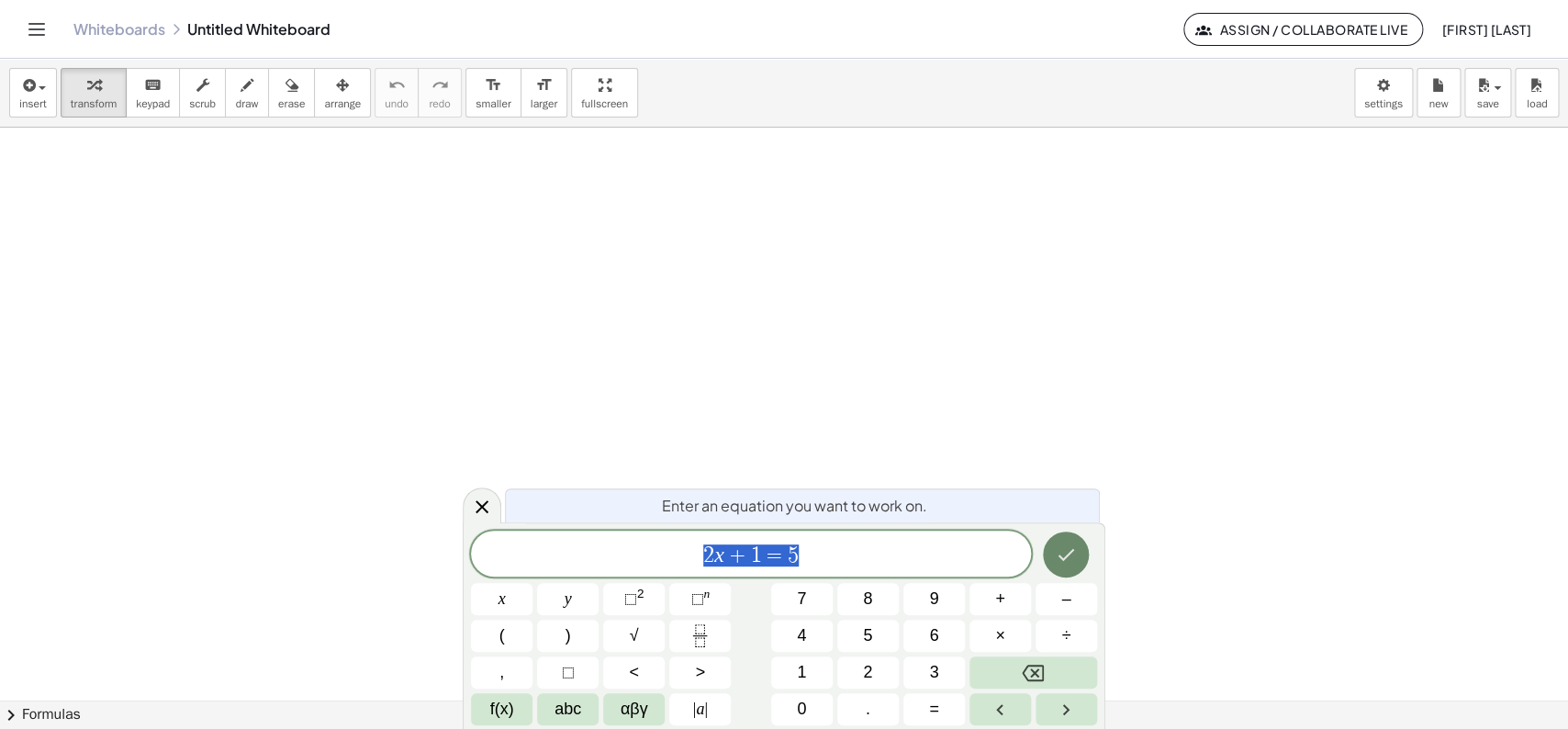 click 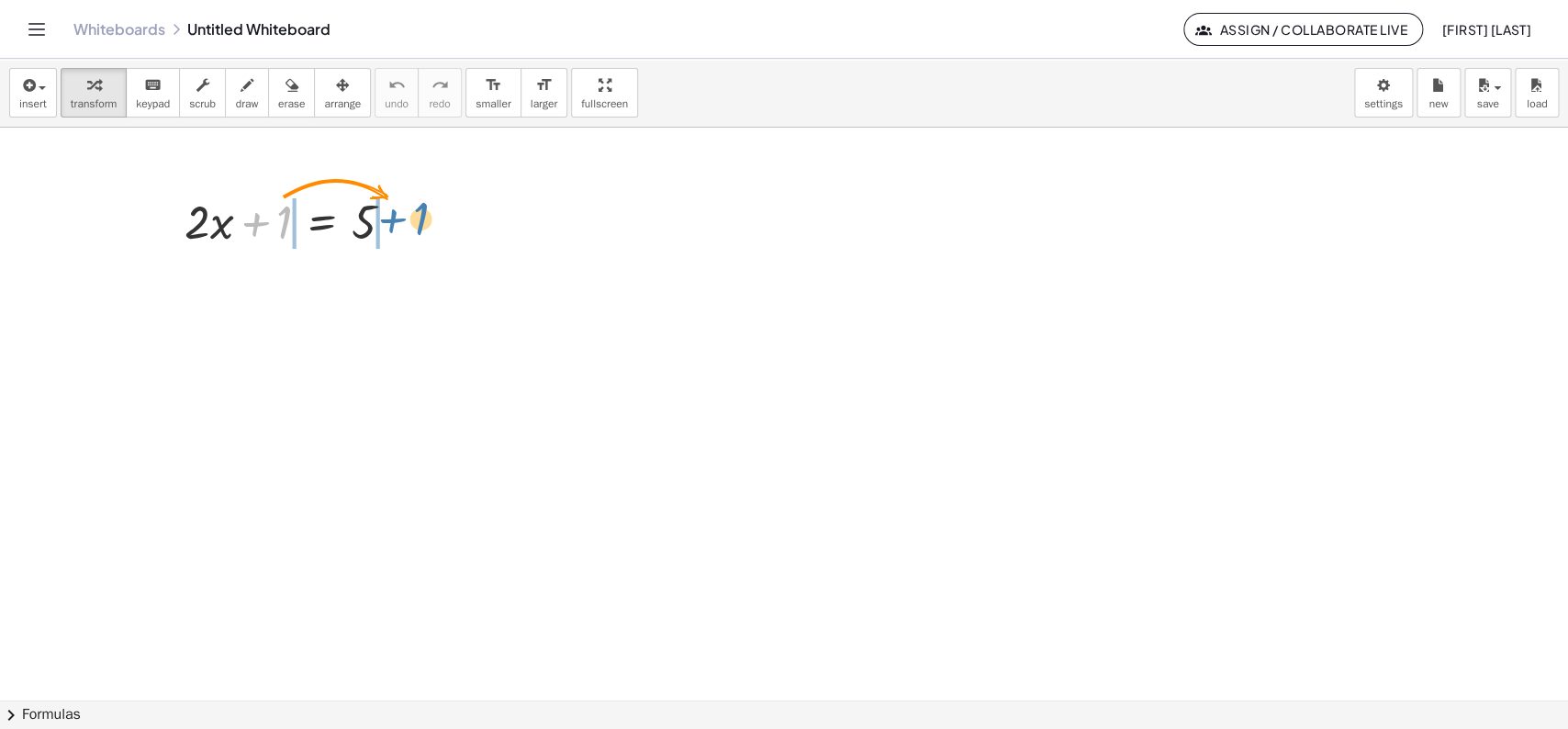 drag, startPoint x: 252, startPoint y: 230, endPoint x: 390, endPoint y: 226, distance: 138.05796 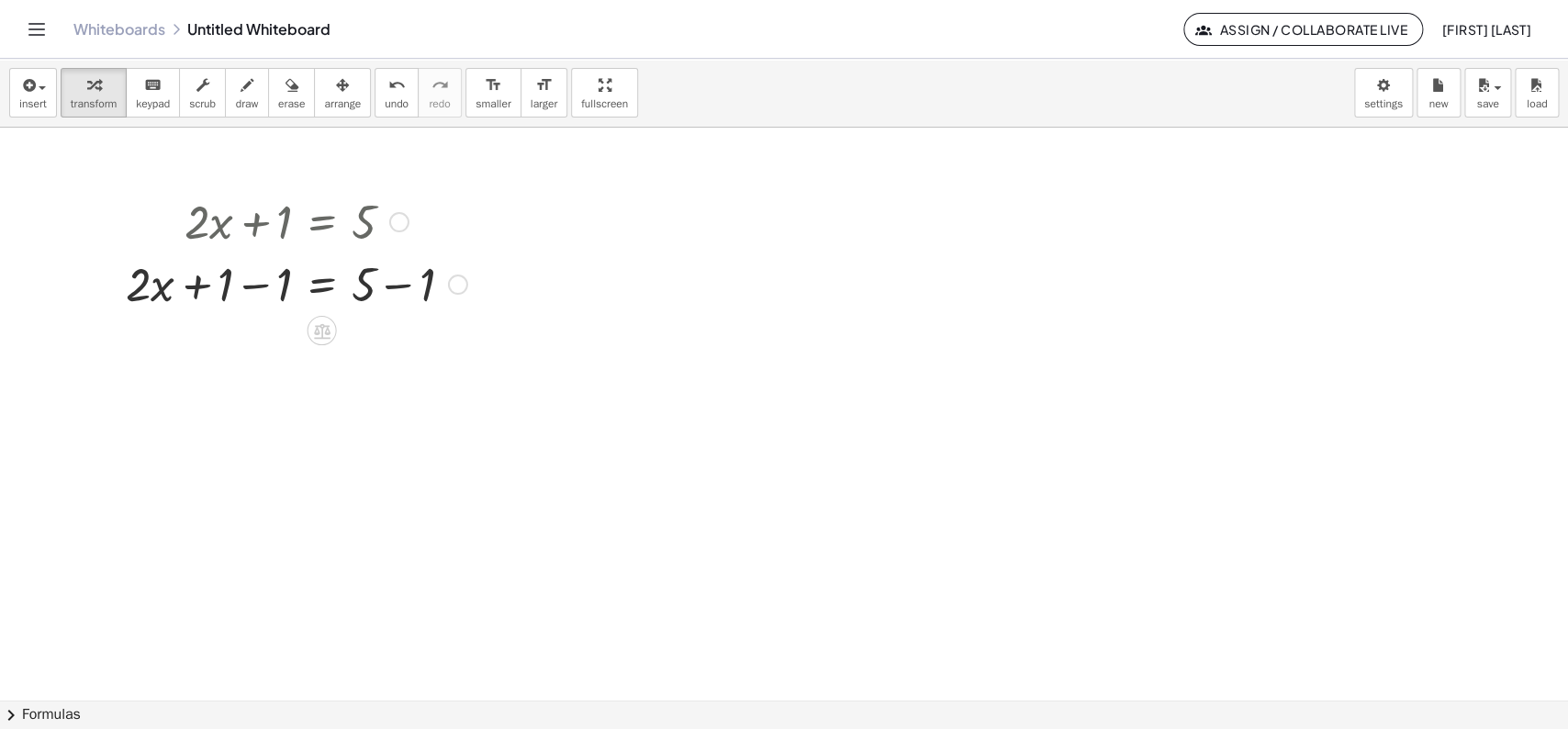 click at bounding box center (297, 283) 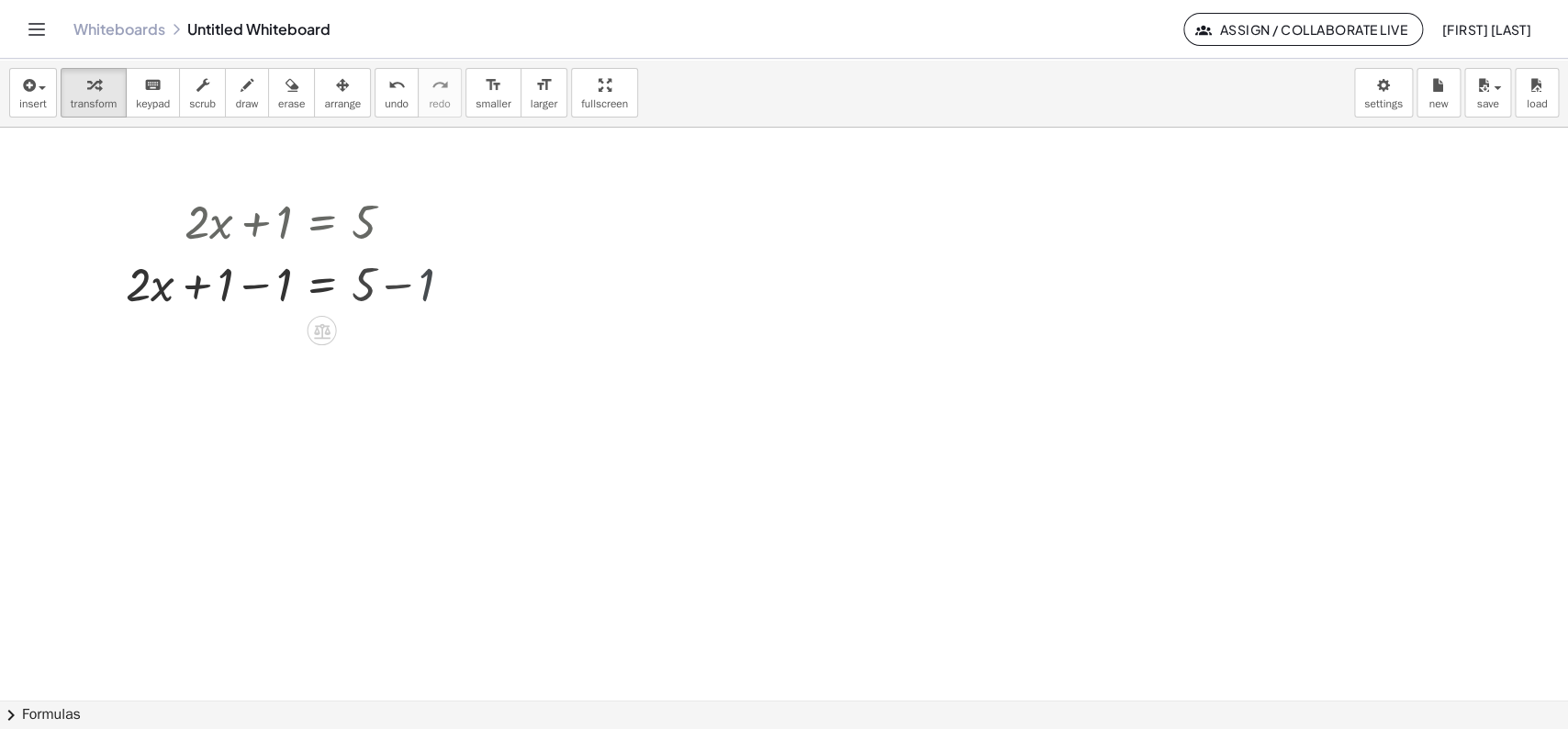 click at bounding box center [784, 700] 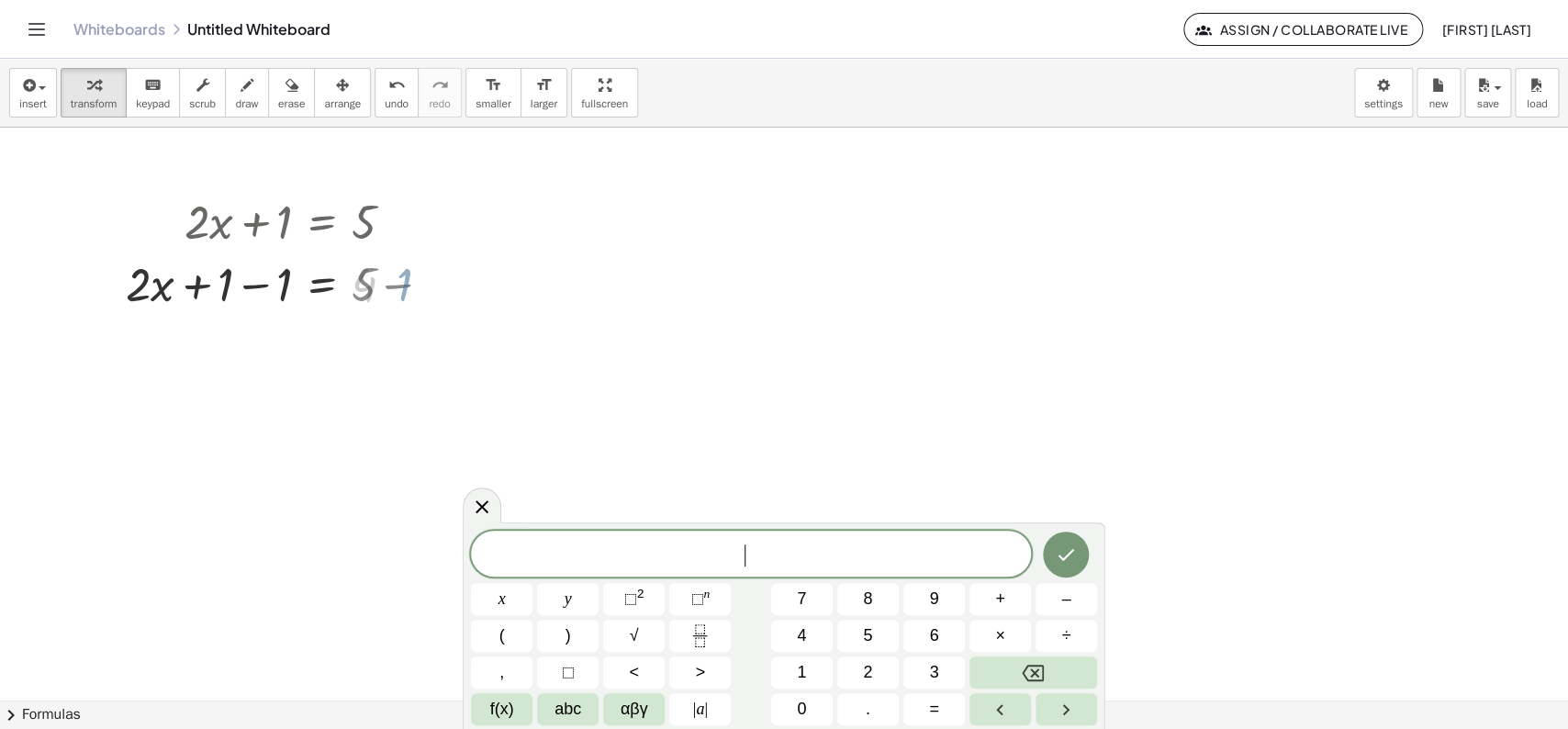 scroll, scrollTop: 17, scrollLeft: 0, axis: vertical 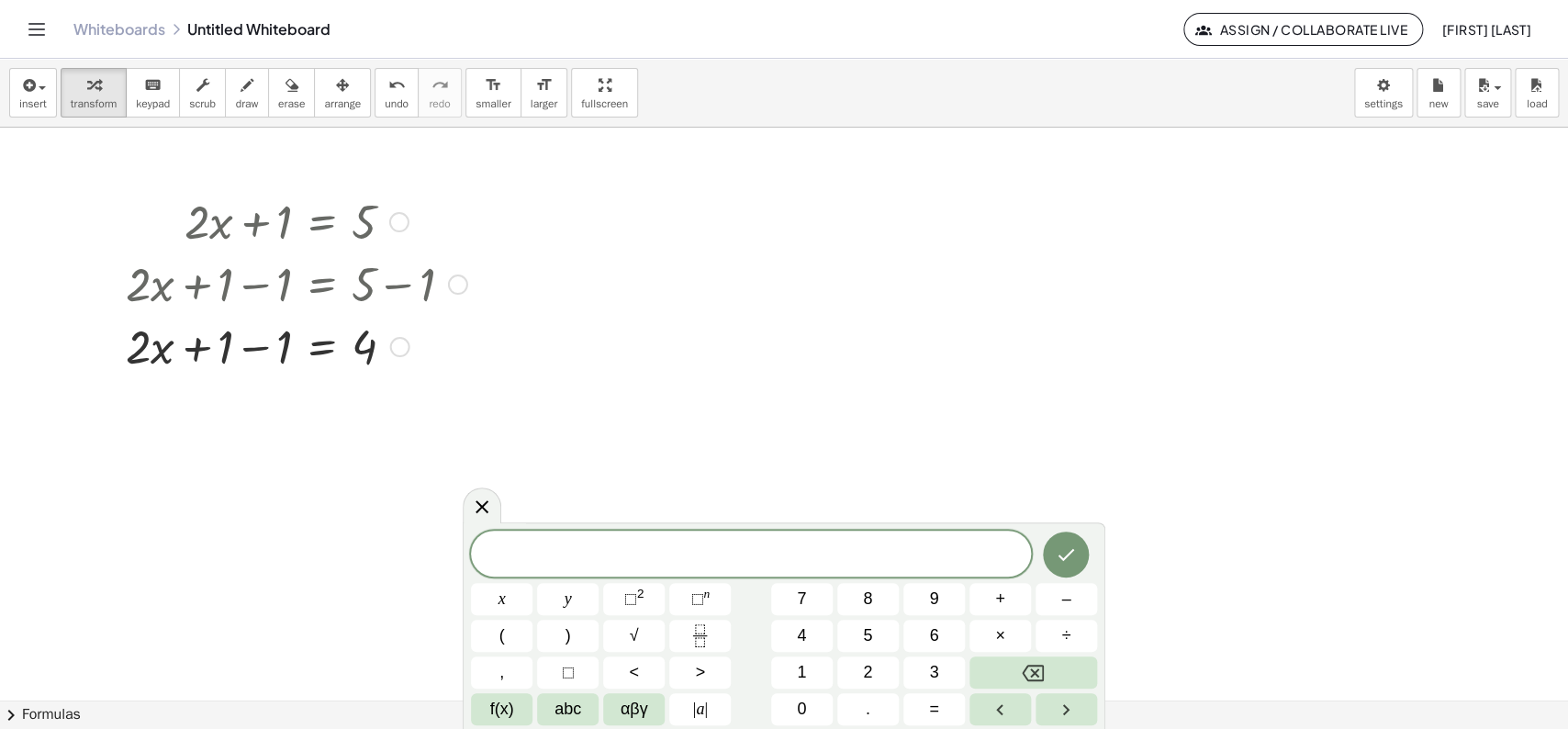 click at bounding box center (297, 345) 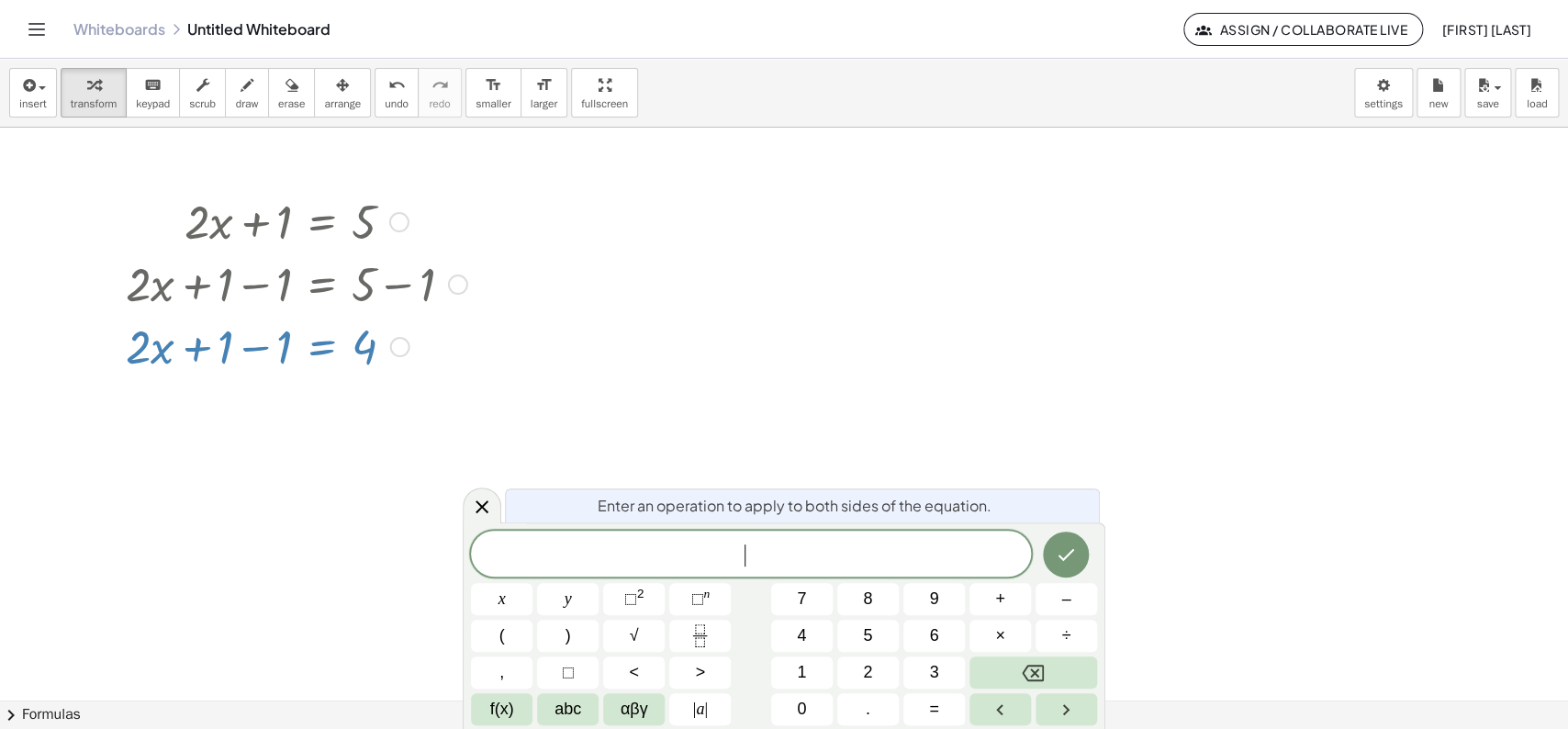 click at bounding box center [297, 345] 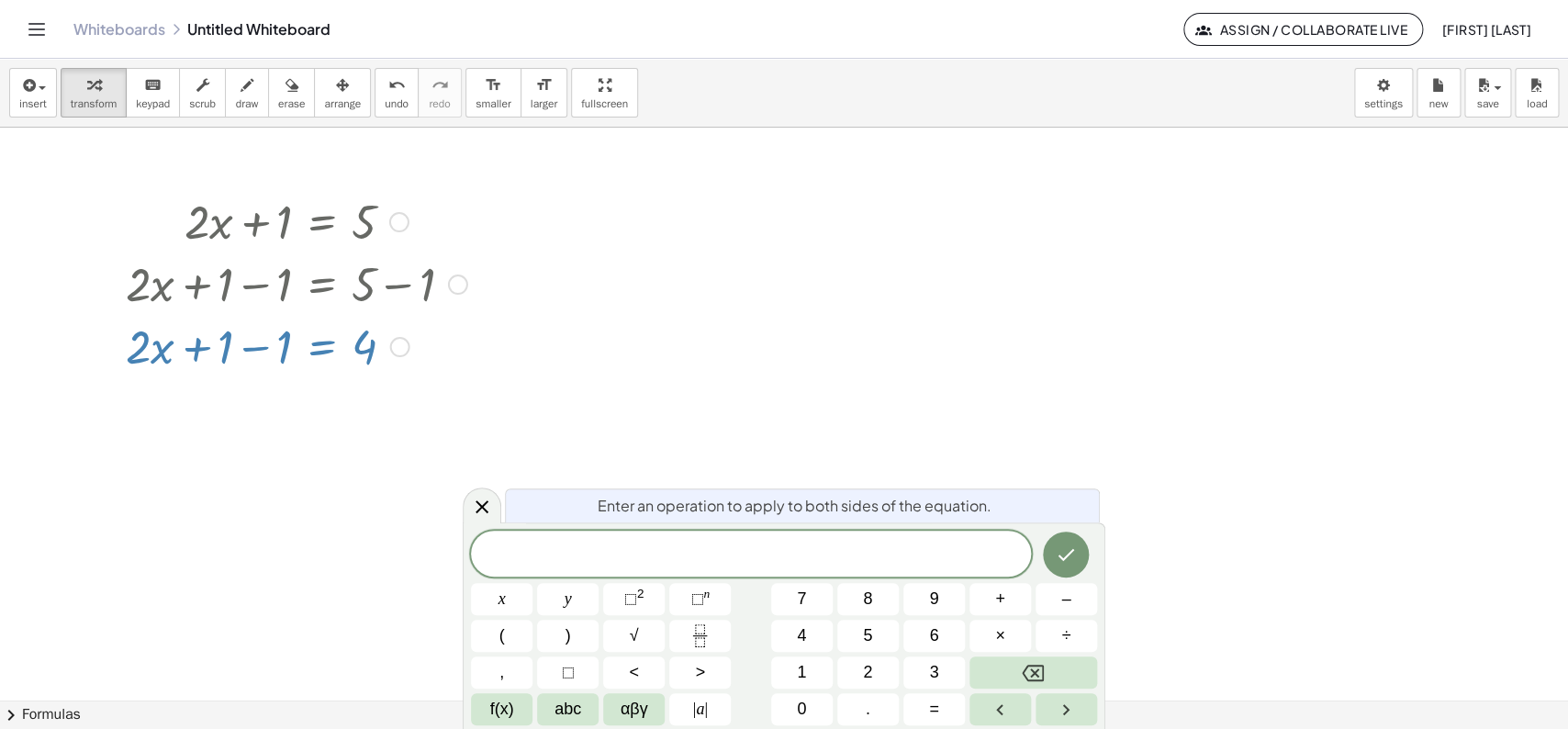 click at bounding box center [297, 345] 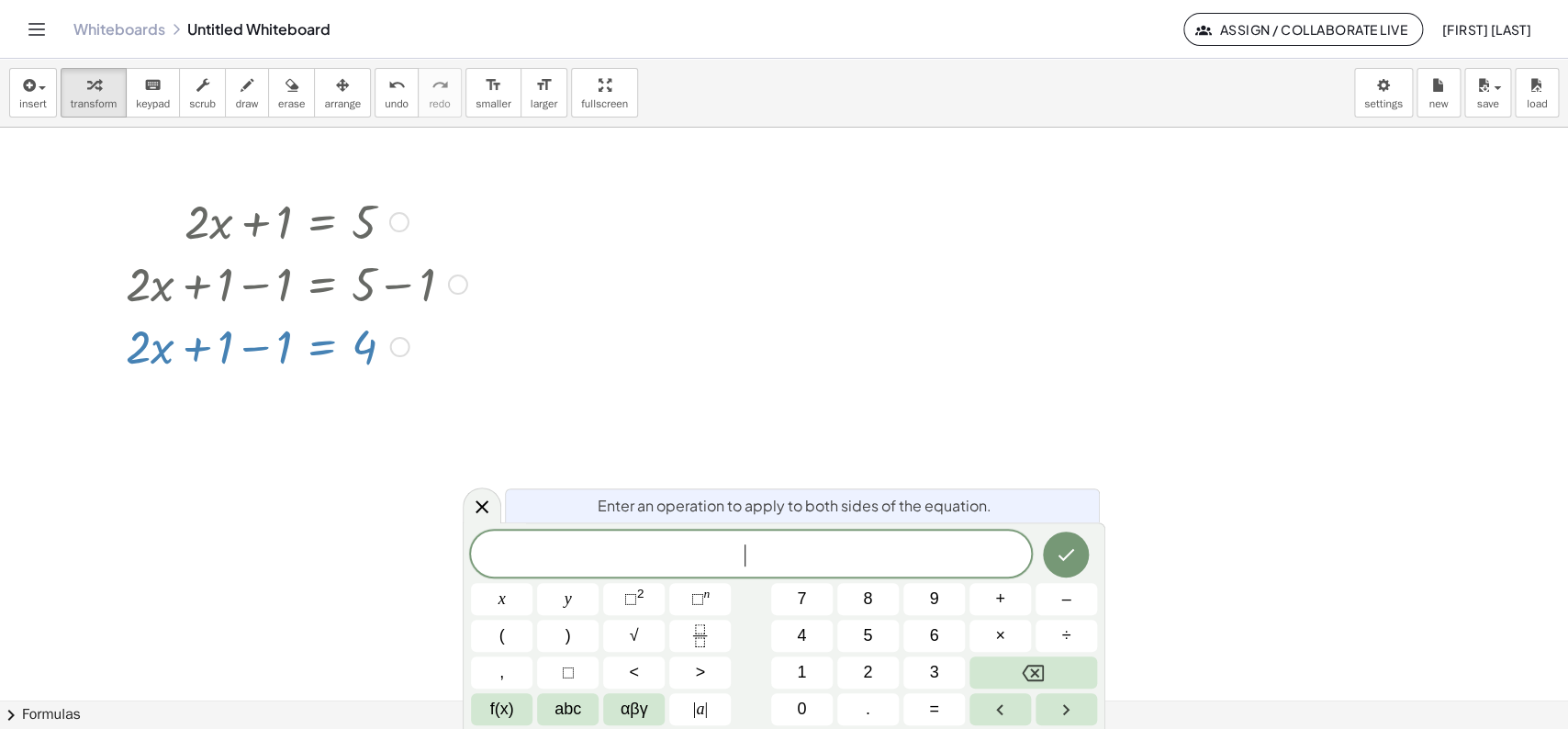 click at bounding box center (297, 345) 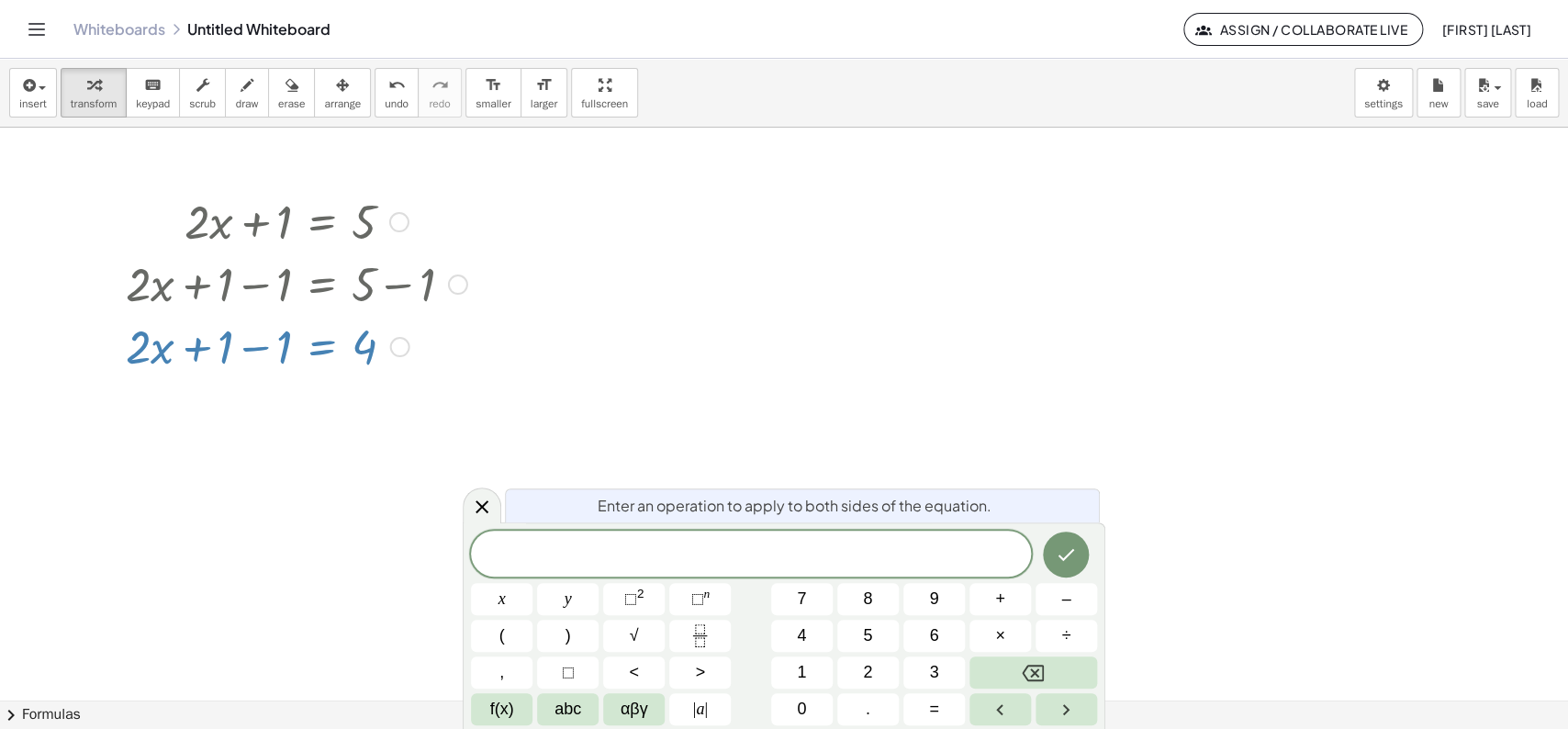 click at bounding box center (297, 345) 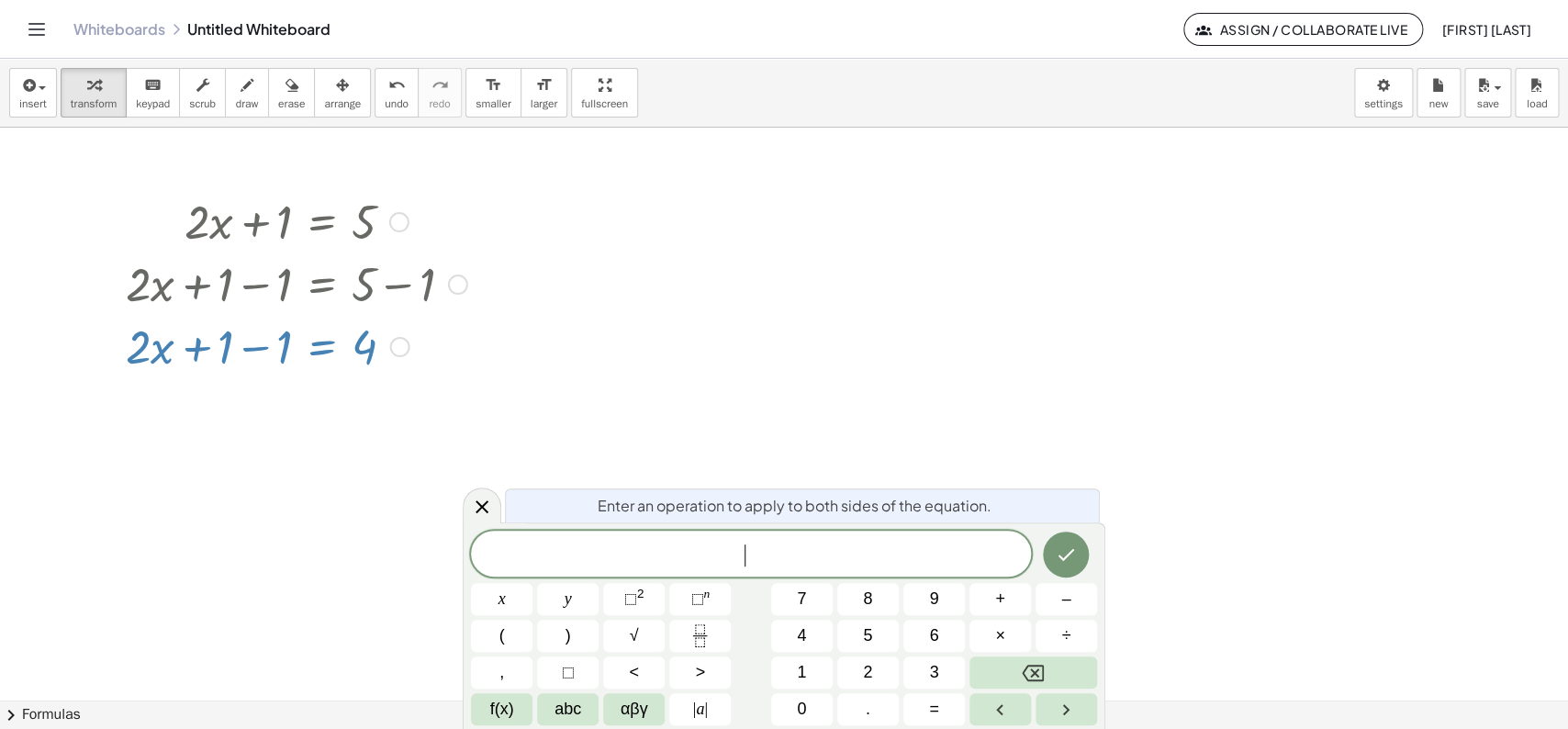 drag, startPoint x: 281, startPoint y: 358, endPoint x: 422, endPoint y: 463, distance: 175.80102 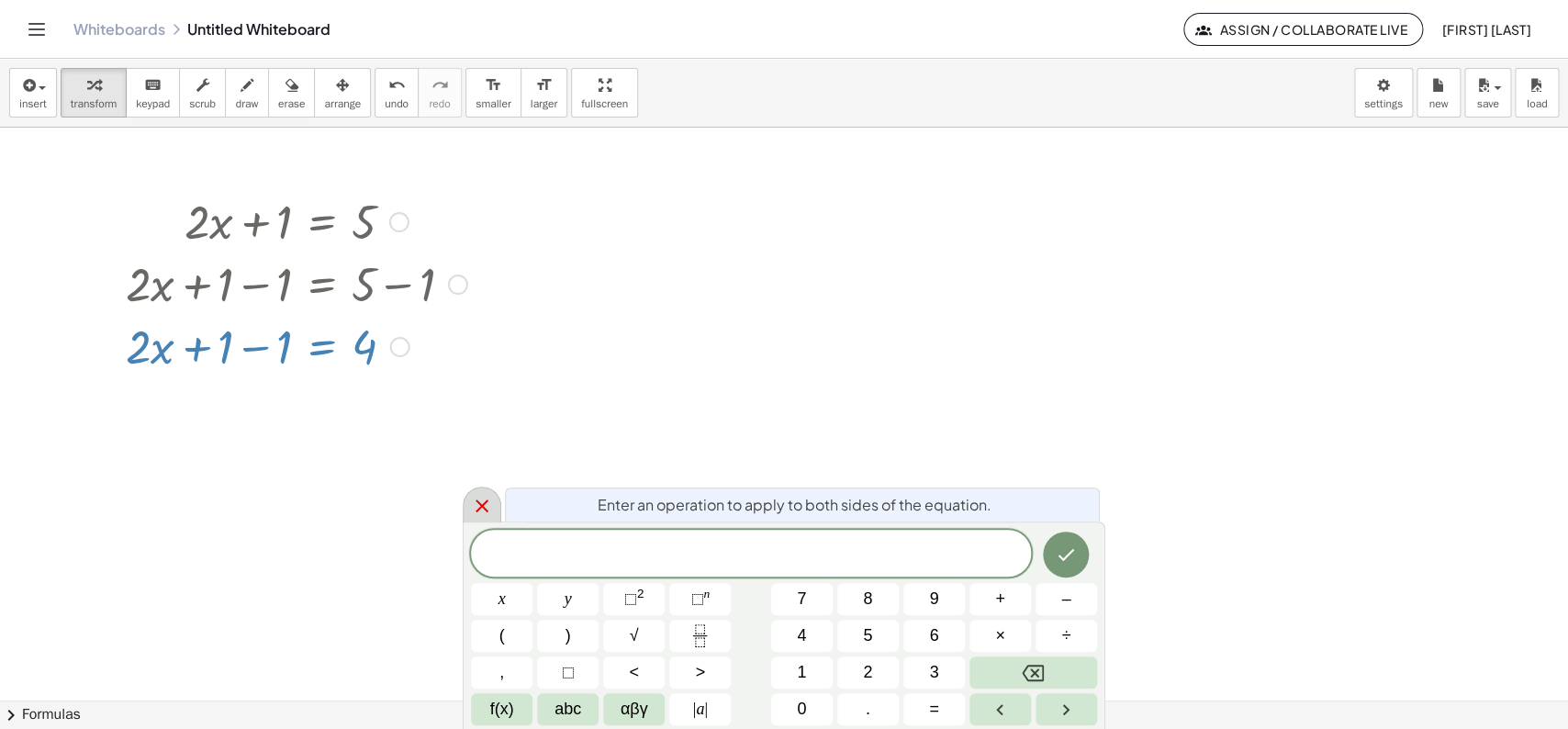 click at bounding box center (482, 504) 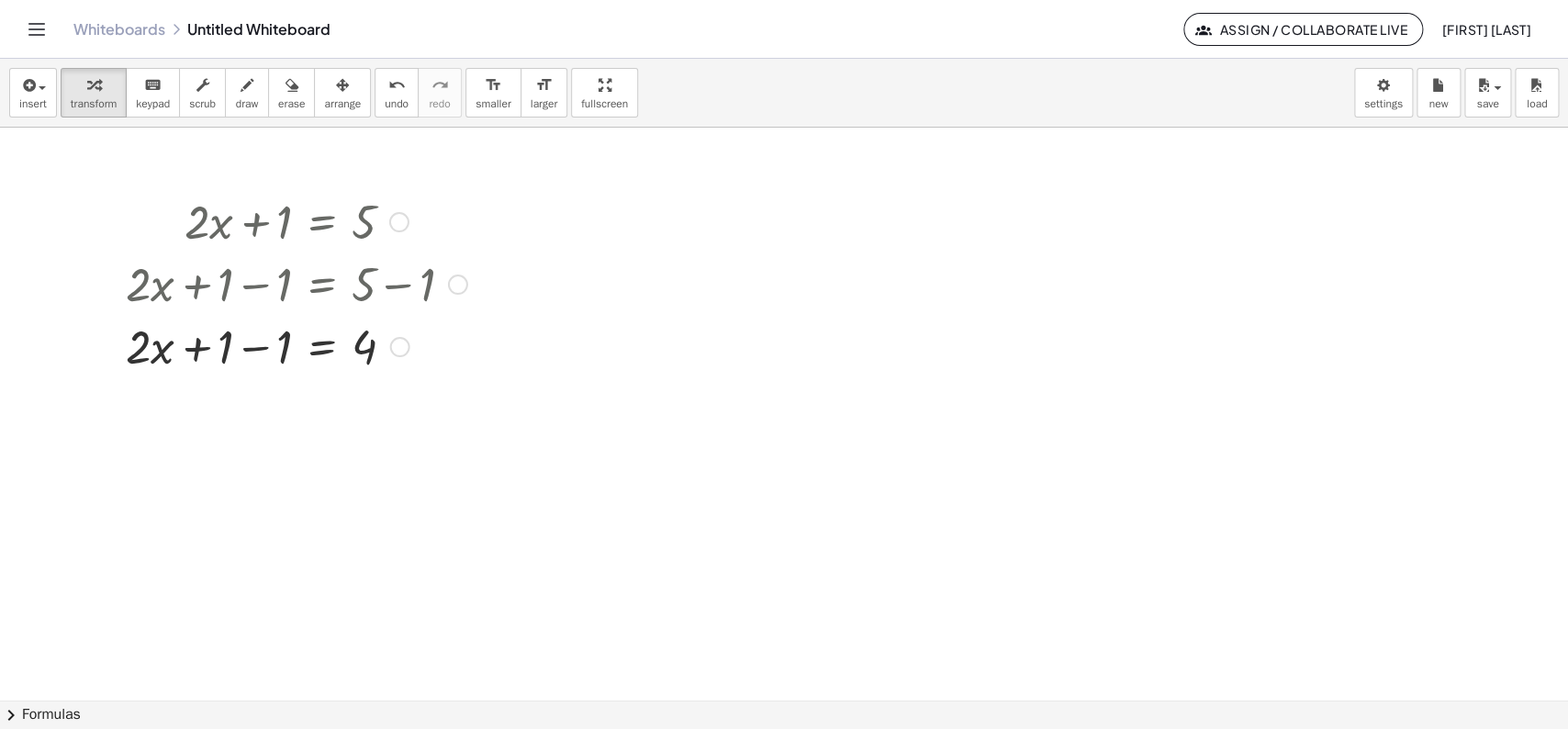 click at bounding box center (297, 345) 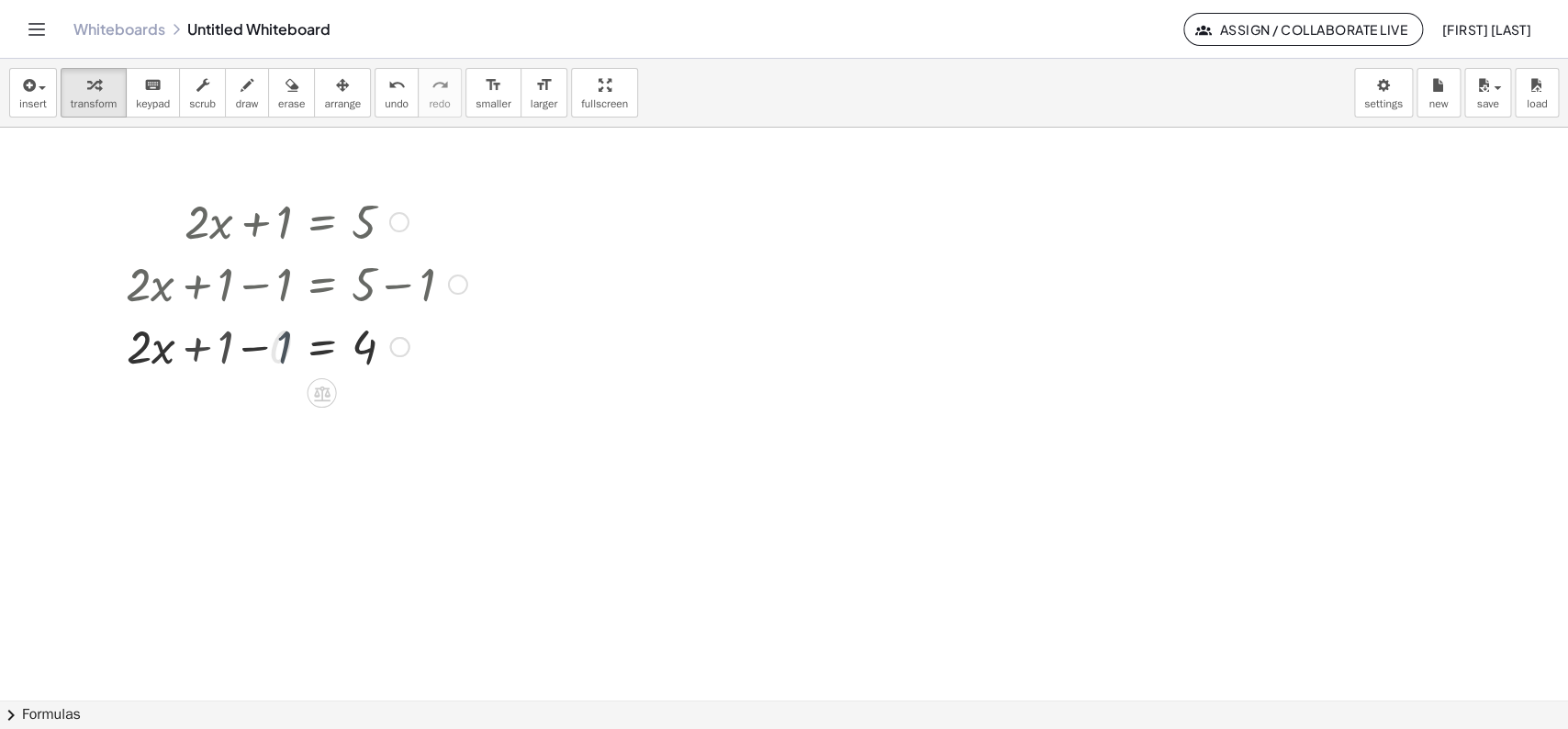 click at bounding box center [297, 345] 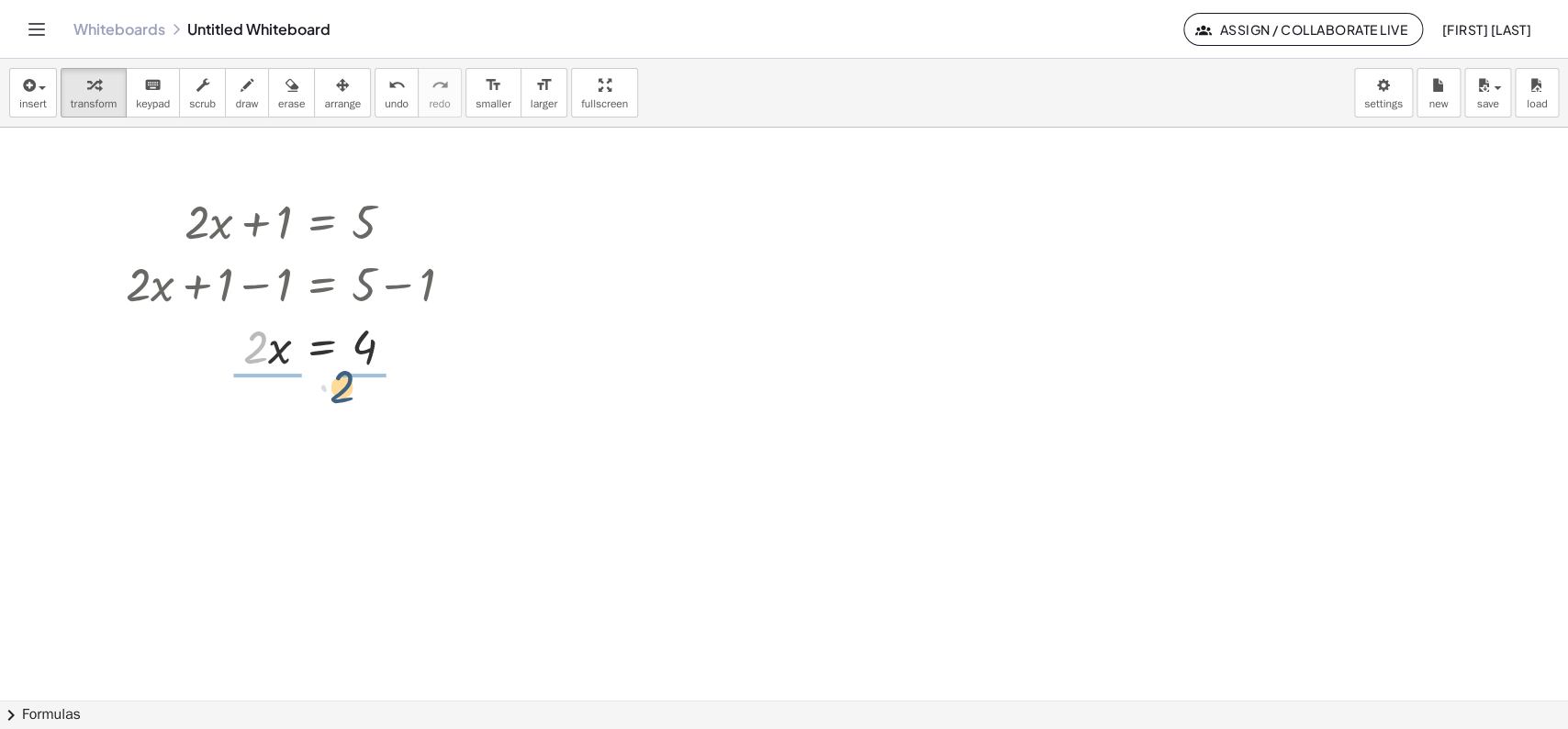 drag, startPoint x: 255, startPoint y: 363, endPoint x: 345, endPoint y: 403, distance: 98.48858 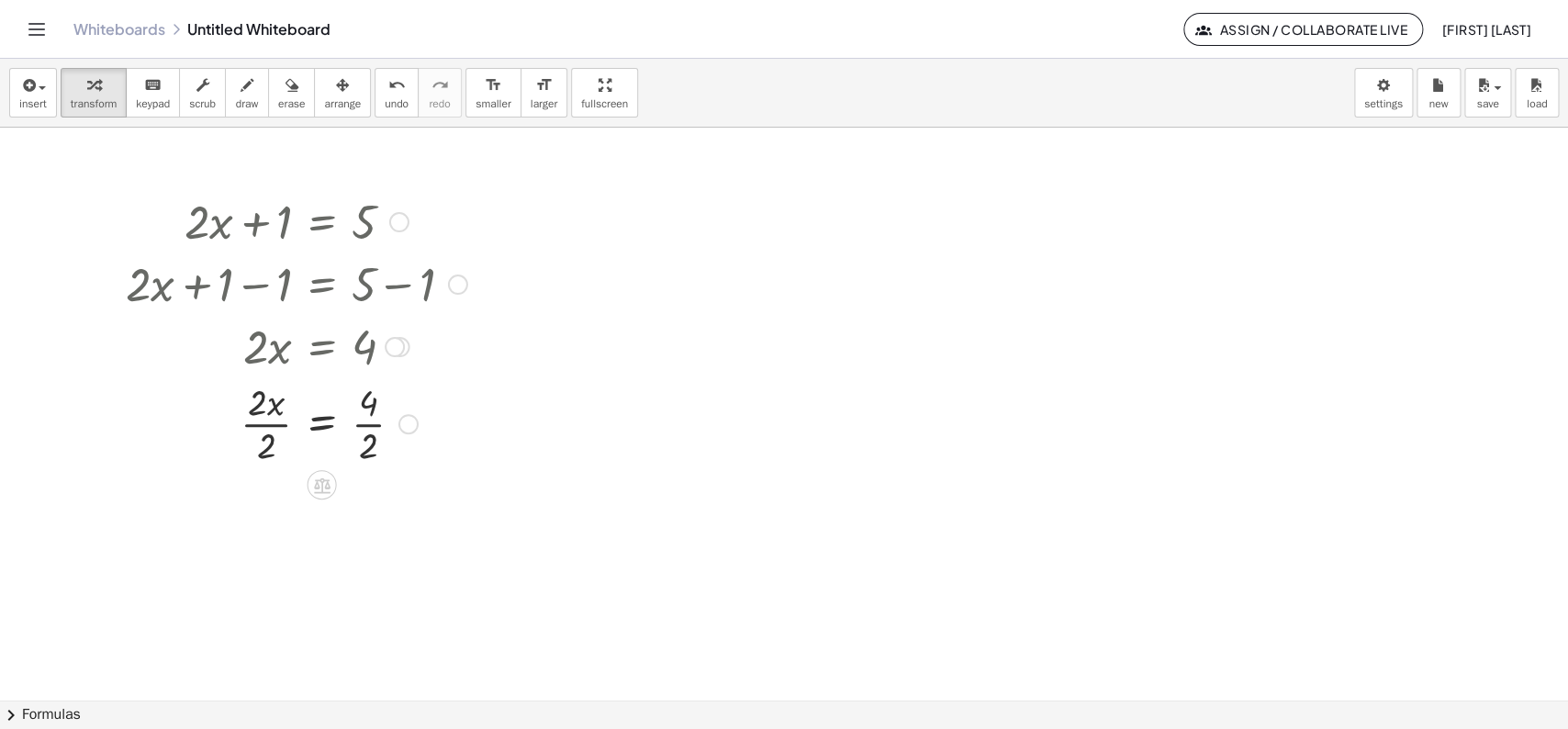 click at bounding box center (297, 422) 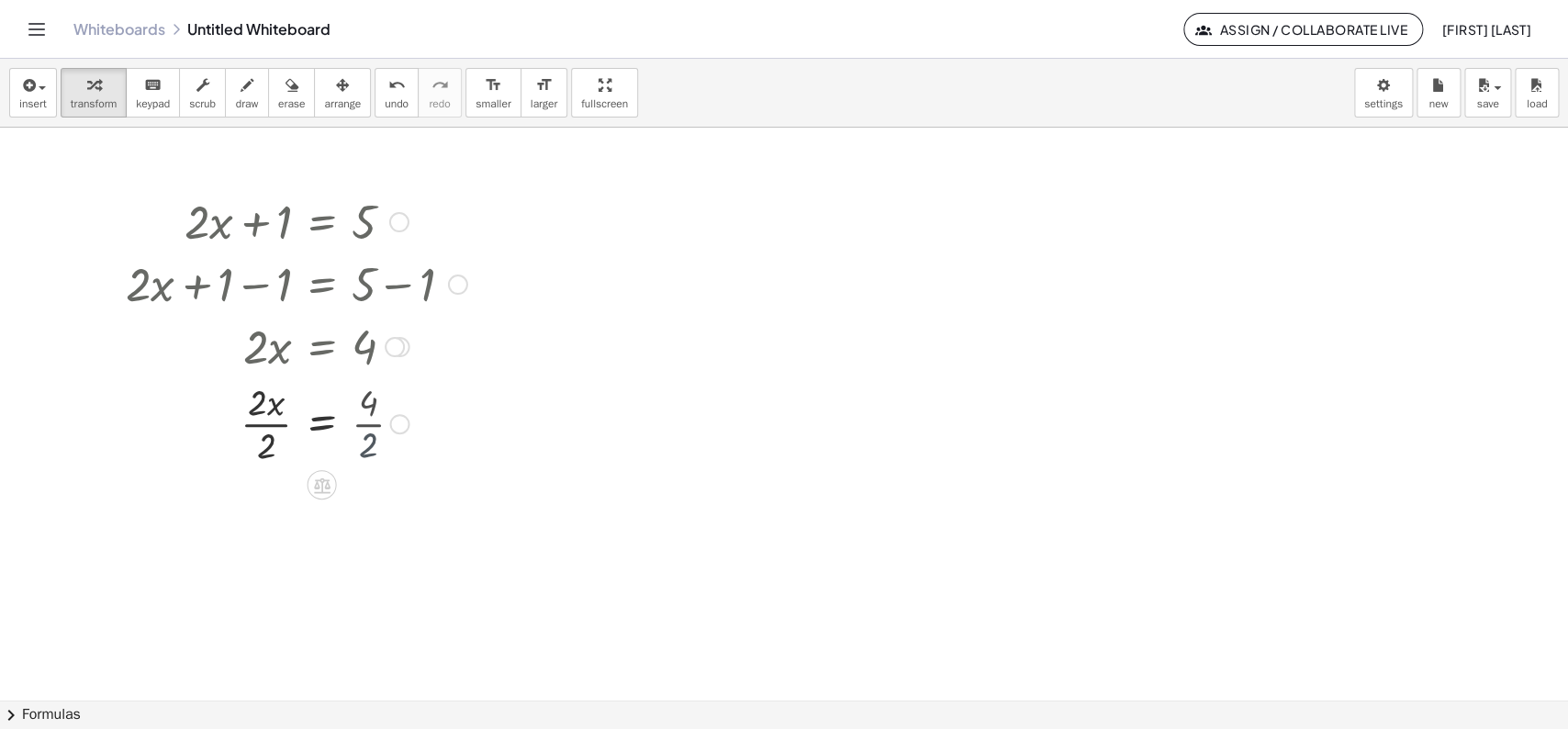 click at bounding box center [297, 422] 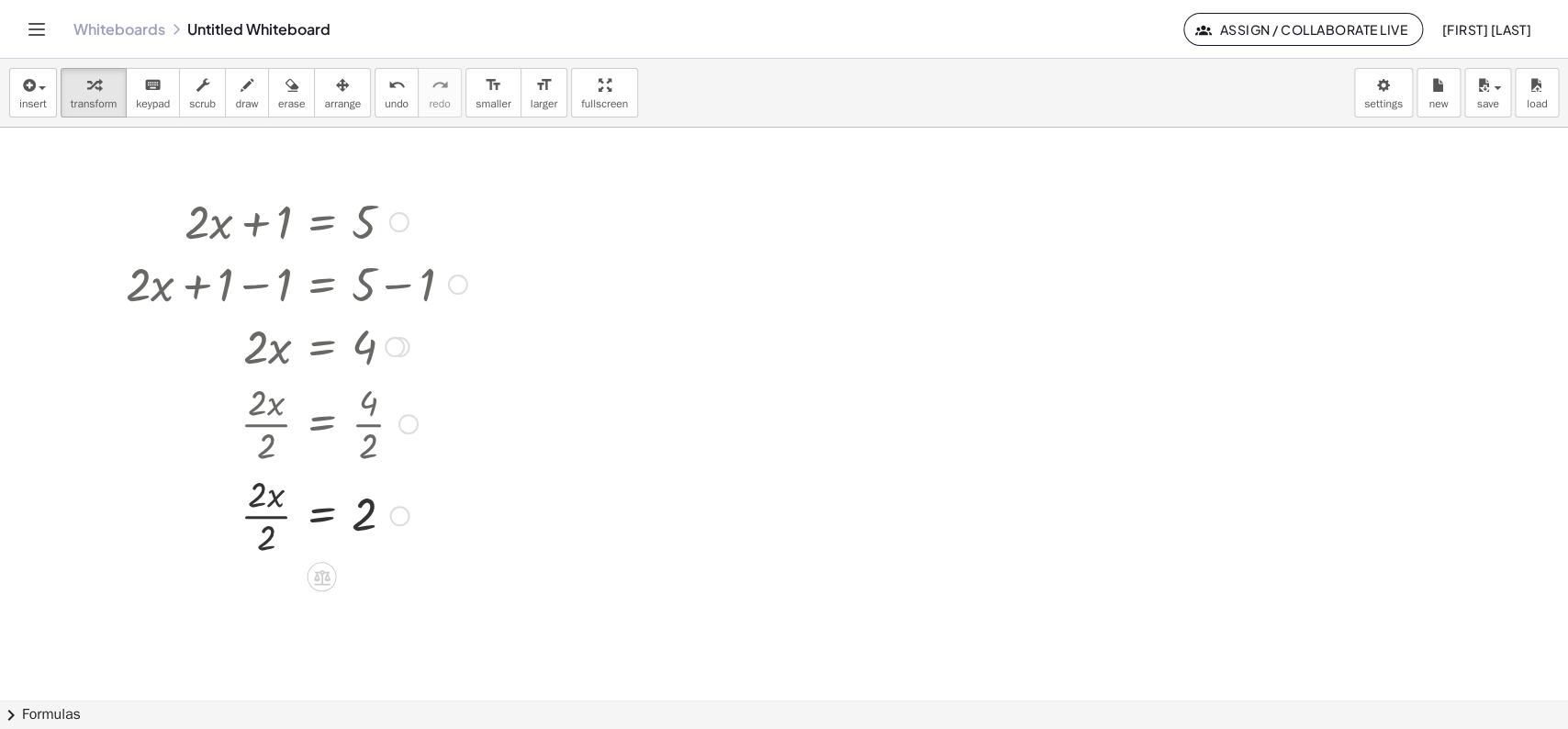 click at bounding box center [300, 422] 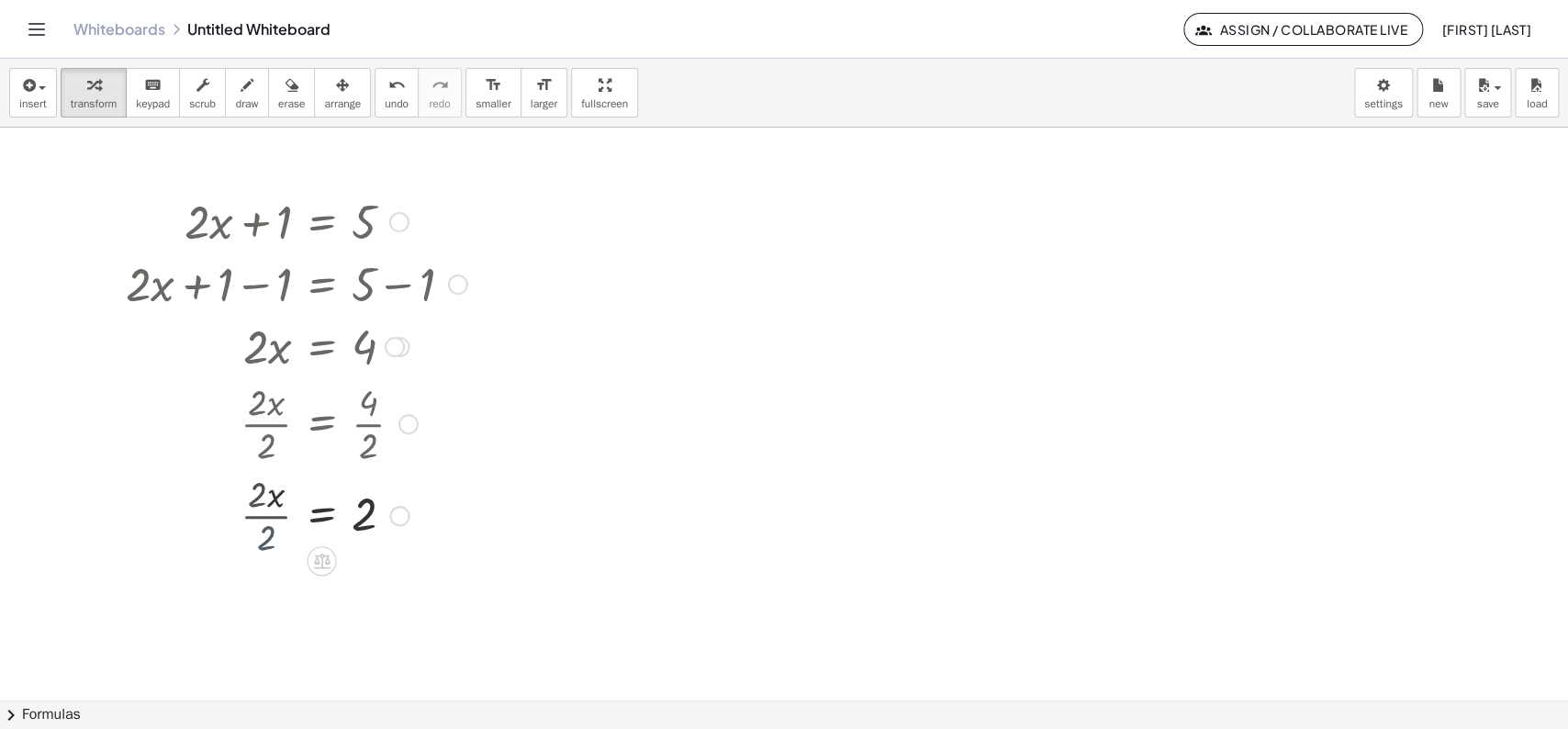 click at bounding box center [297, 514] 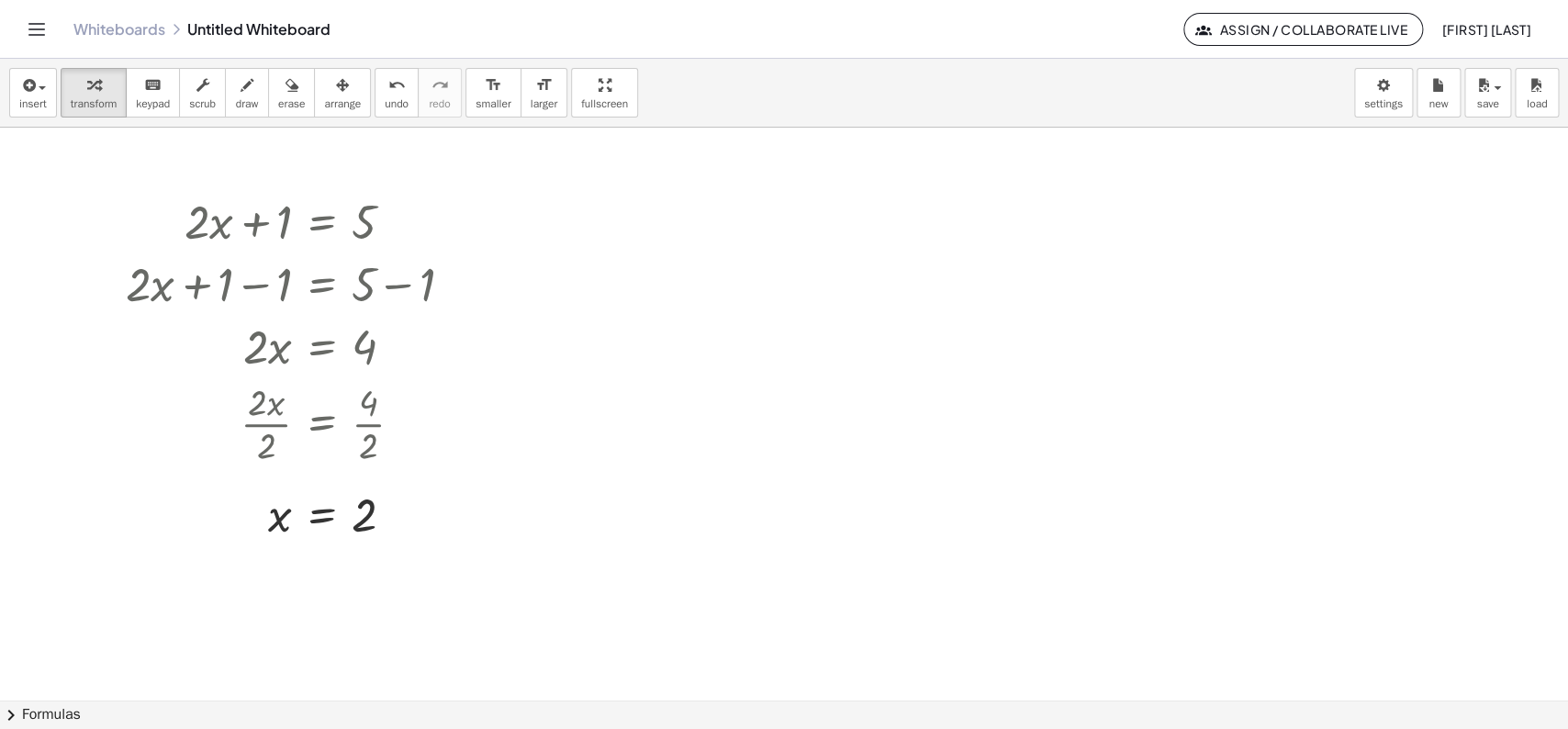 click at bounding box center [784, 700] 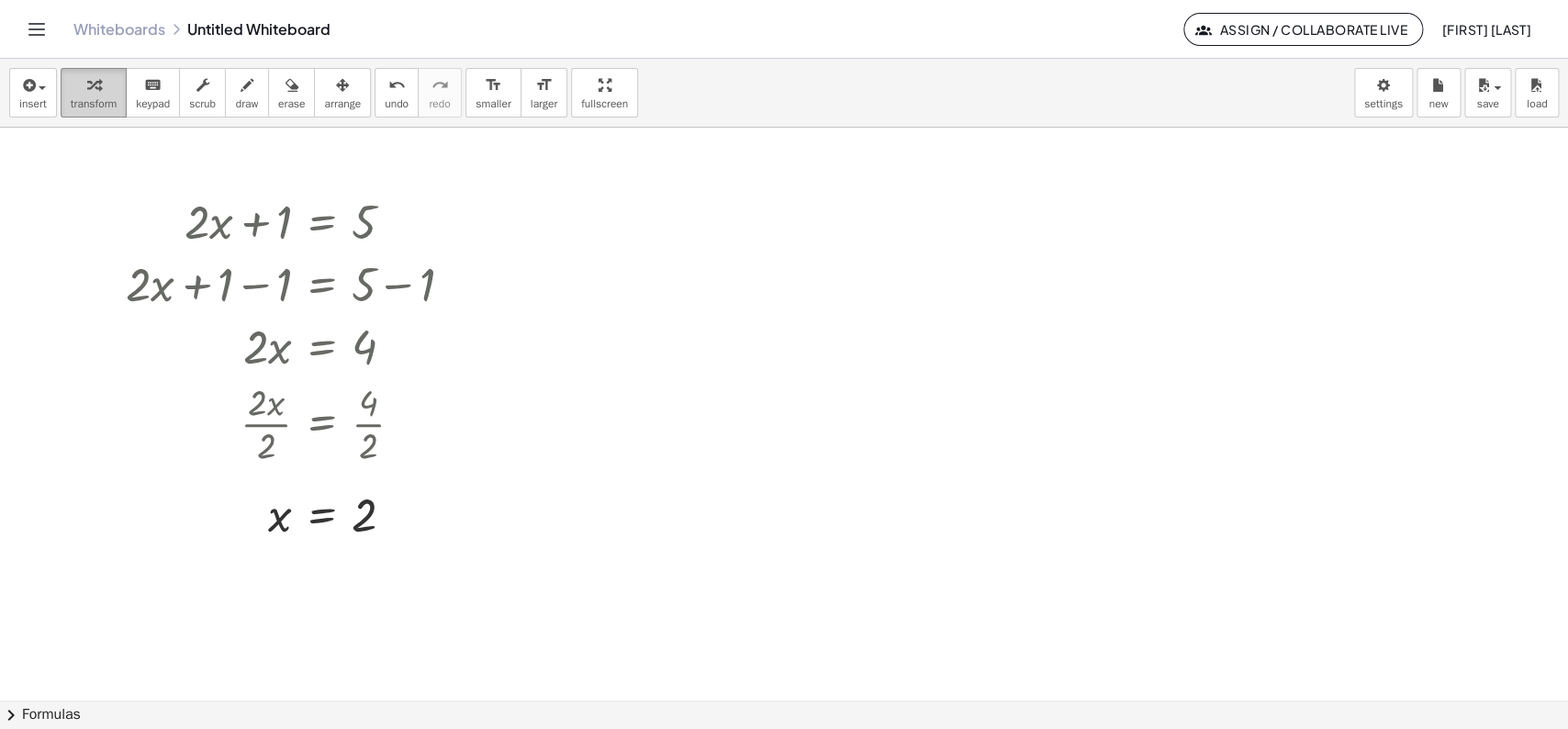 click at bounding box center (94, 84) 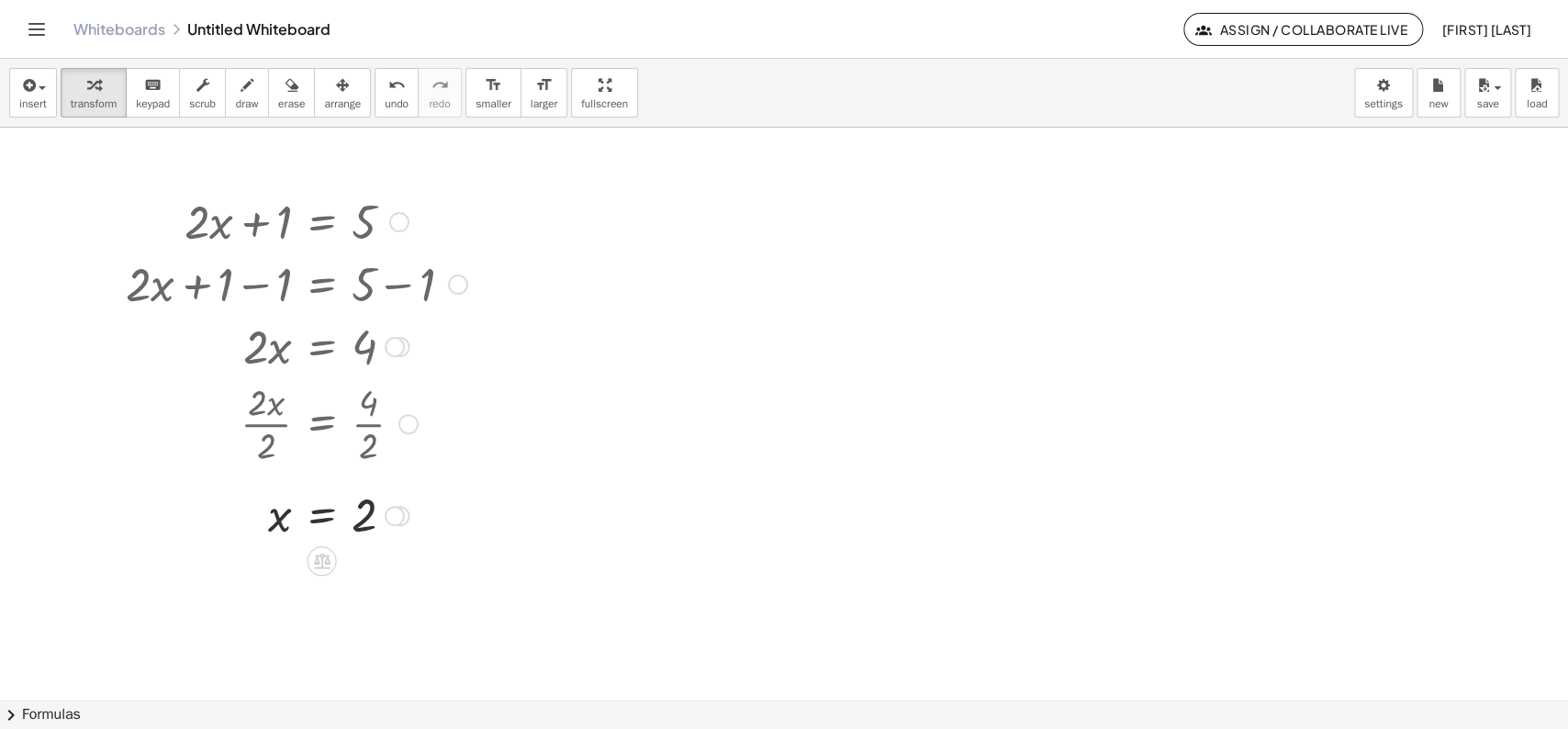click at bounding box center [297, 283] 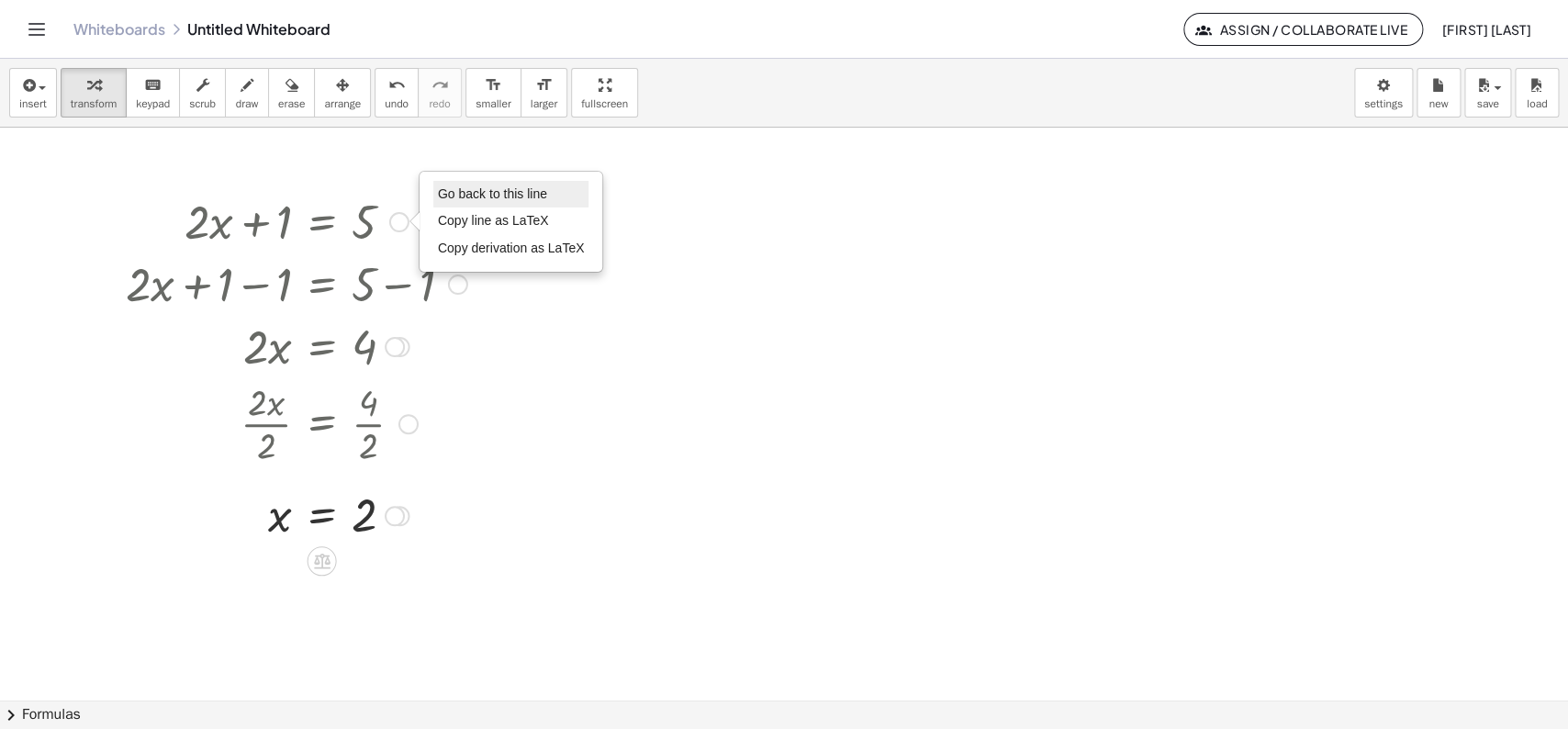 click on "Go back to this line" at bounding box center (492, 194) 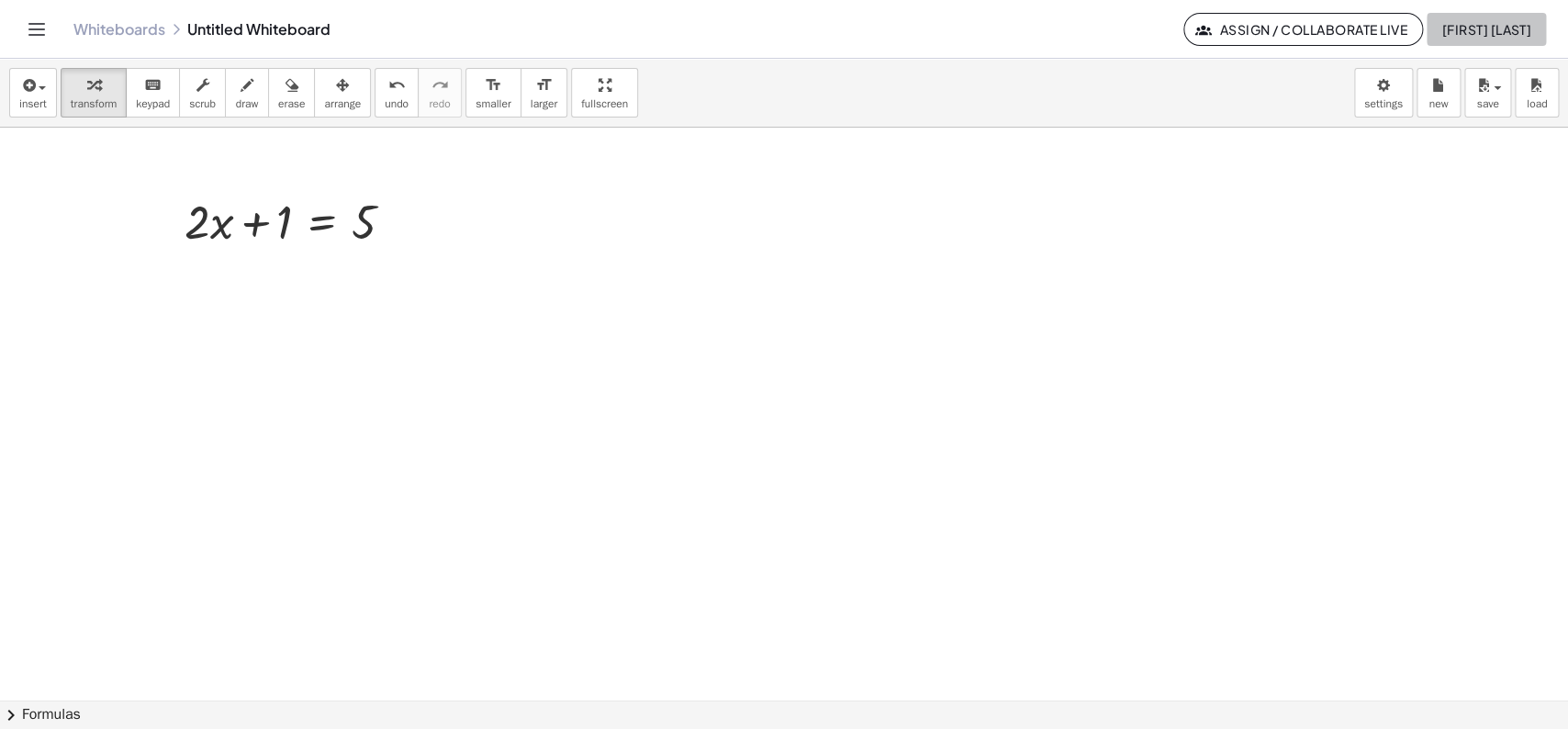 click on "[FIRST] [LAST]" 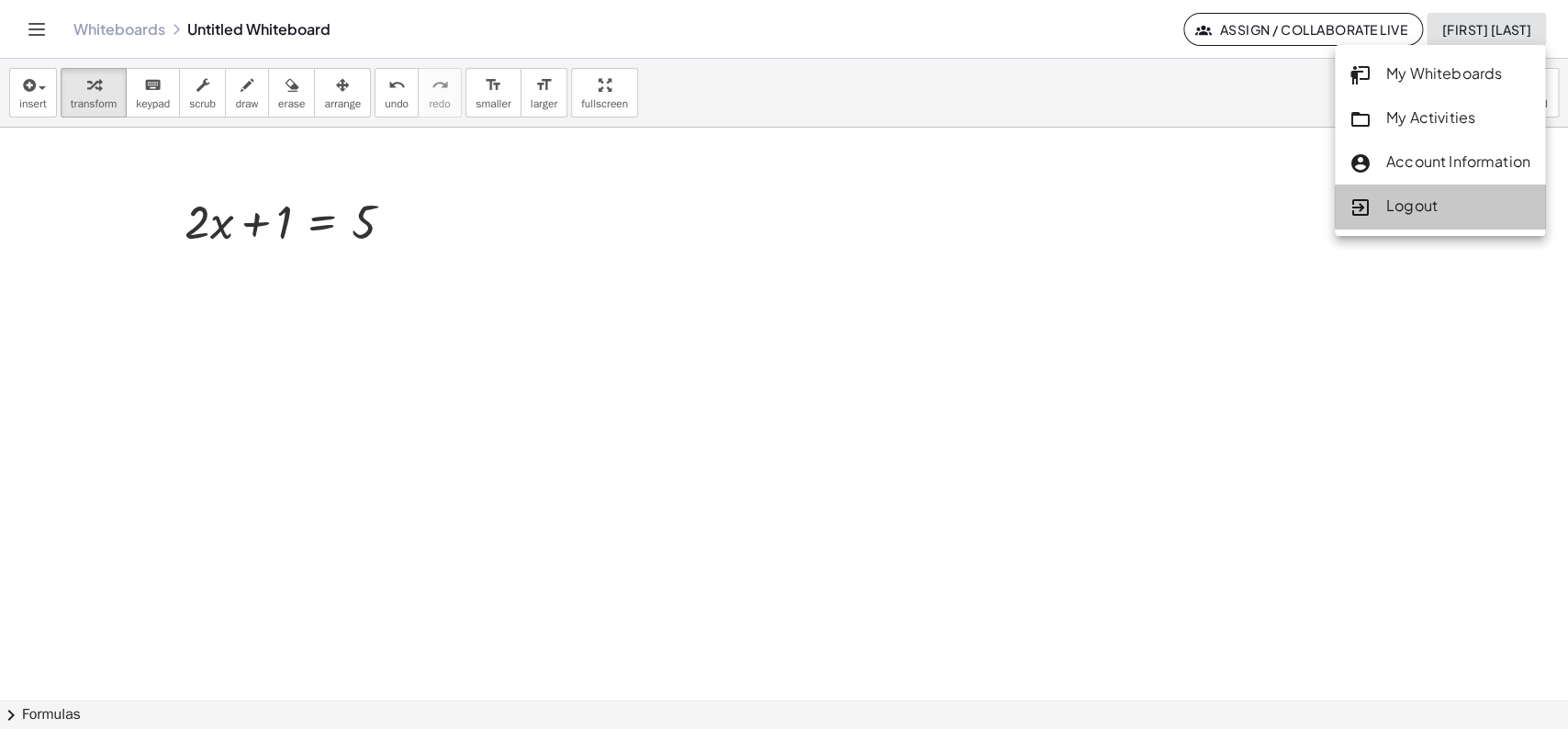 click on "Logout" 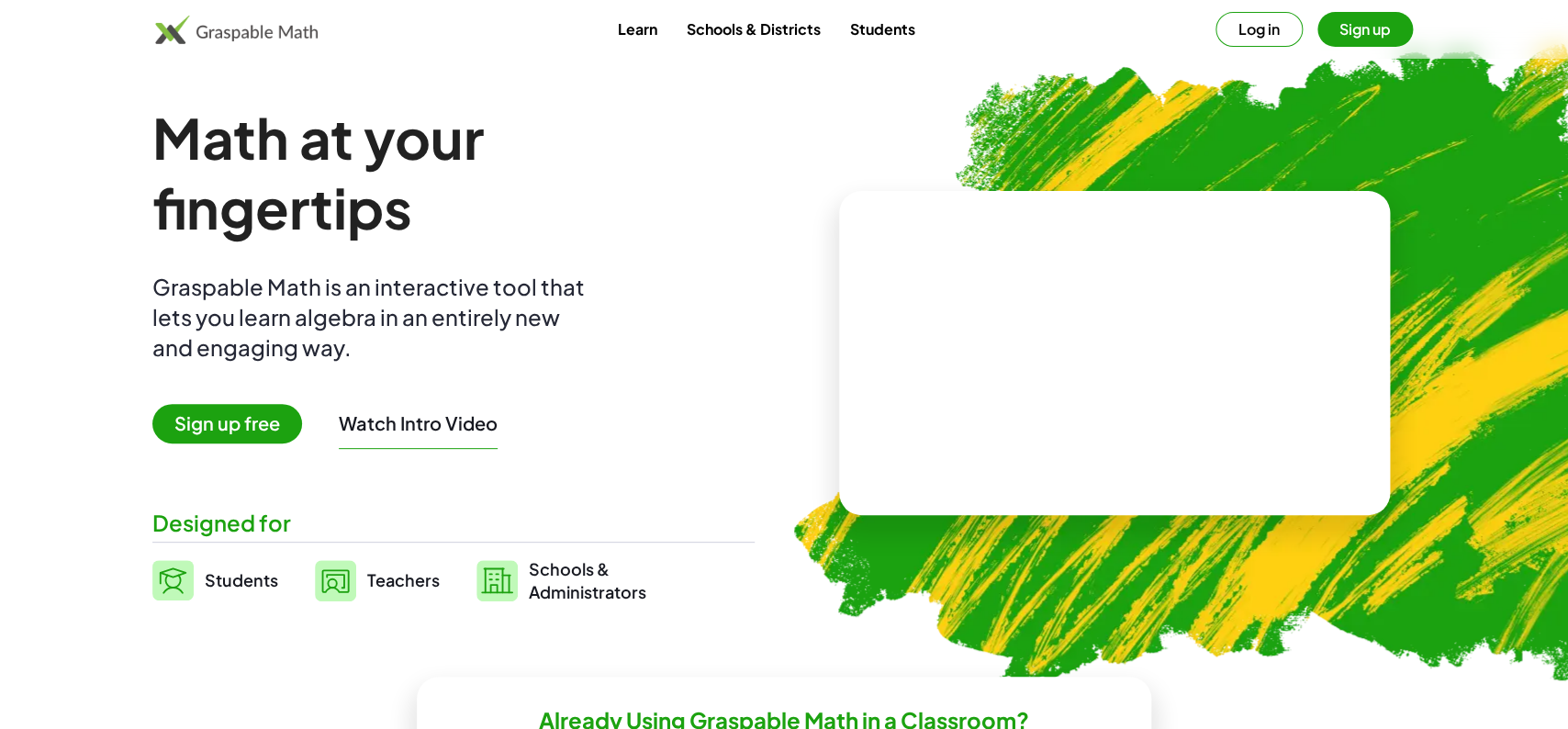 click on "Sign up free" at bounding box center [227, 423] 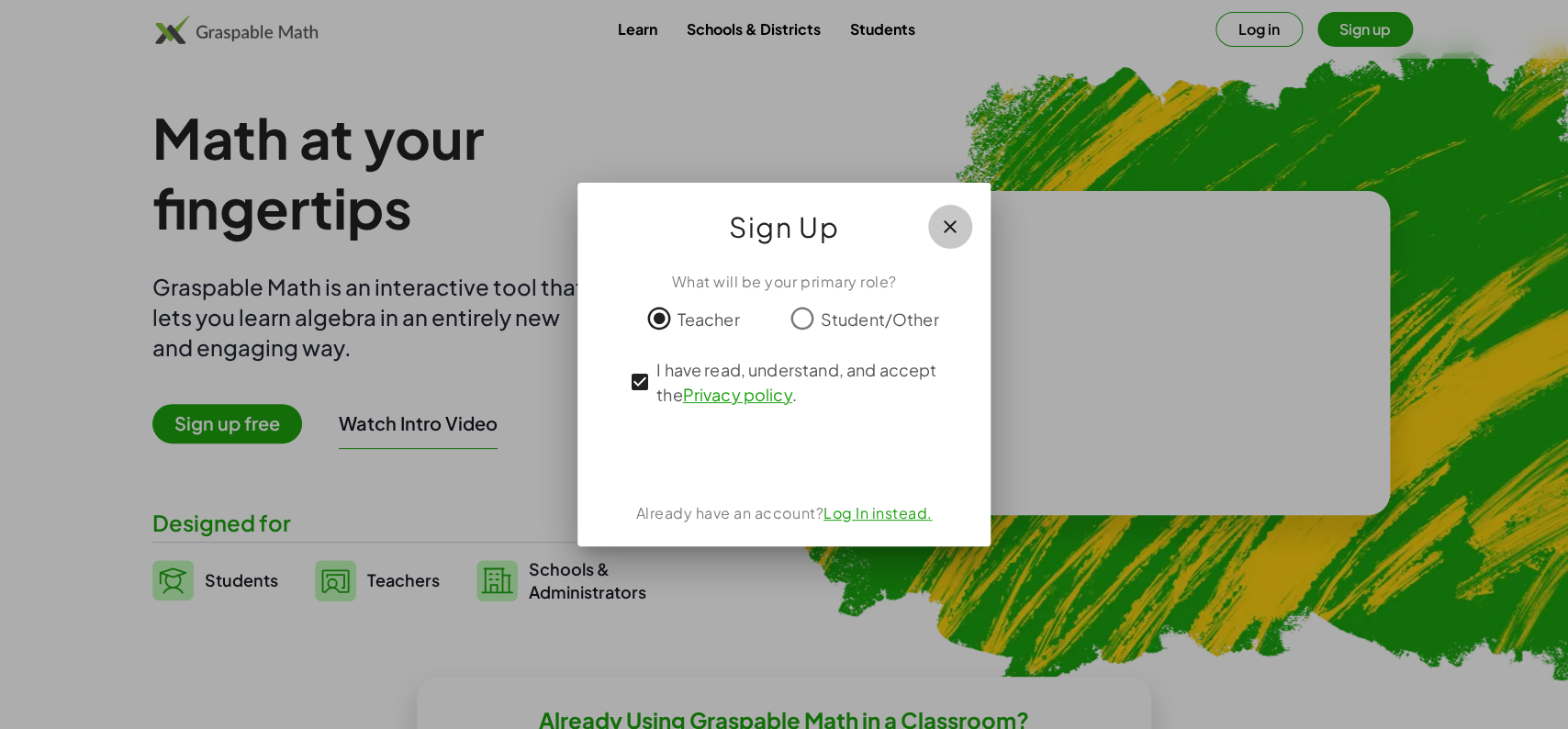 click 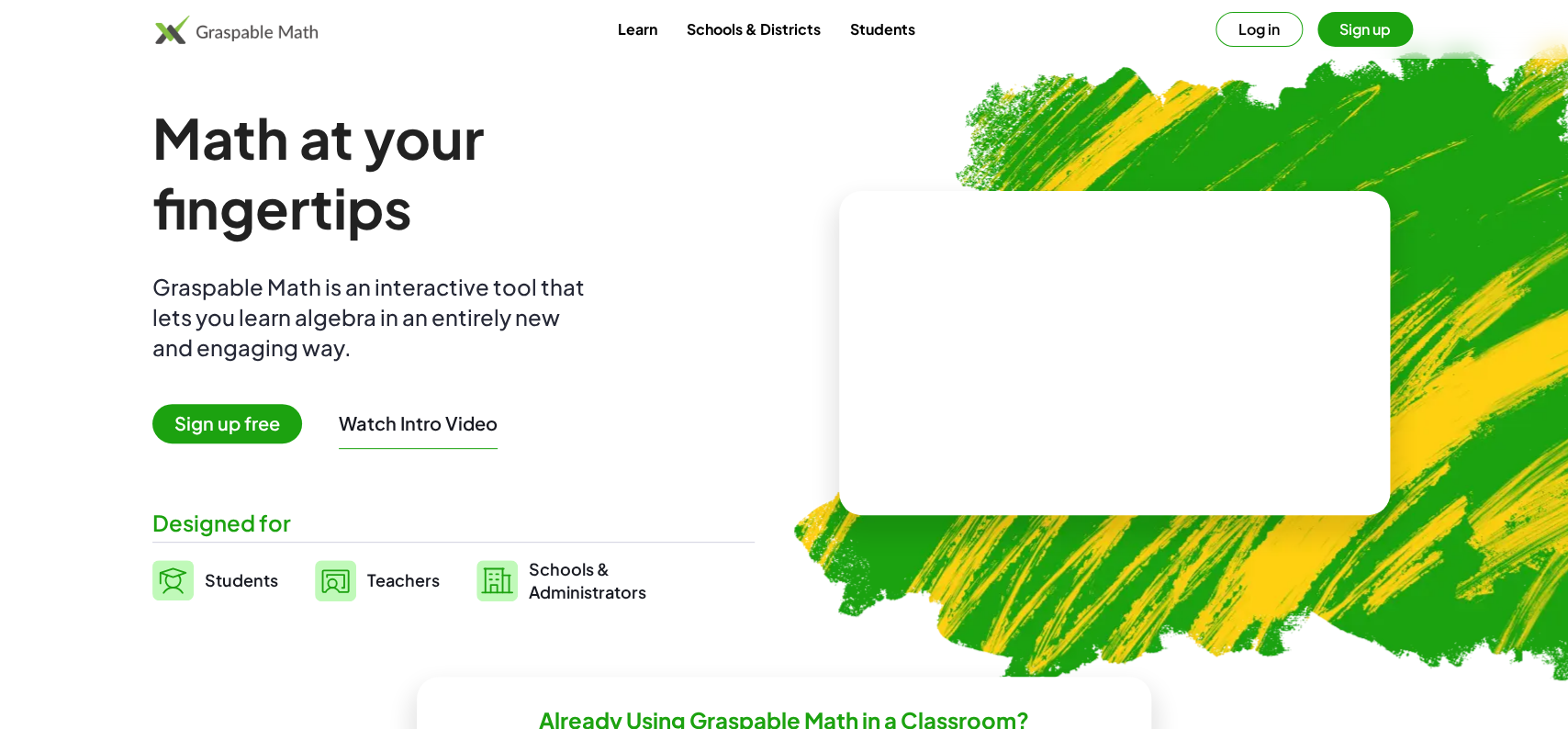 click on "Math at your fingertips Graspable Math is an interactive tool that lets you learn algebra in an entirely new and engaging way. Sign up free  Watch Intro Video   Designed for  Students Teachers Schools &   Administrators  Already Using Graspable Math in a Classroom?  Teachers  Find or create activities, assign them, and see your students' step-by-step work.   Activities  Students  If your teacher has given you a code, use it here to join an activity.  Code Code  Join   How Graspable Math Works  Build algebra fluency through a conceptual lens With Graspable math, students have strong support for algebraic steps, giving them more confidence to explore and understand underlying concepts. The result is room for deeper conversations about the Math, and less time spent on rote memorization. Algebraic thinking across multiple representations Empower all students to discover rules and solutions Discover student thinking and address learning gaps  Partners & Supporters  IES Institute of Education Sciences GeoGebra" 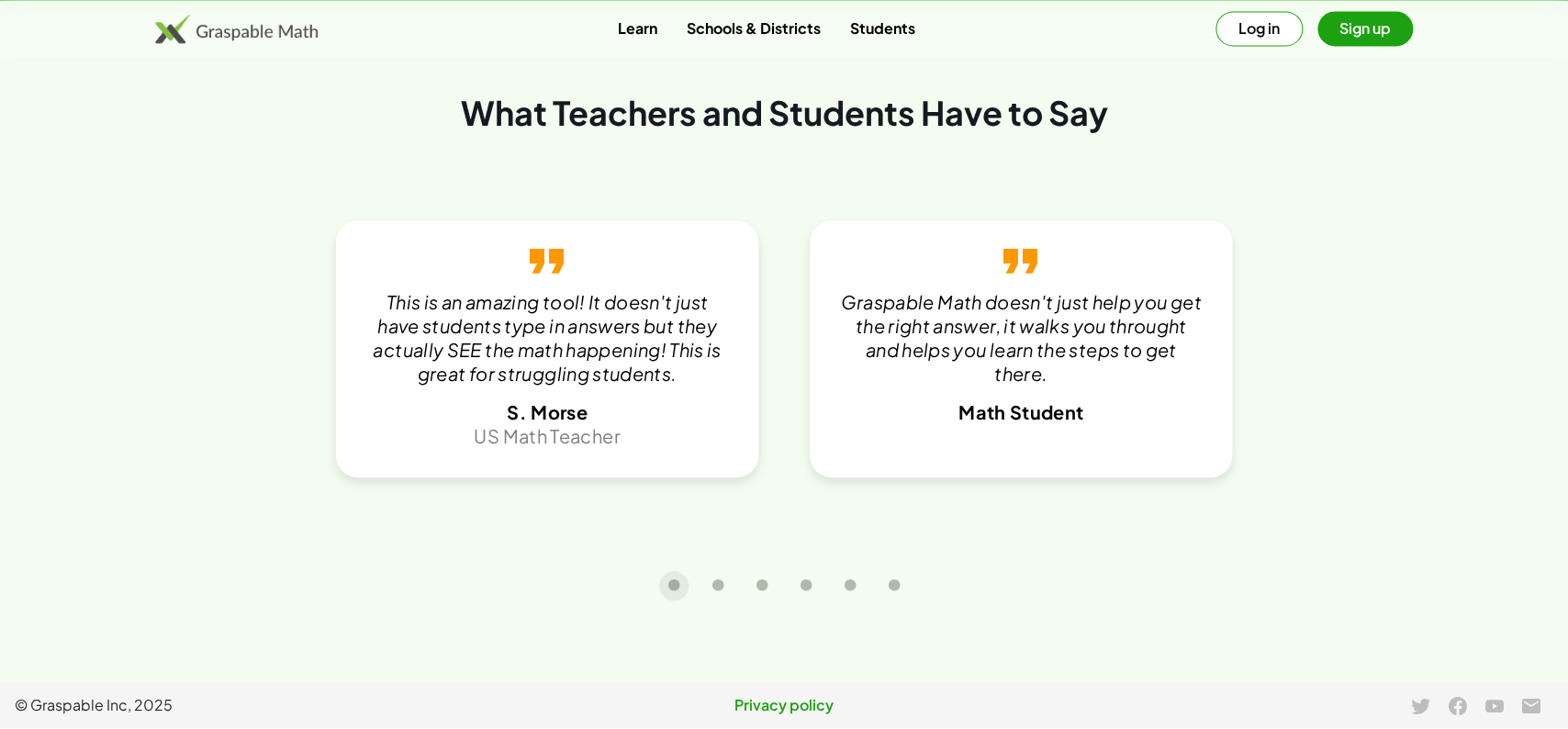 scroll, scrollTop: 4054, scrollLeft: 0, axis: vertical 